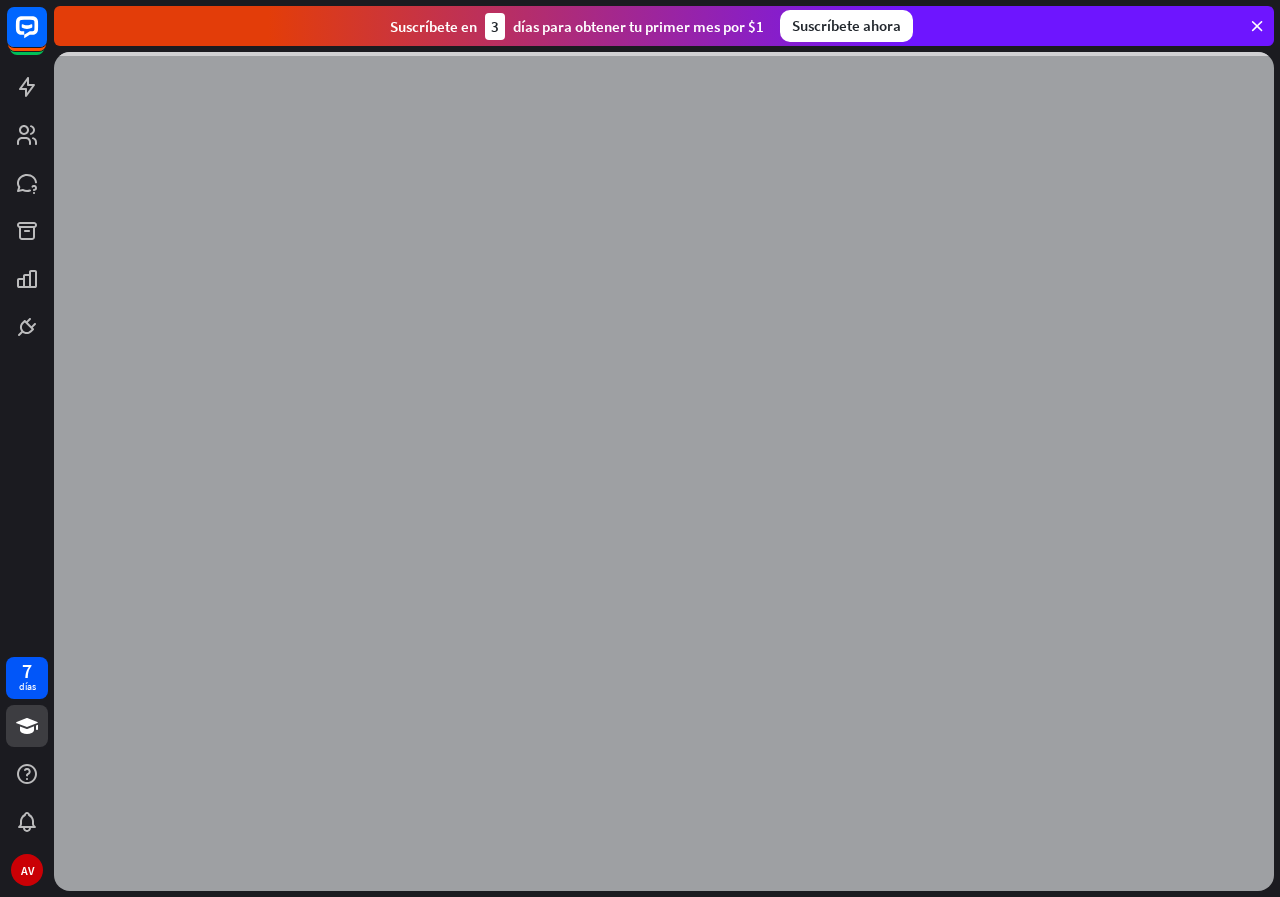 scroll, scrollTop: 0, scrollLeft: 0, axis: both 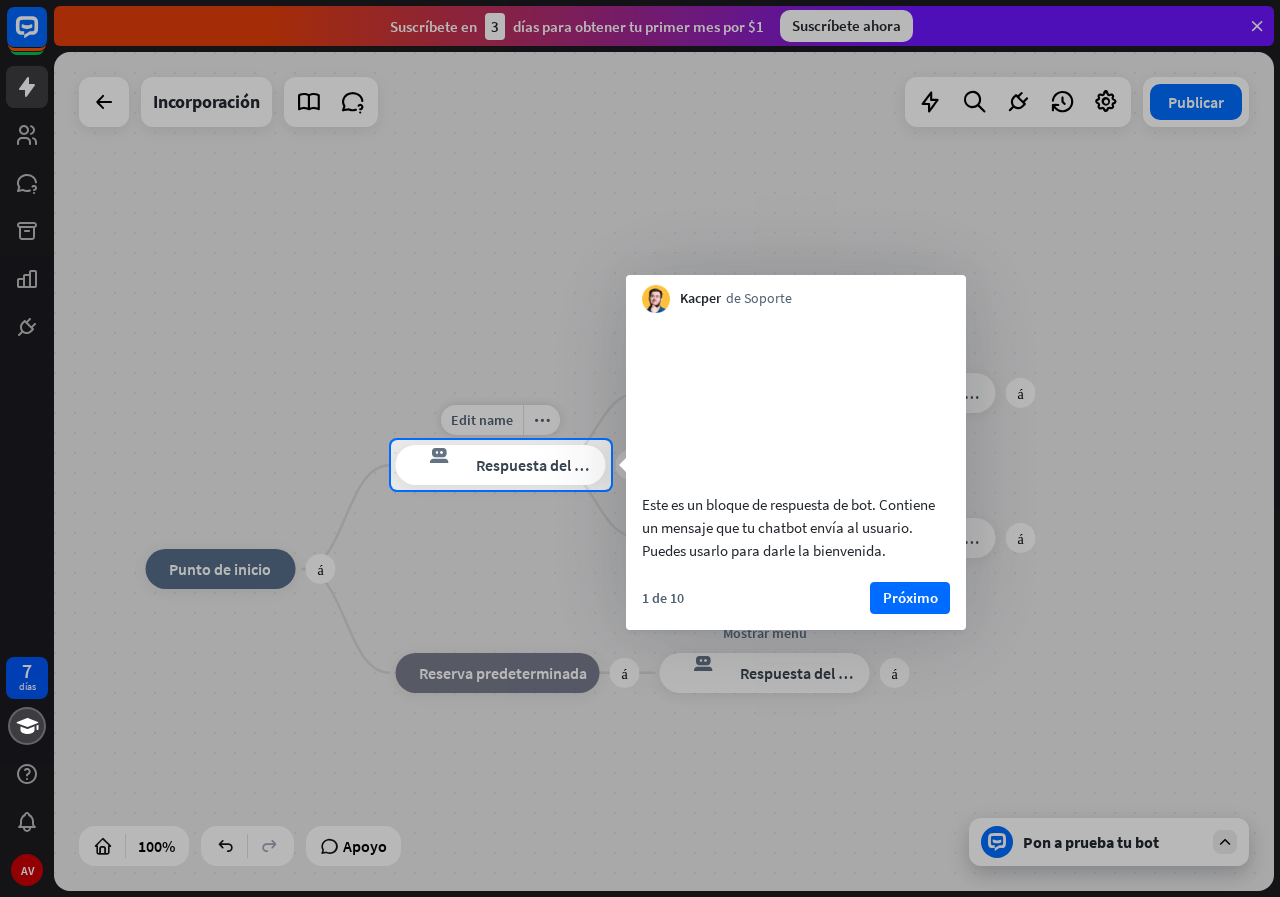 click at bounding box center [640, 693] 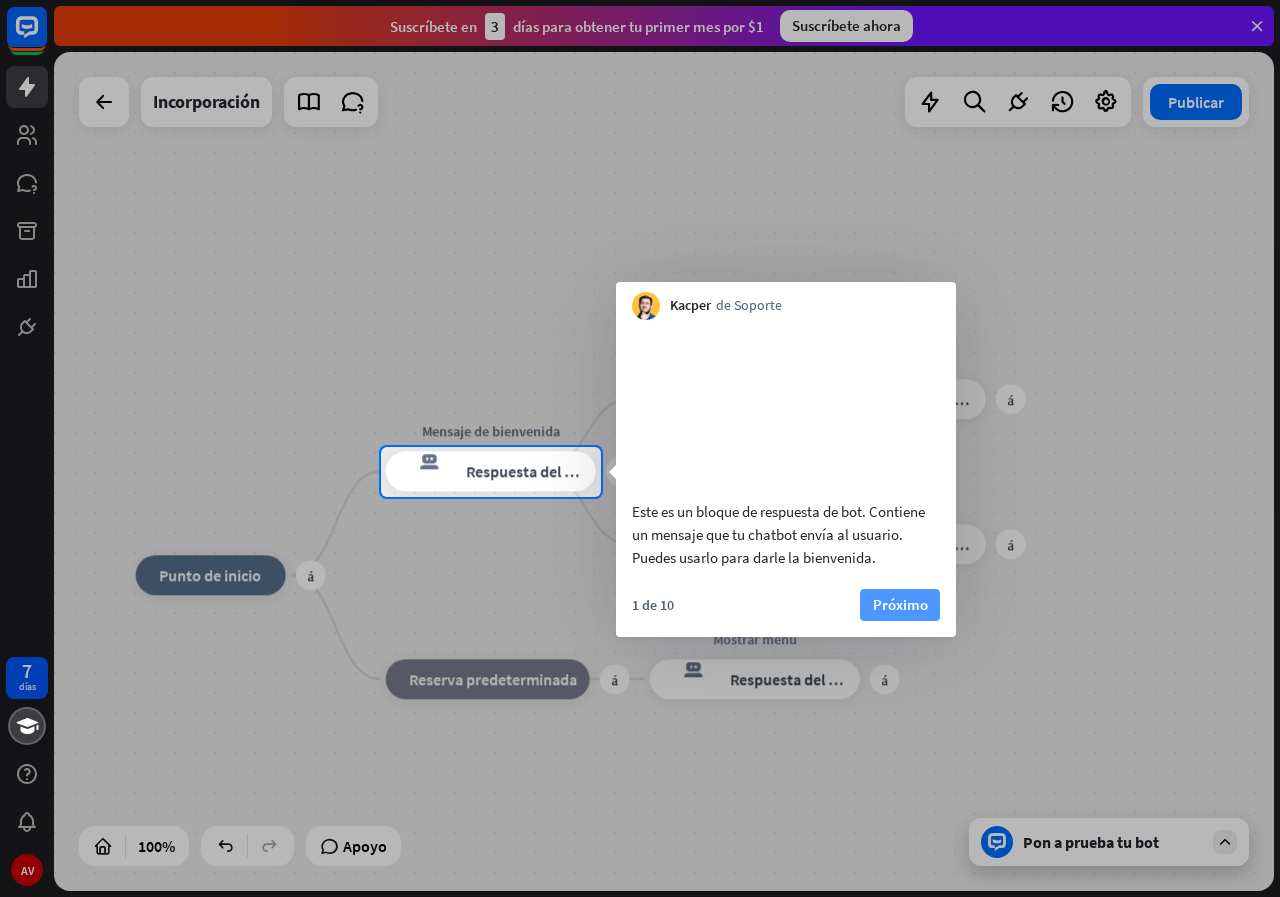 click on "Próximo" at bounding box center [900, 604] 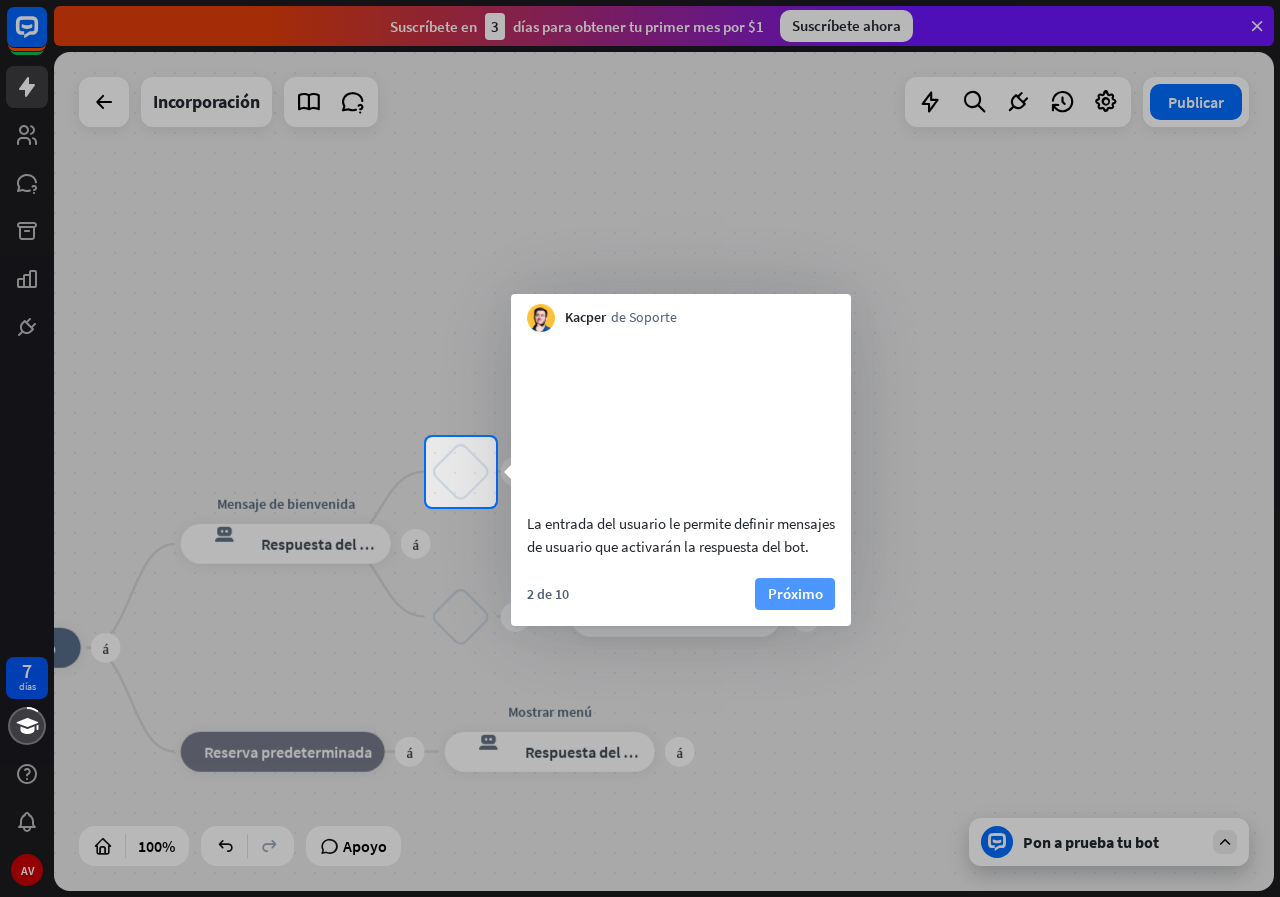 click on "Próximo" at bounding box center (795, 593) 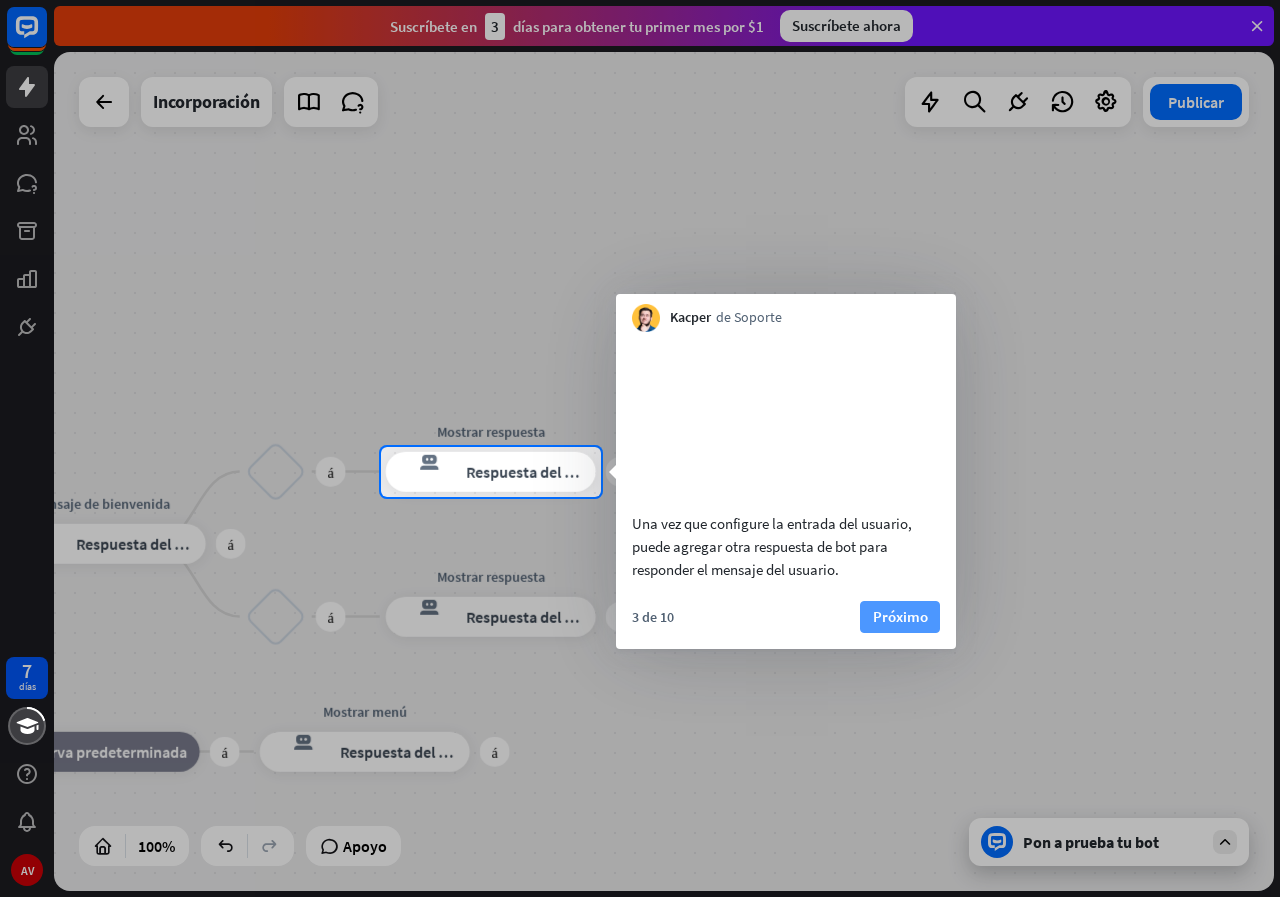 click on "Próximo" at bounding box center (900, 617) 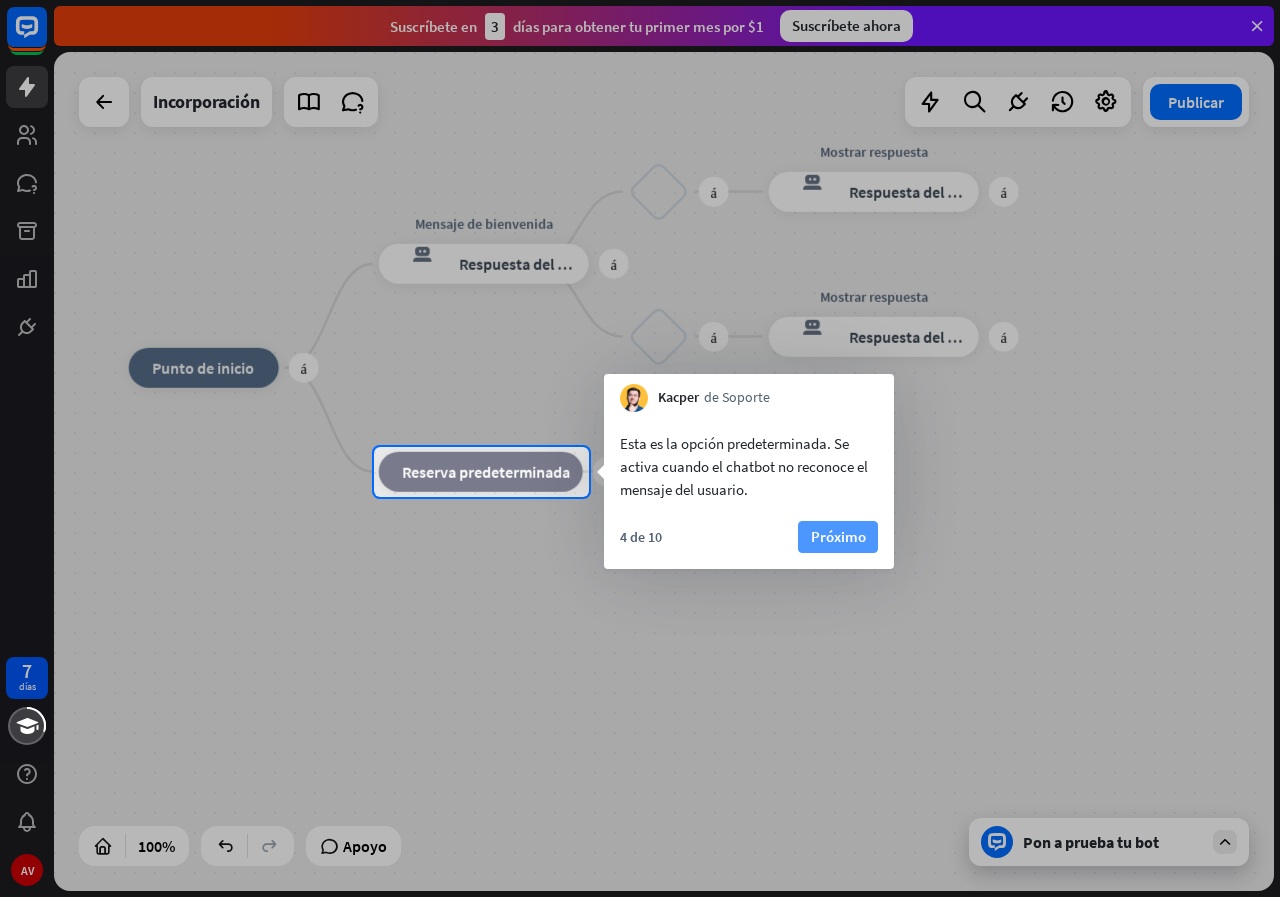 click on "Próximo" at bounding box center (838, 537) 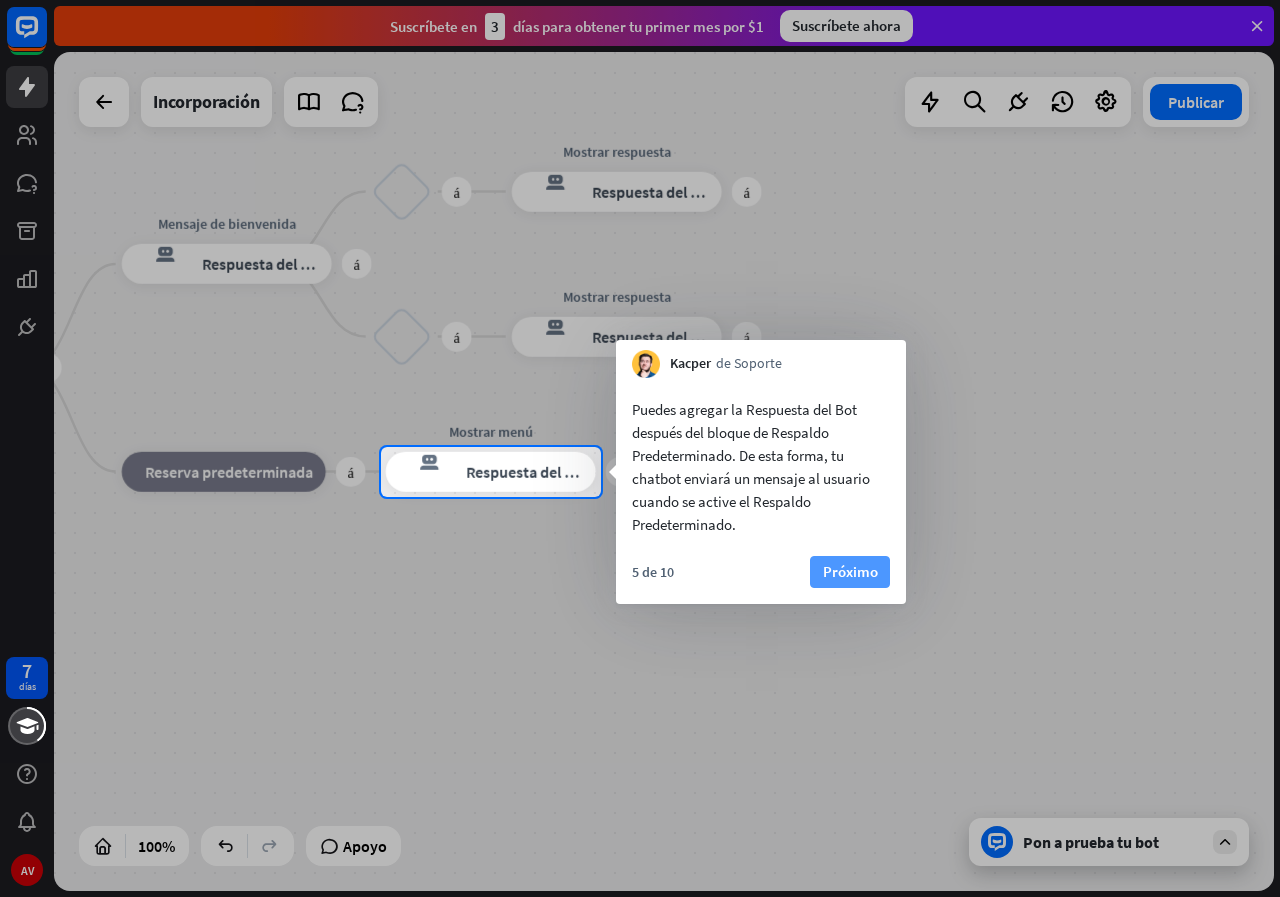 click on "Próximo" at bounding box center [850, 572] 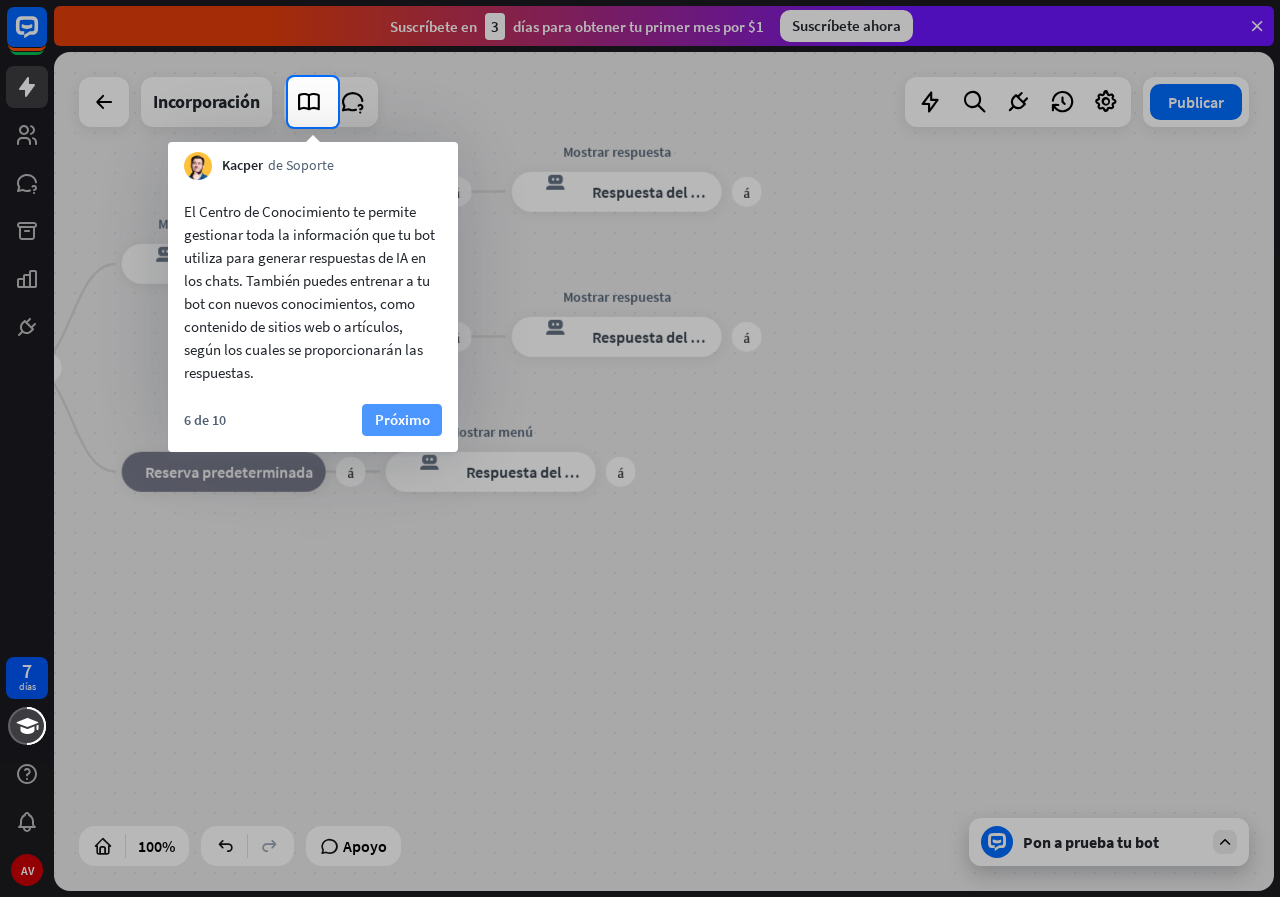 click on "Próximo" at bounding box center (402, 419) 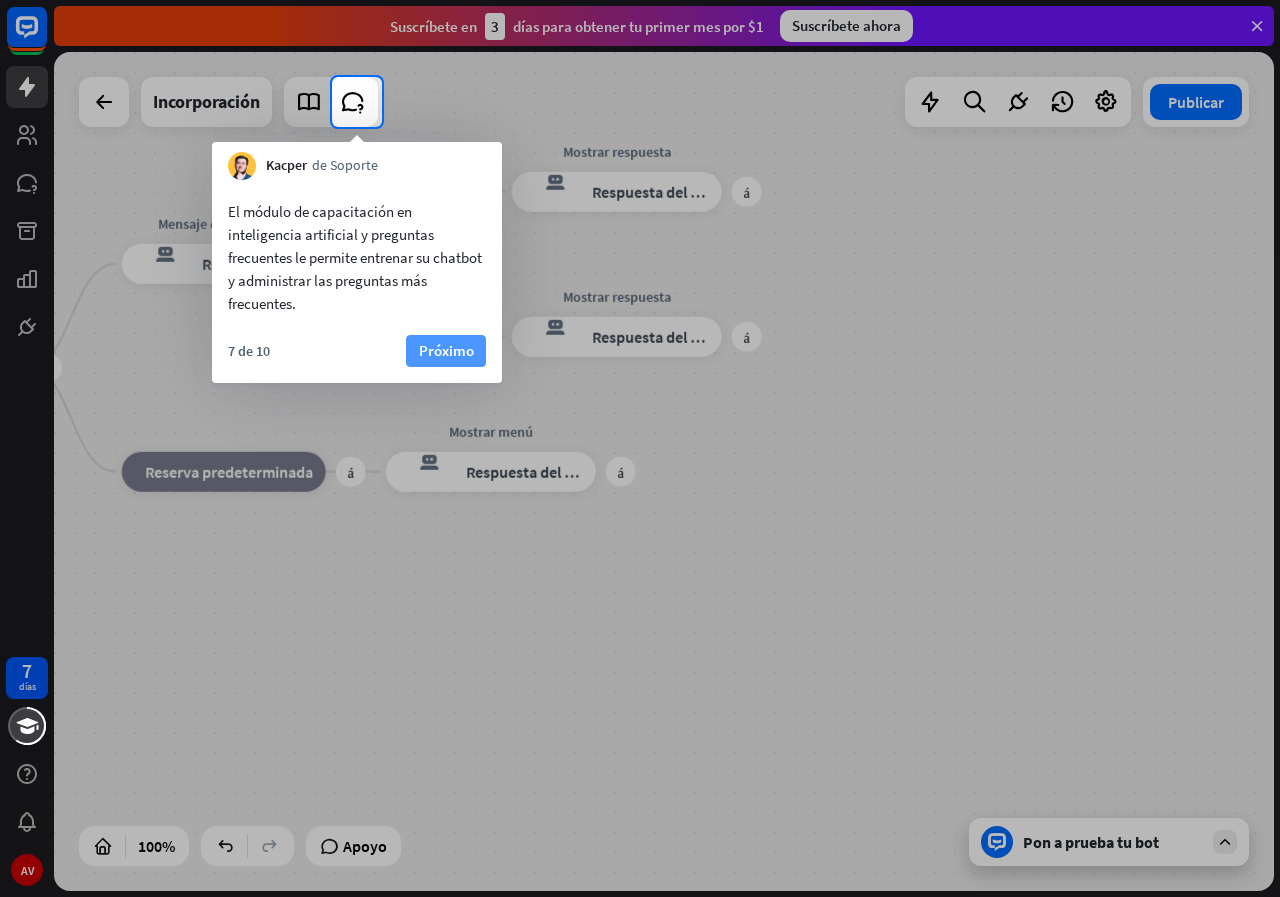 click on "Próximo" at bounding box center (446, 350) 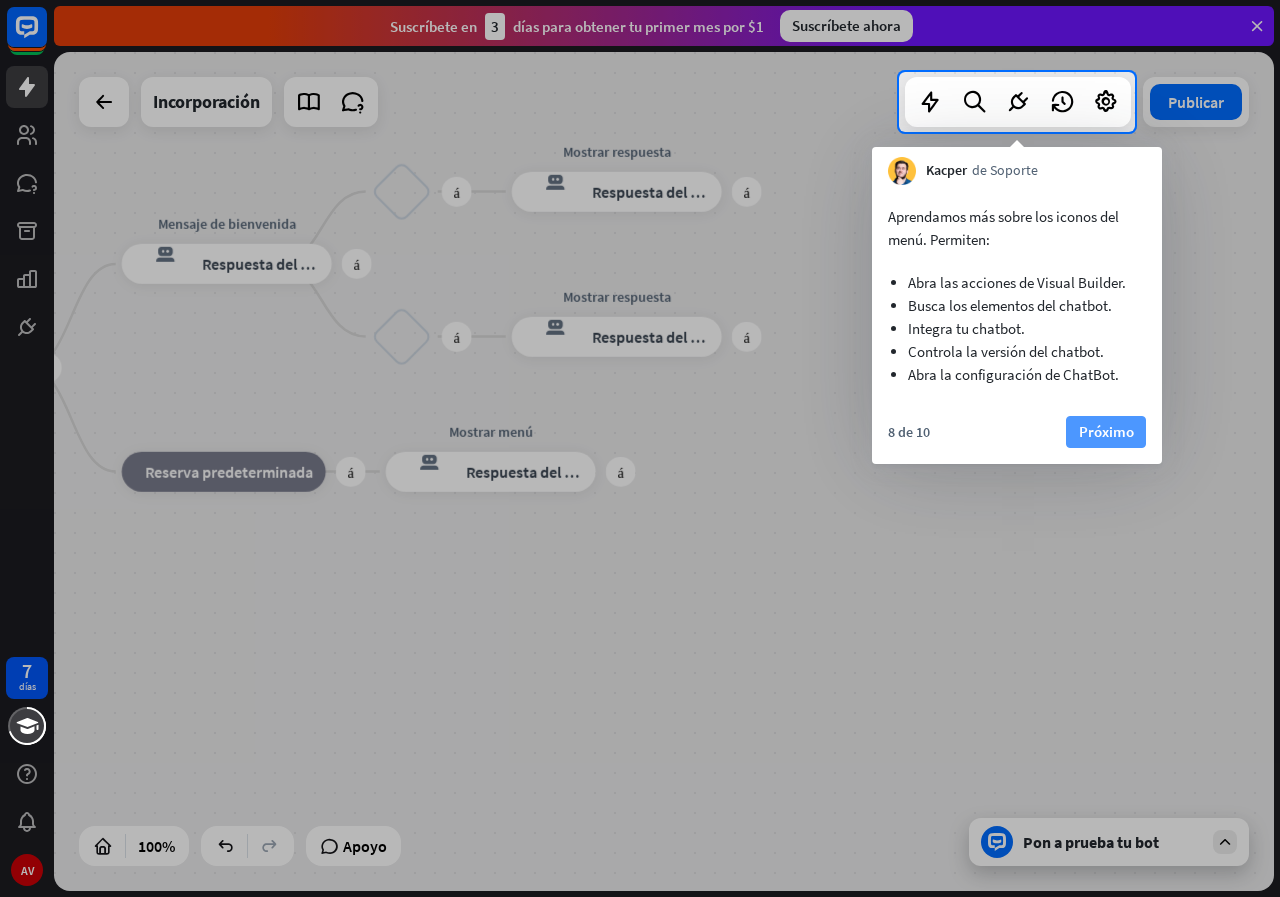 click on "Próximo" at bounding box center (1106, 431) 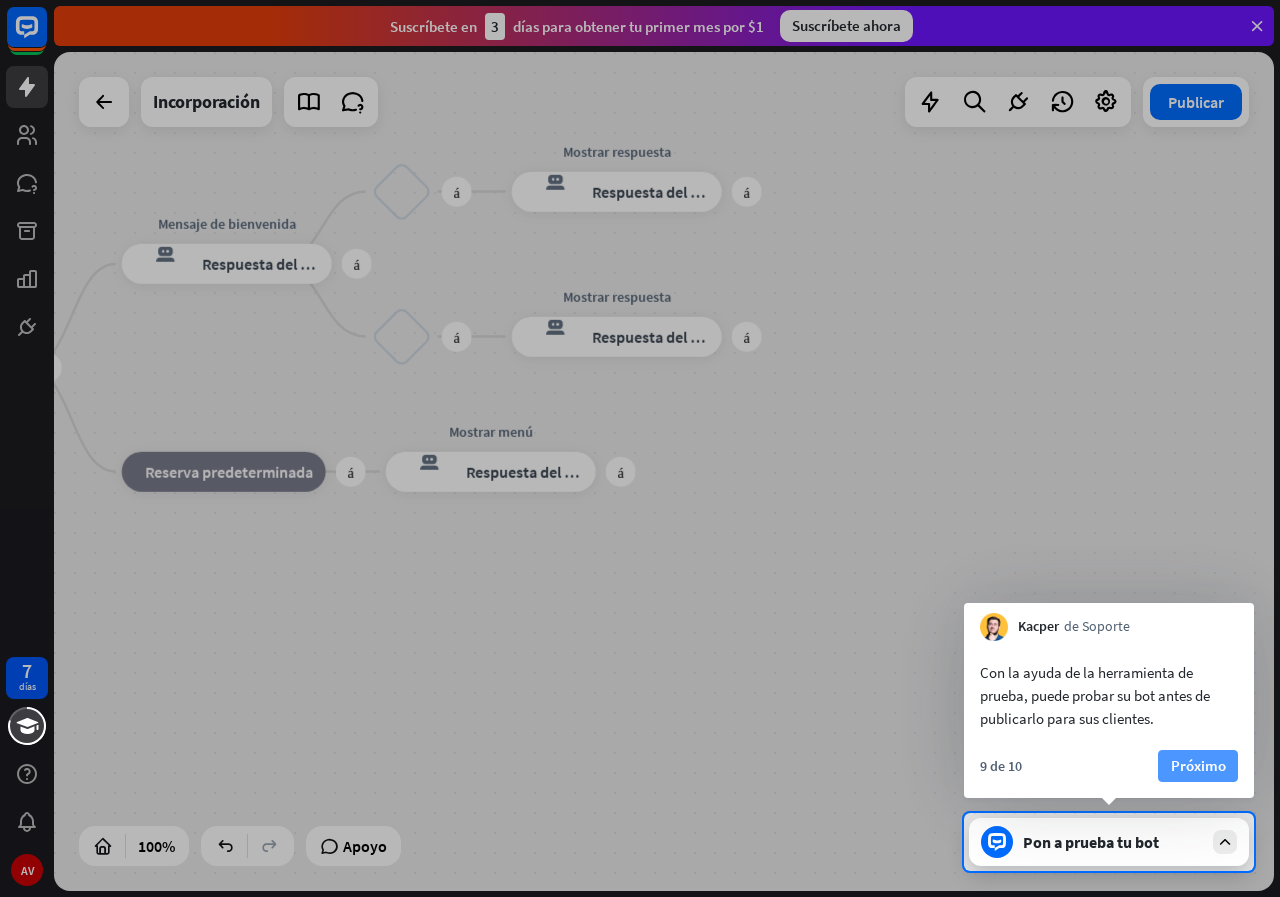 click on "Próximo" at bounding box center (1198, 765) 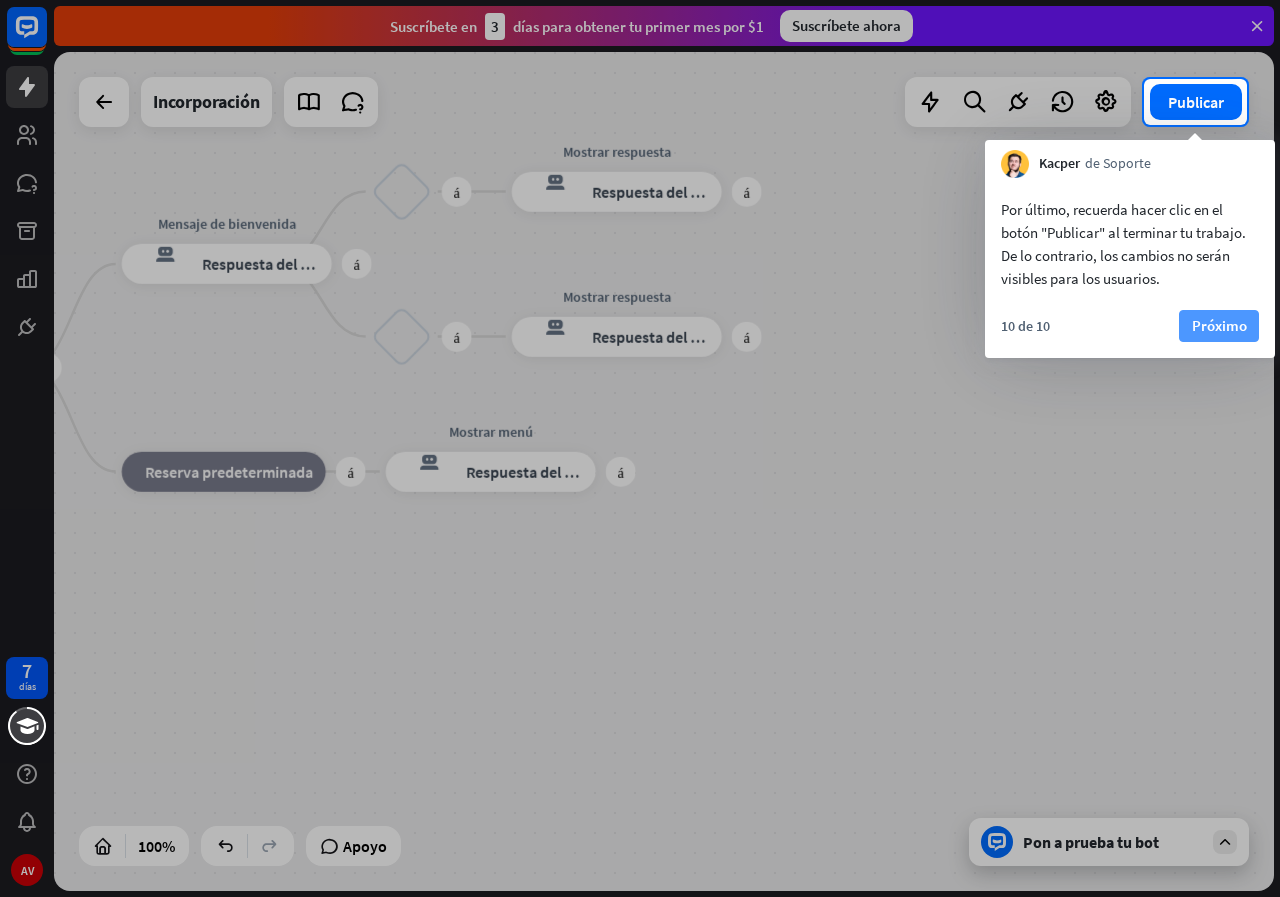 click on "Próximo" at bounding box center (1219, 325) 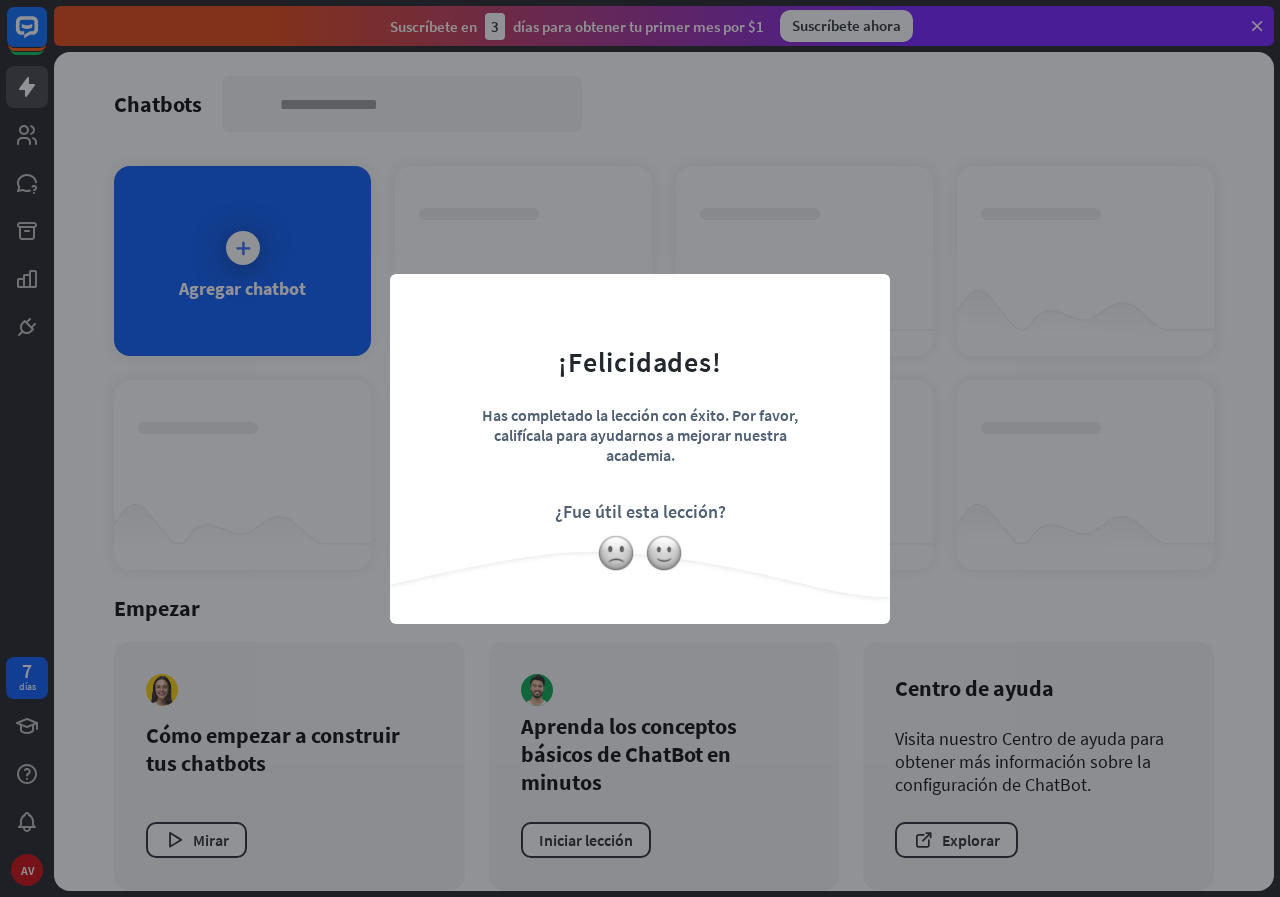 click on "cerca
¡Felicidades!
Has completado la lección con éxito. Por favor, califícala para ayudarnos a mejorar nuestra academia.
¿Fue útil esta lección?" at bounding box center [640, 448] 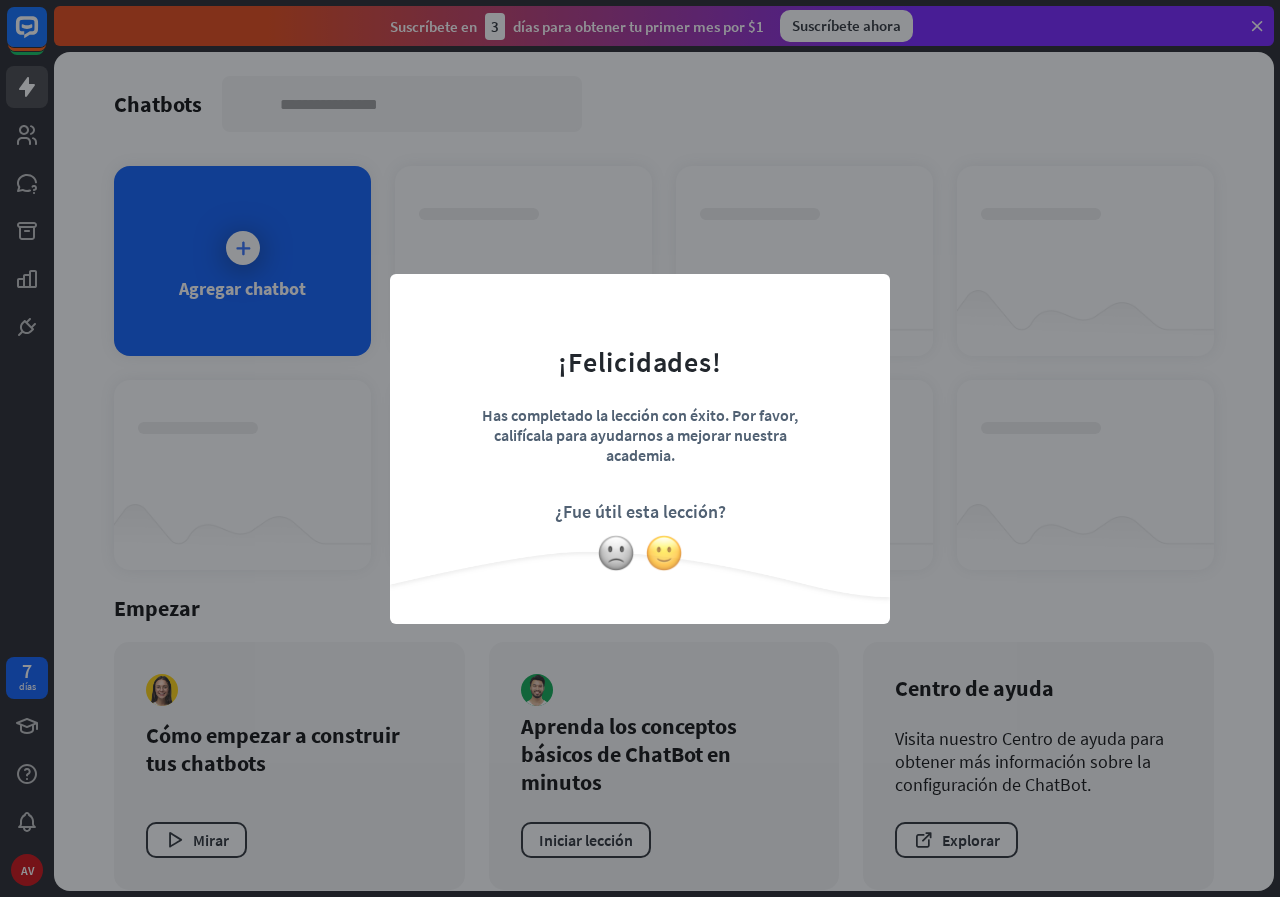 click at bounding box center (664, 553) 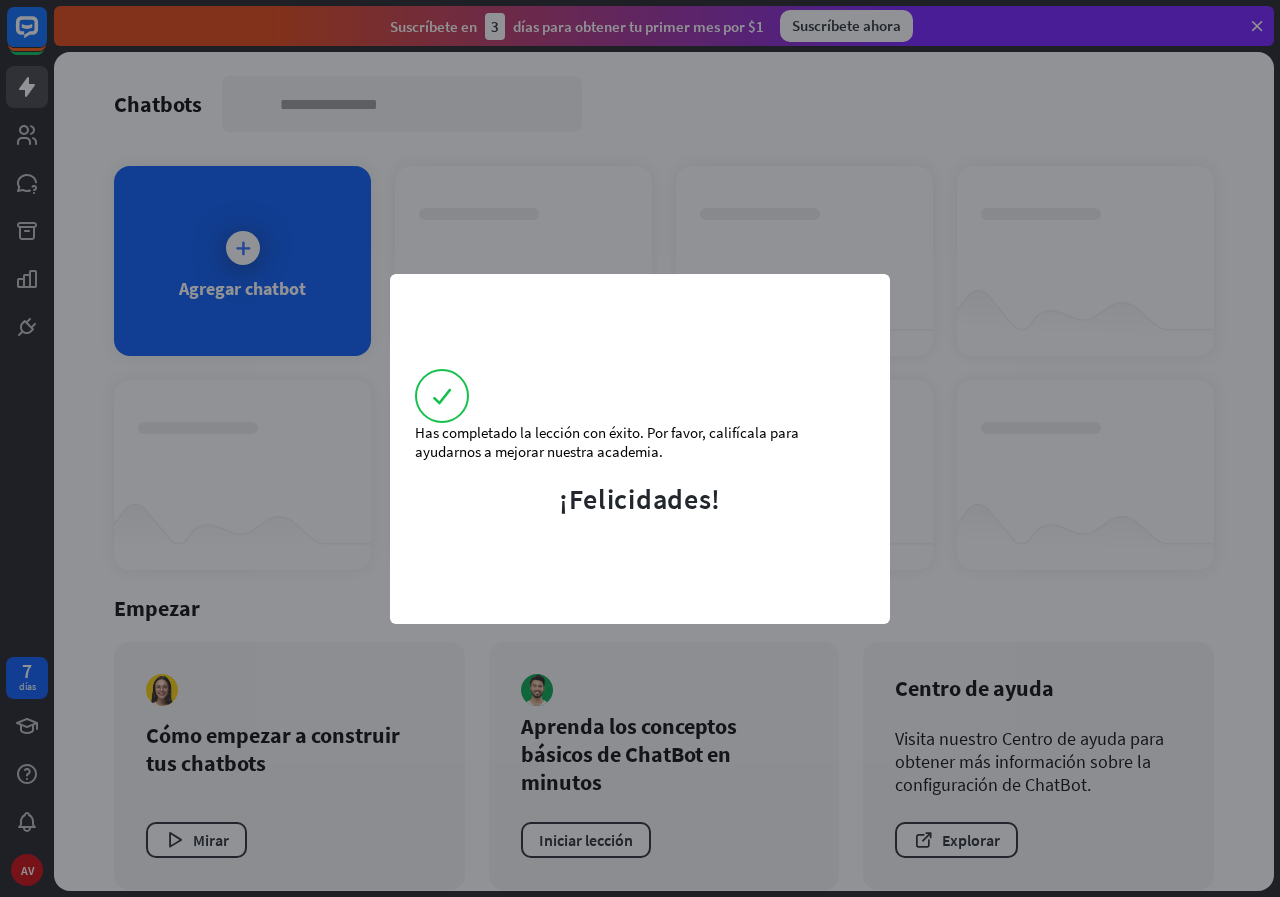 click on "Has completado la lección con éxito. Por favor, califícala para ayudarnos a mejorar nuestra academia.
¡Felicidades!" at bounding box center [640, 448] 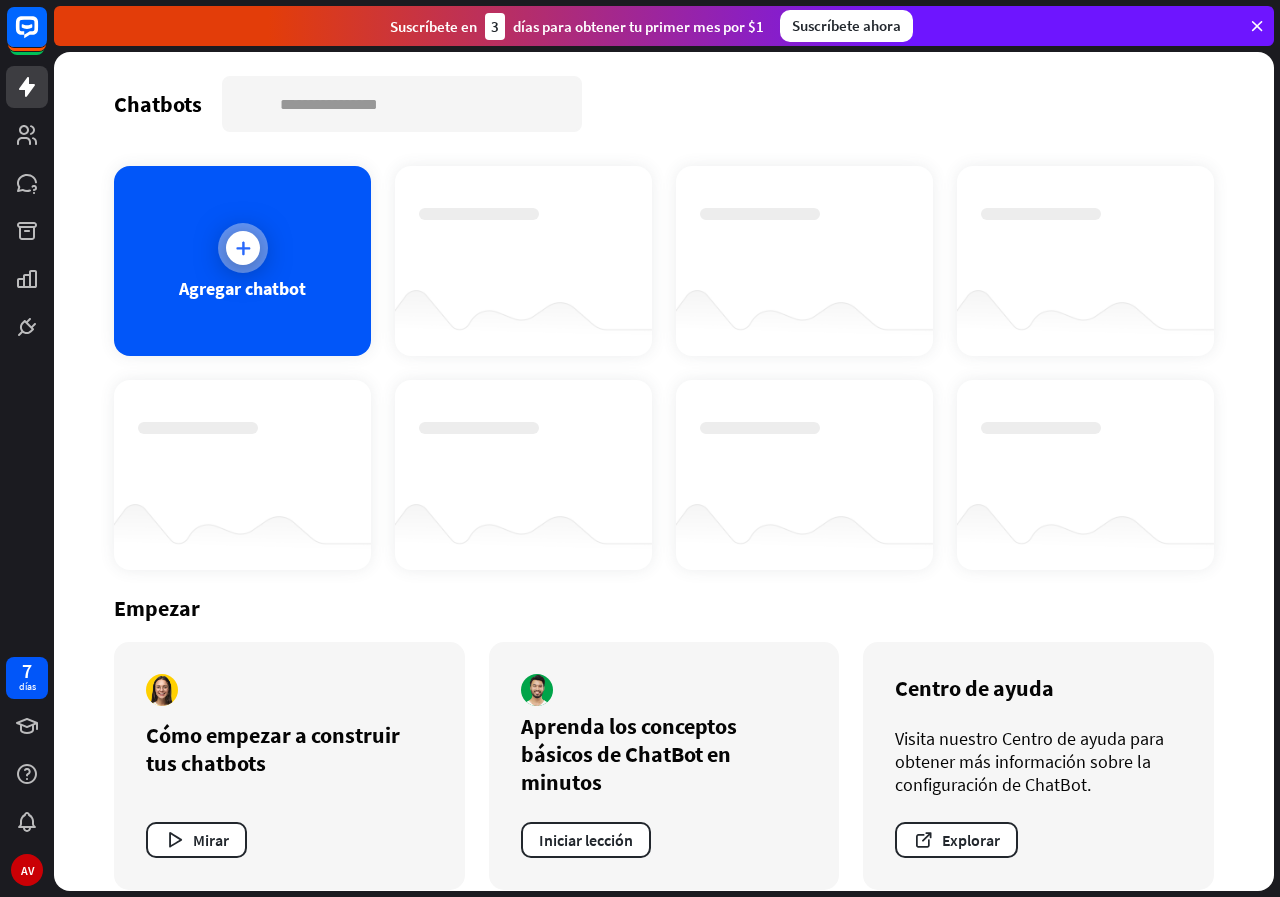 click at bounding box center [243, 248] 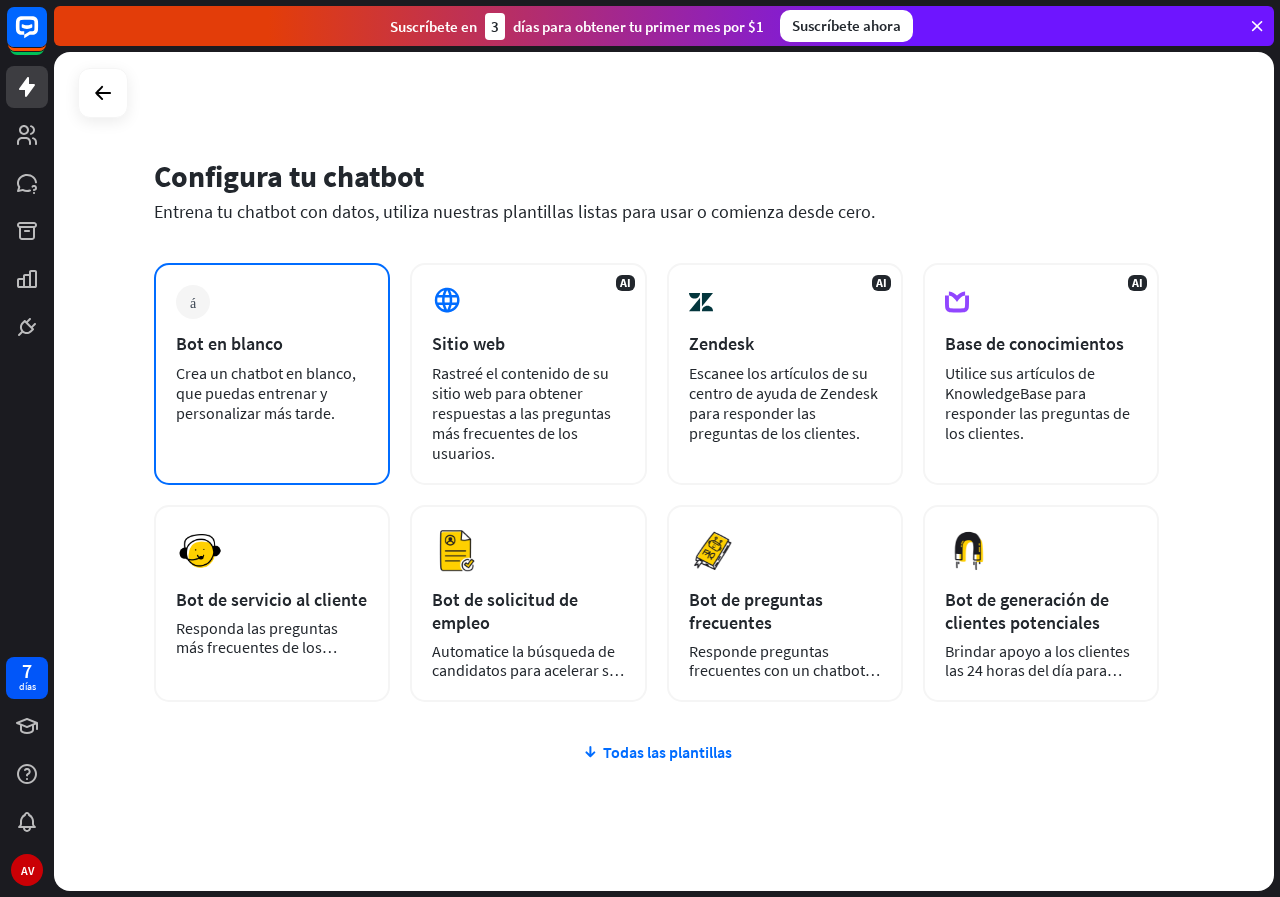 click on "Crea un chatbot en blanco, que puedas entrenar y personalizar más tarde." at bounding box center [266, 393] 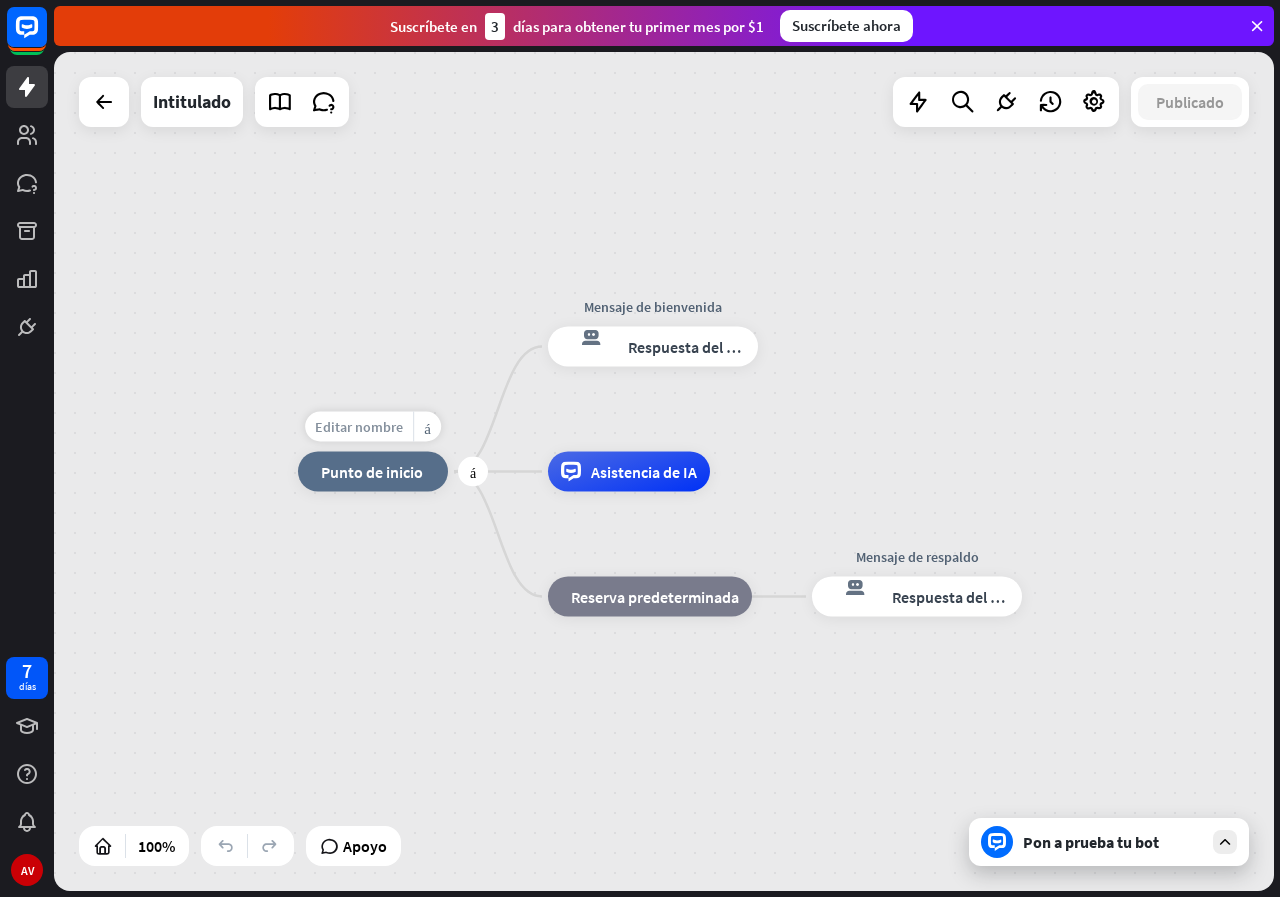 click on "Editar nombre" at bounding box center (359, 427) 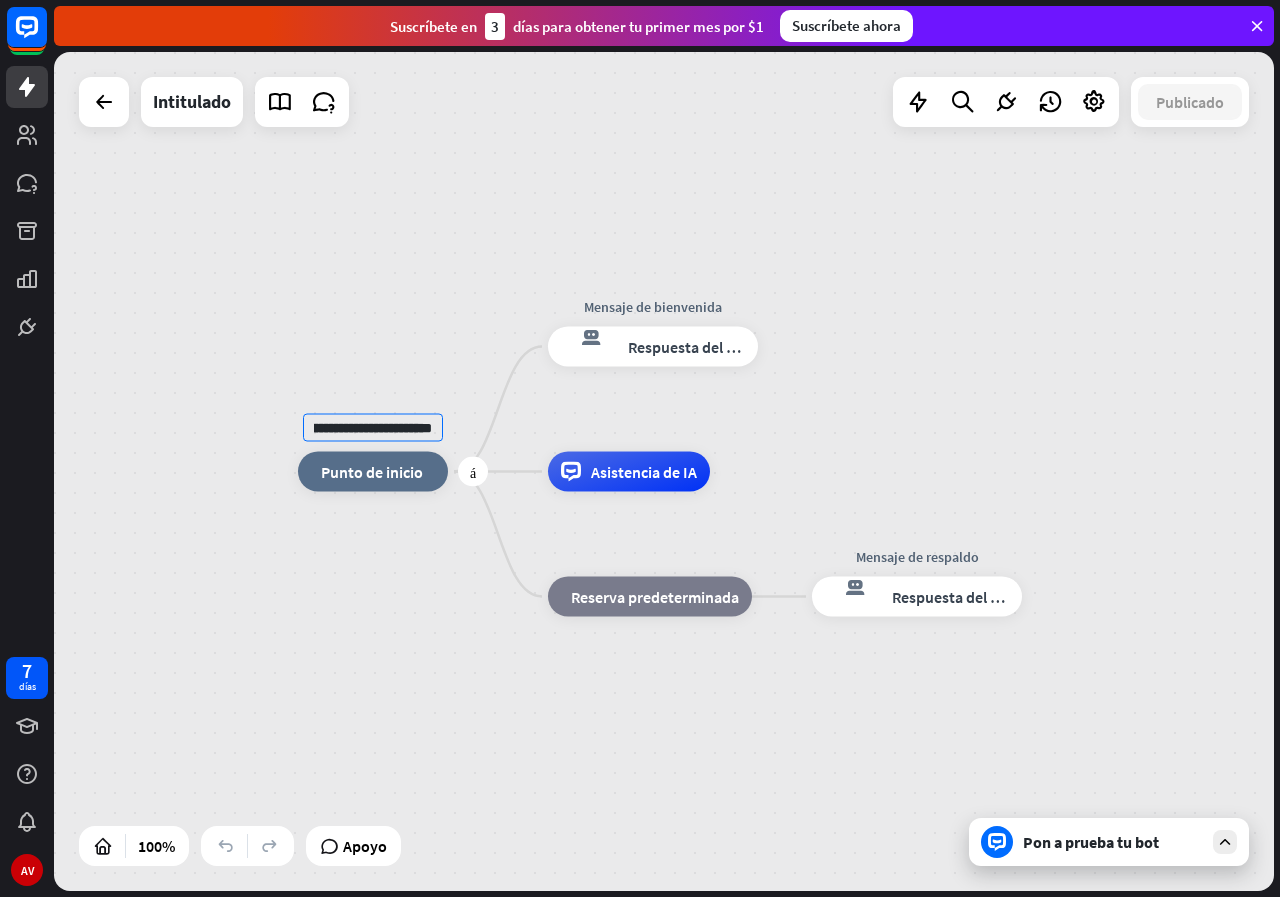 scroll, scrollTop: 0, scrollLeft: 61, axis: horizontal 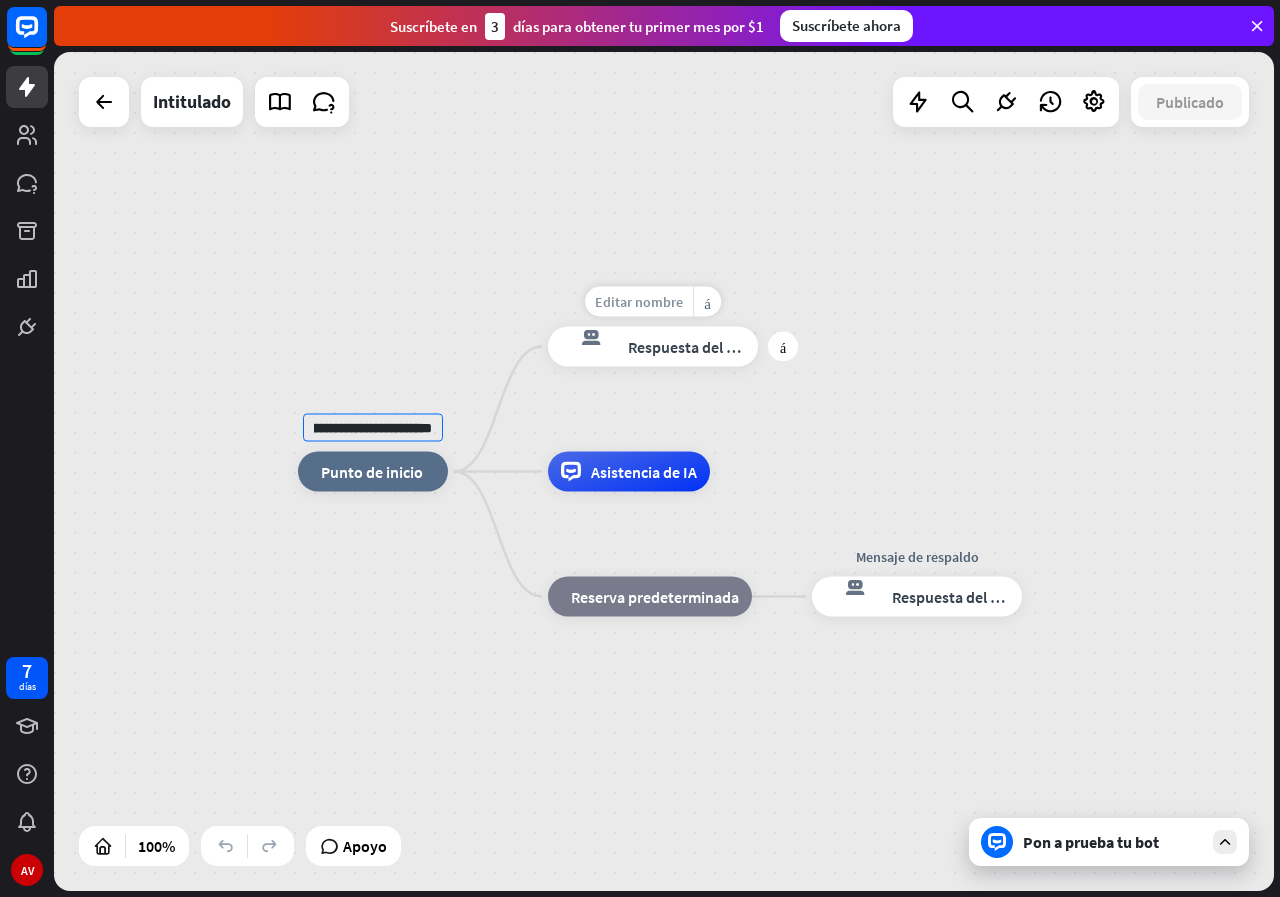 type on "**********" 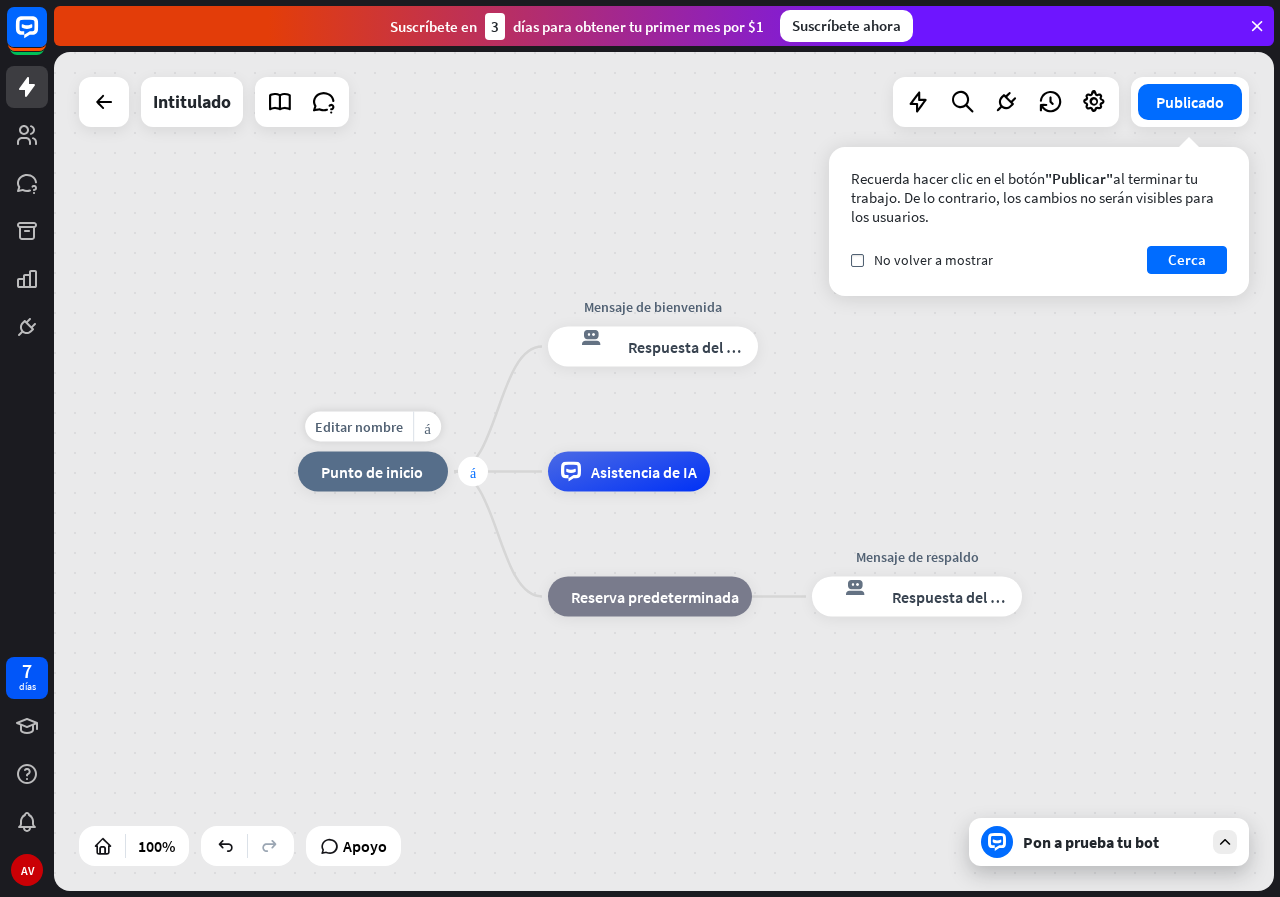 click on "más" at bounding box center (473, 472) 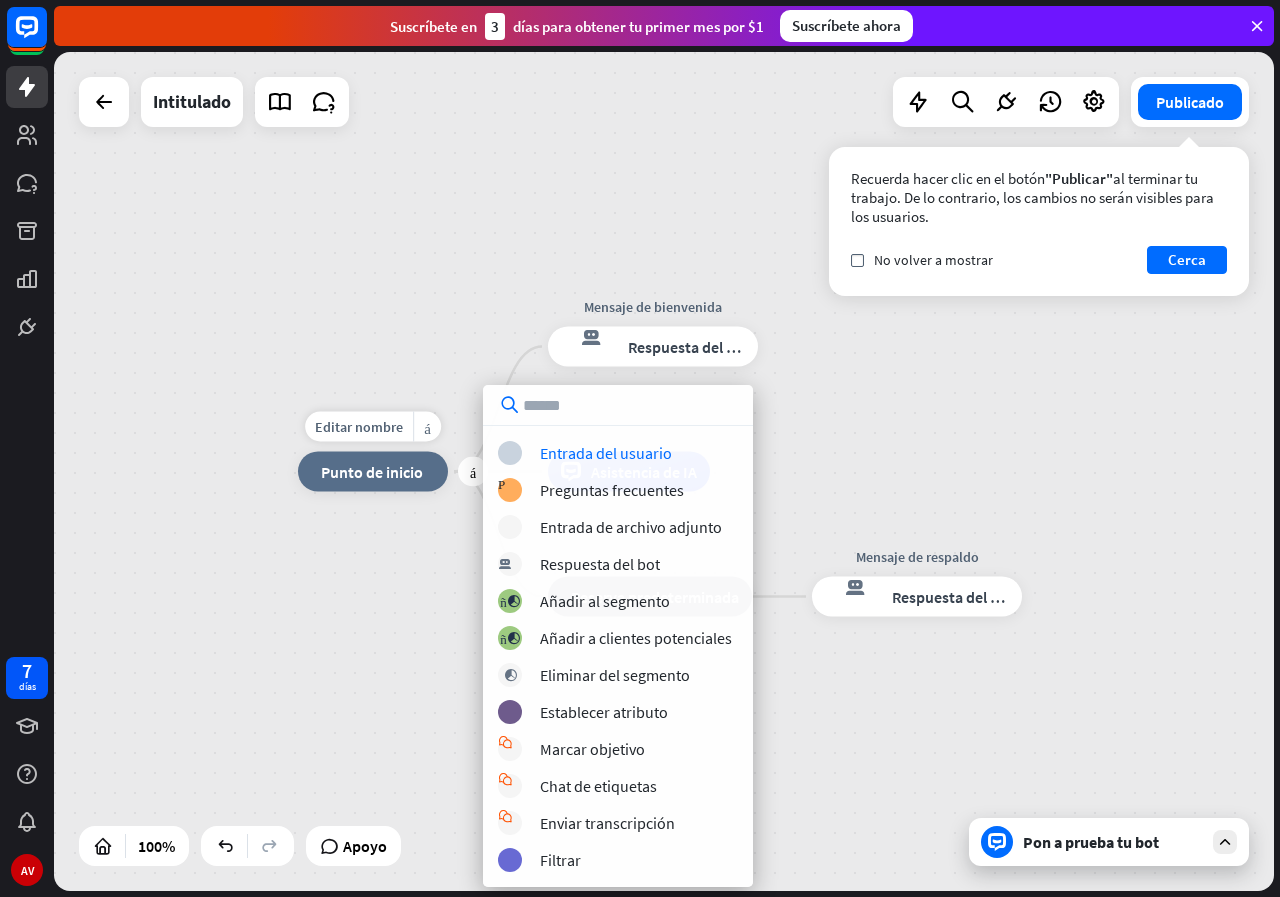 click on "Editar nombre   más_horiz         más   Ayuda para personas mayores   inicio_2   Punto de inicio" at bounding box center [373, 472] 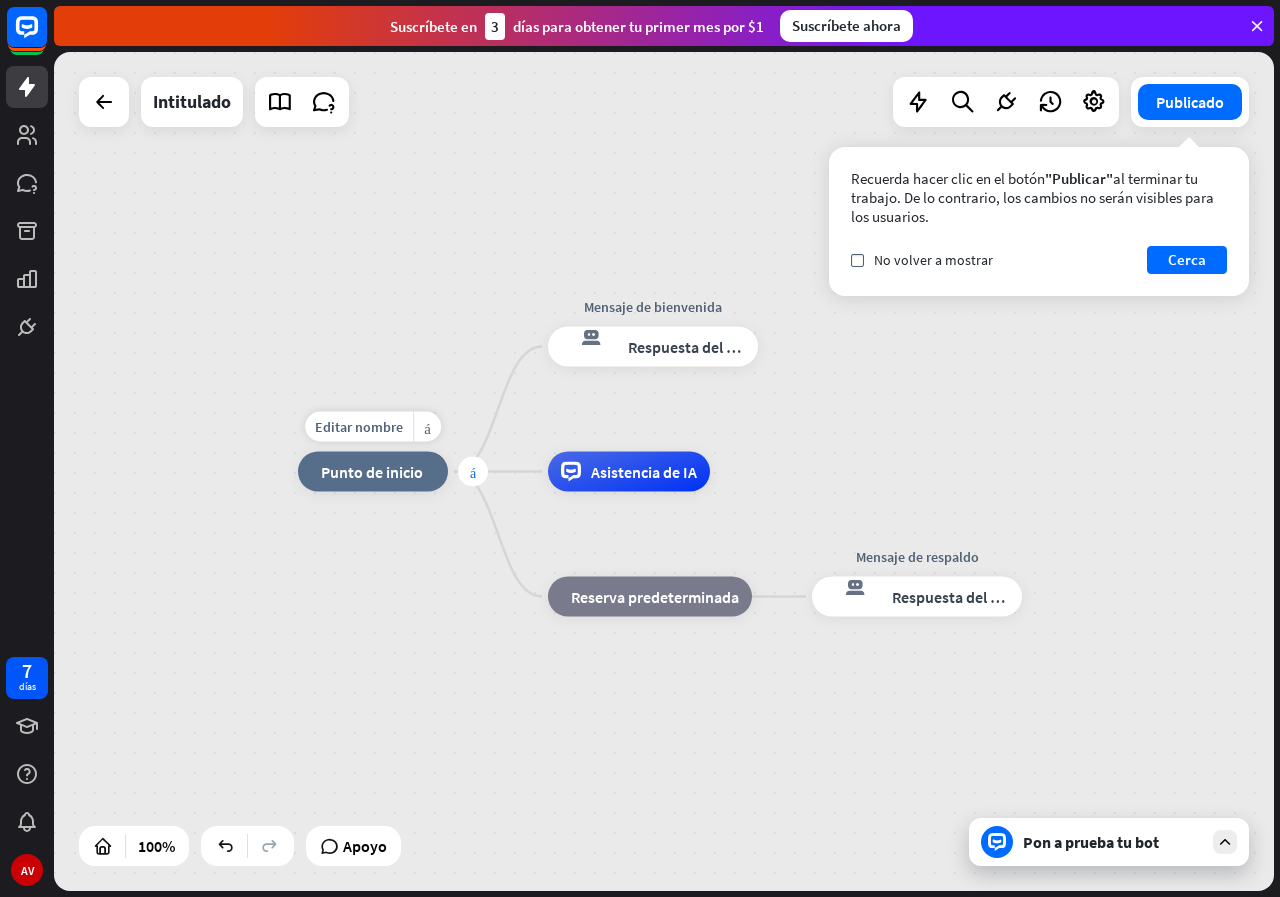 click on "más" at bounding box center (473, 472) 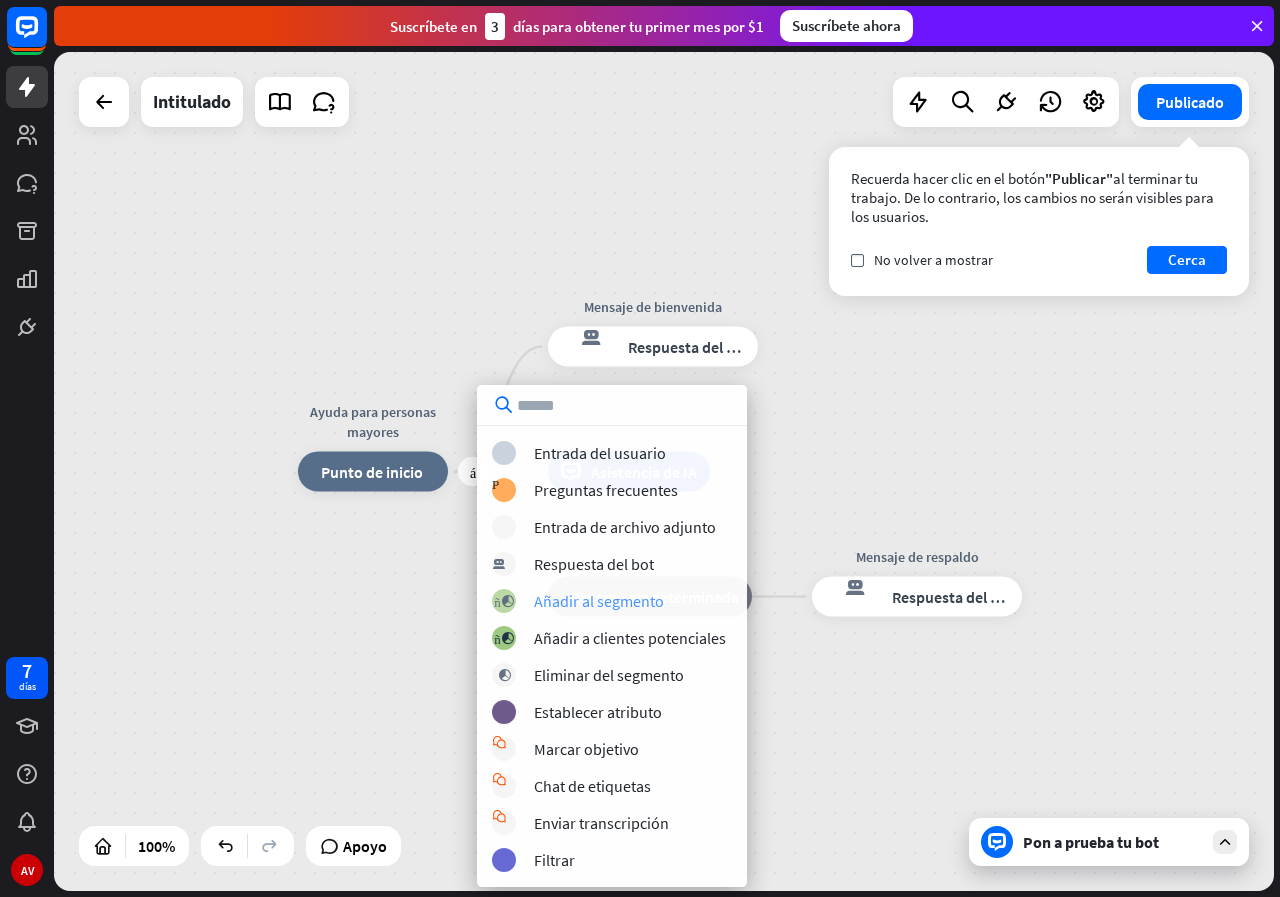 click on "Añadir al segmento" at bounding box center [599, 601] 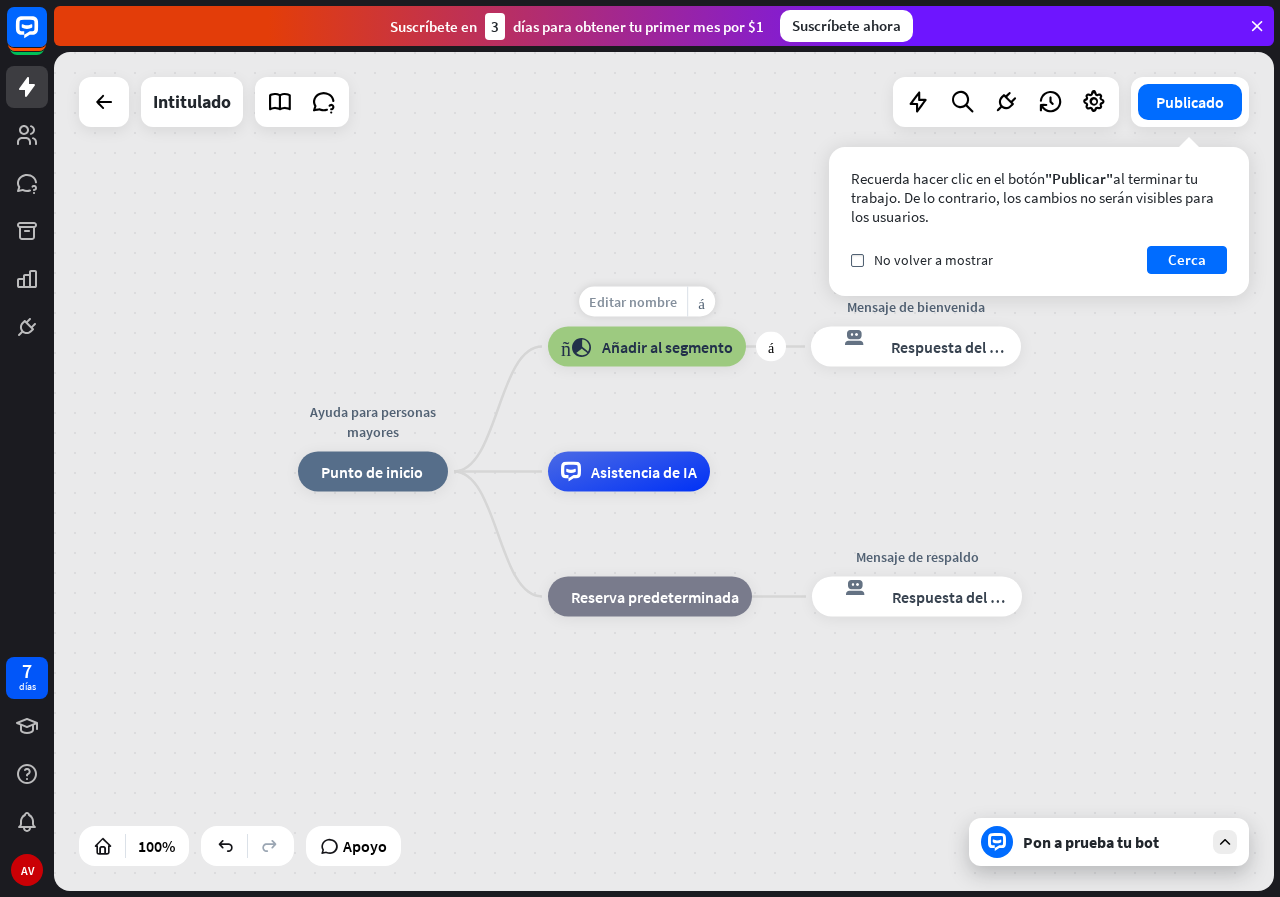 click on "Editar nombre" at bounding box center [633, 302] 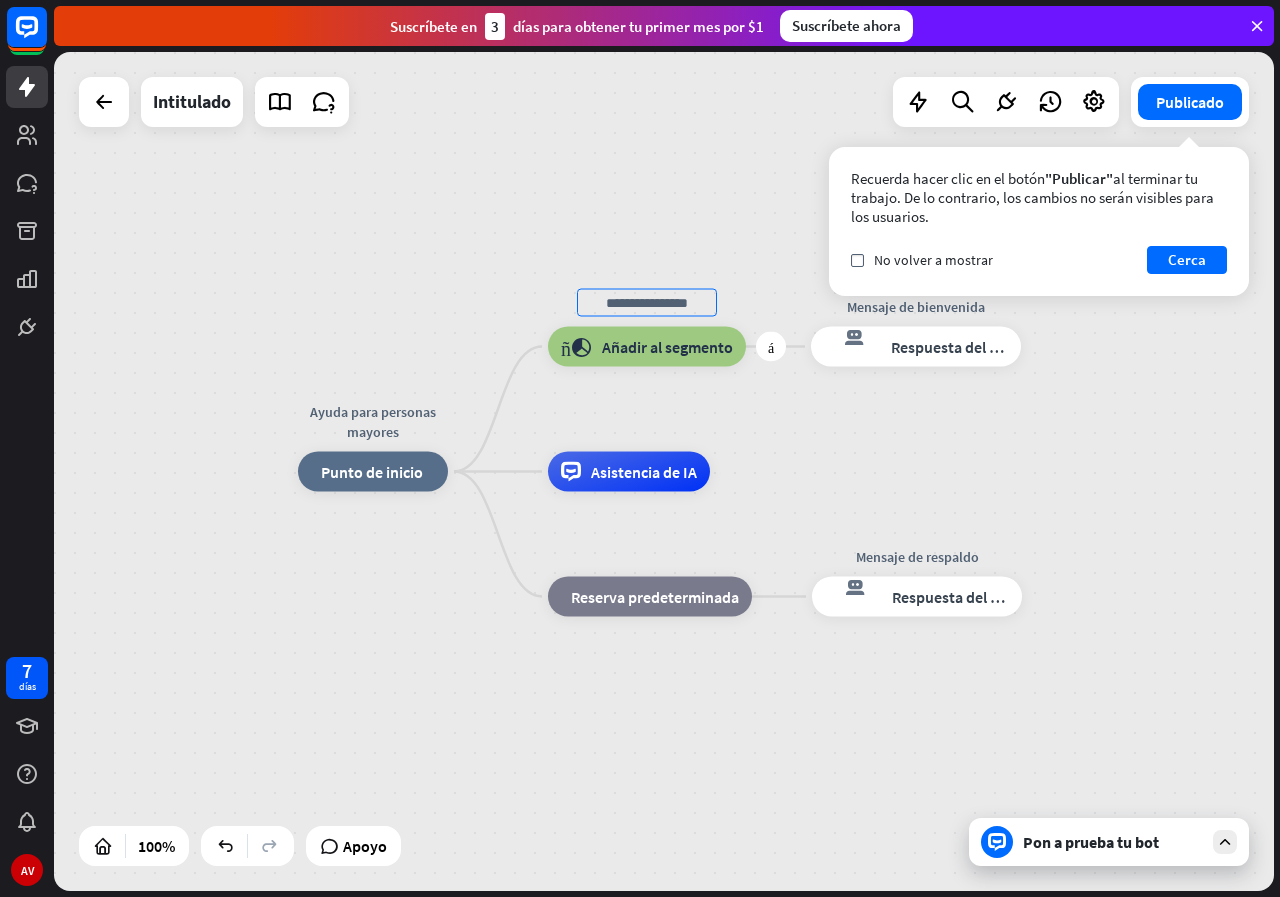 type on "*" 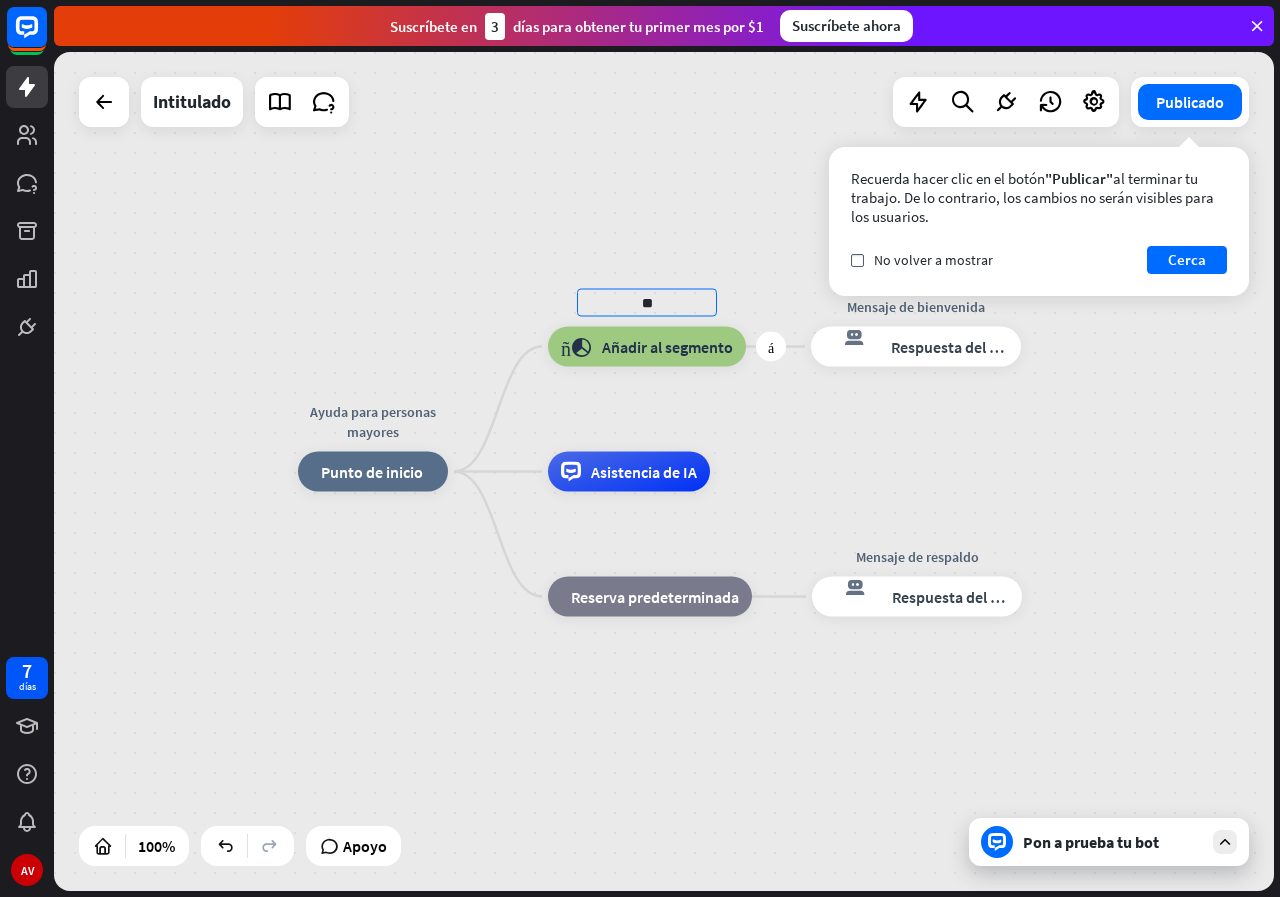type on "*" 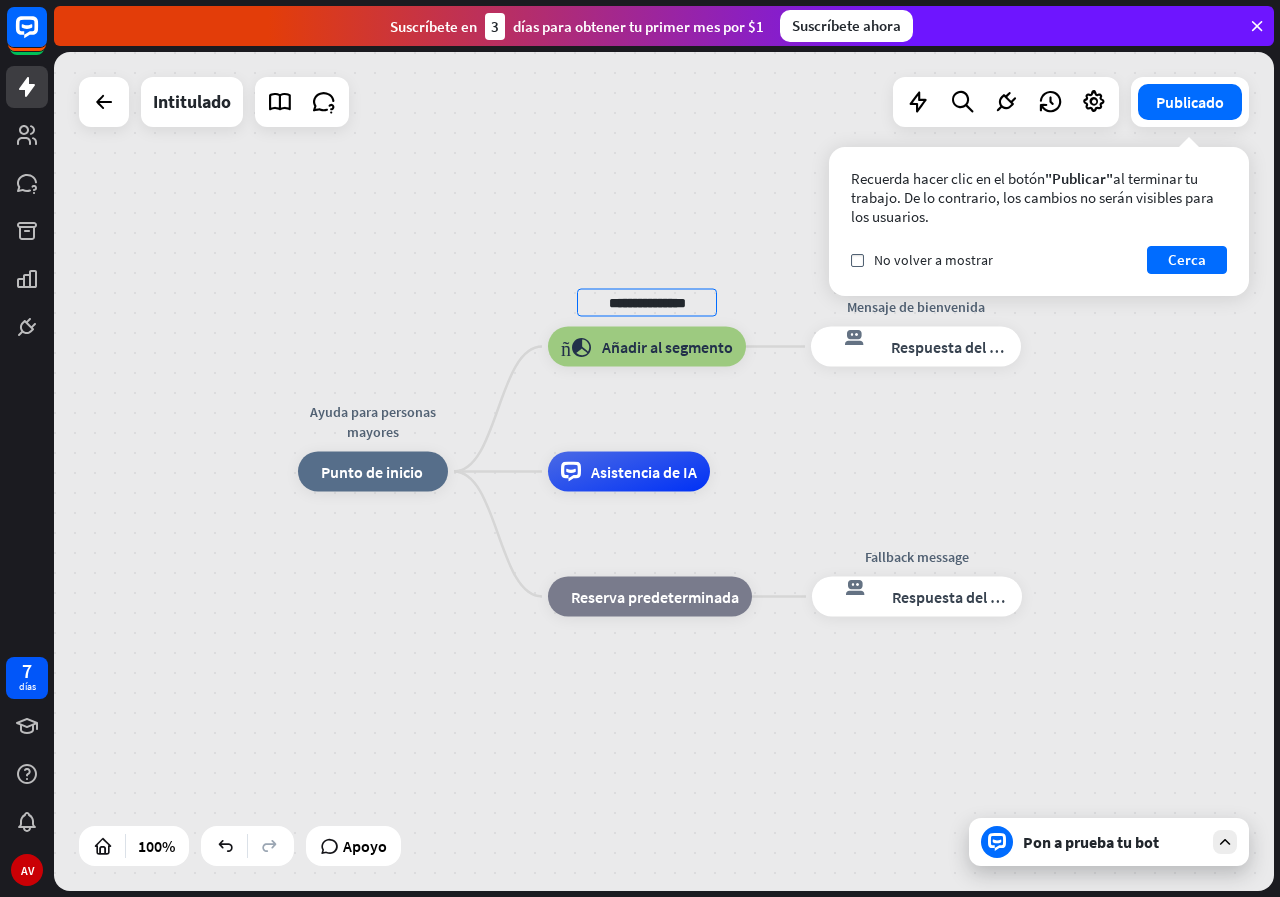 type on "**********" 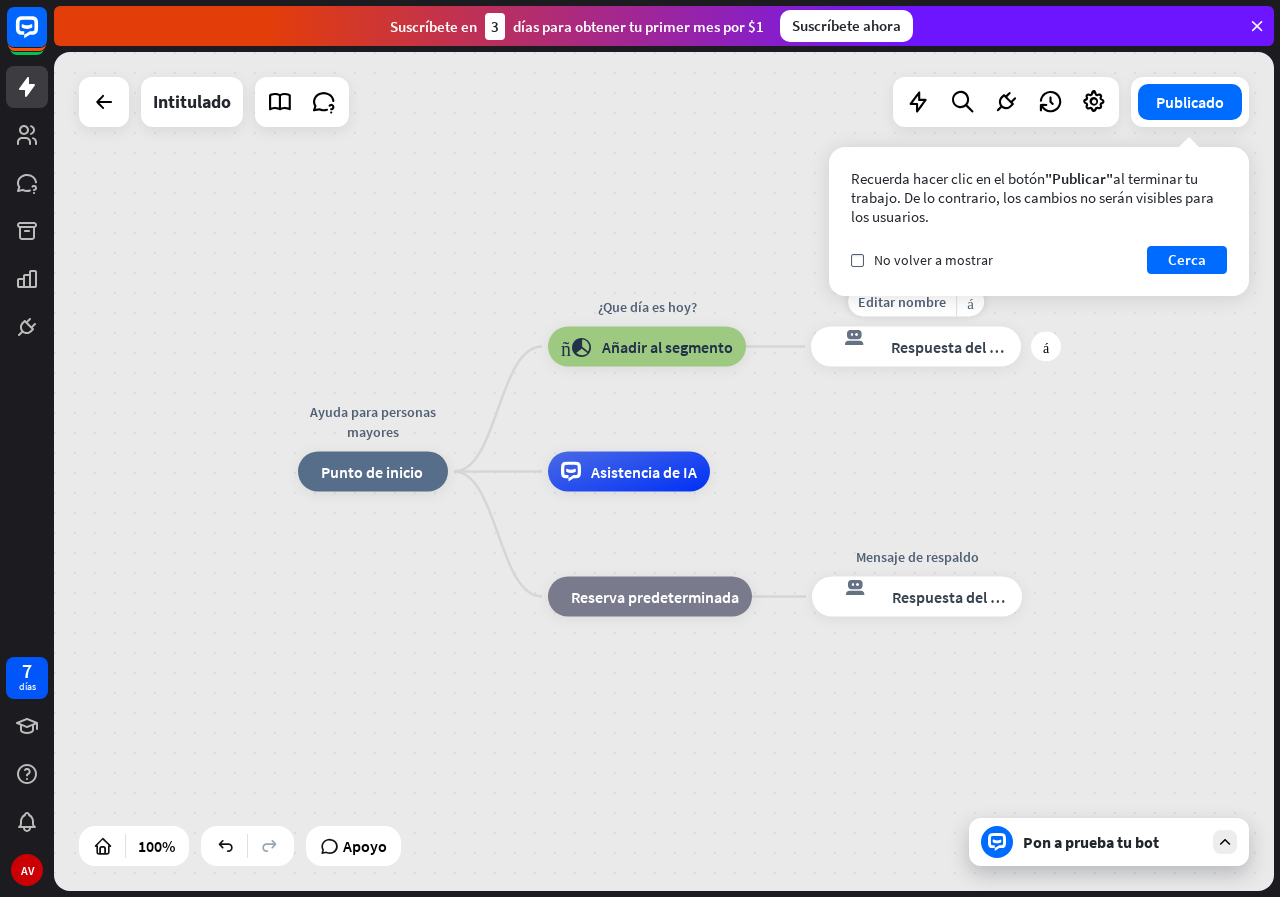 click on "Respuesta del bot" at bounding box center [952, 347] 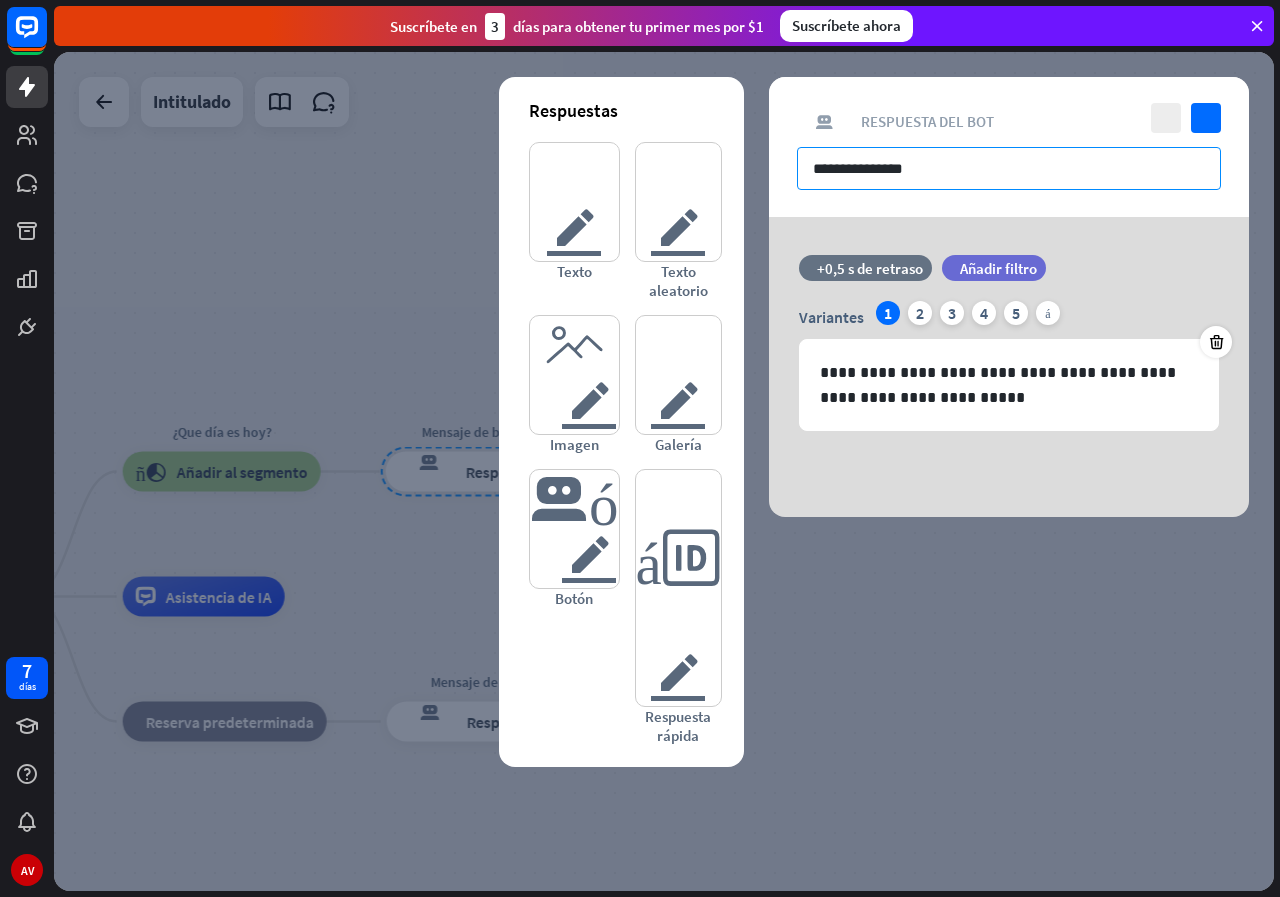 click on "**********" at bounding box center [1009, 168] 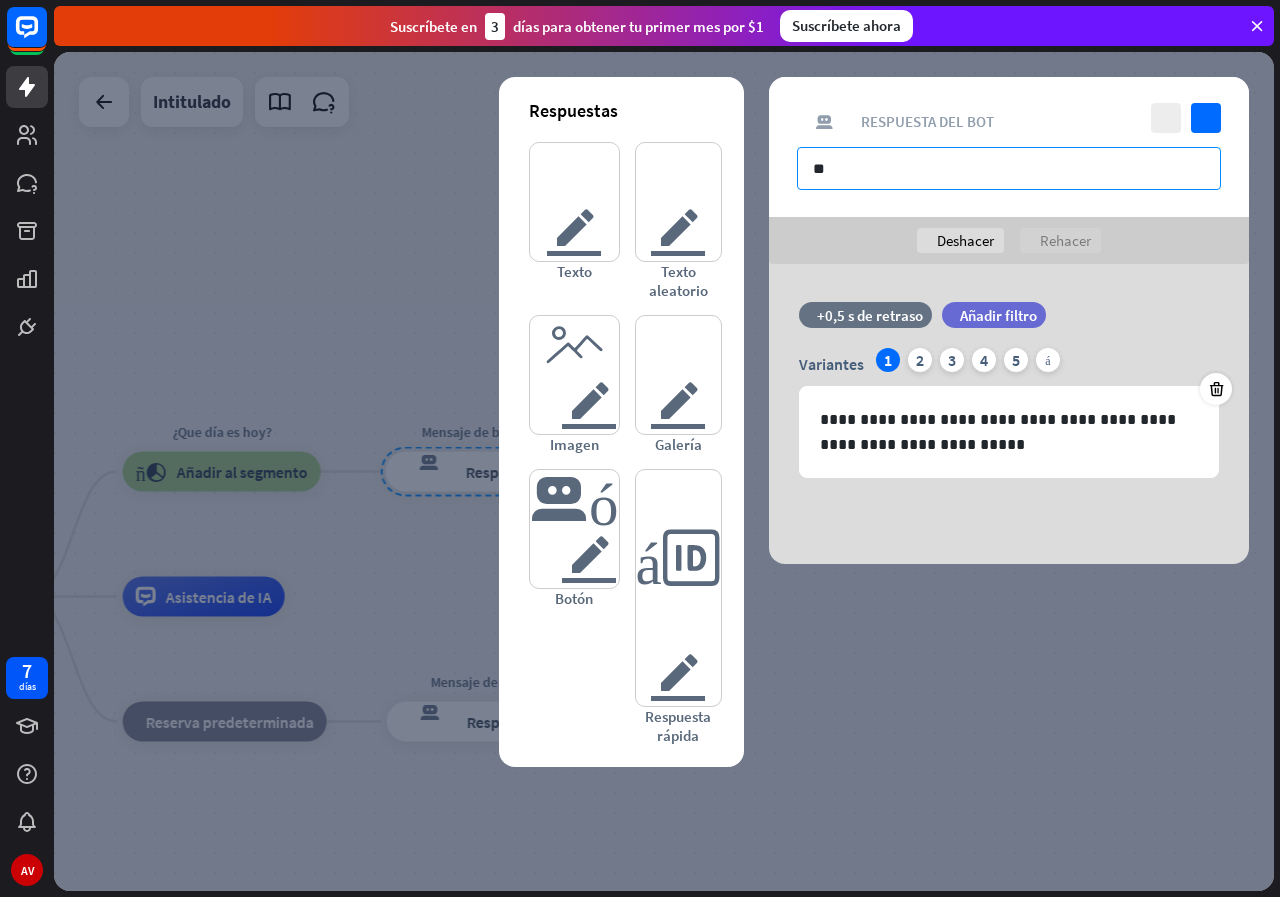 type on "*" 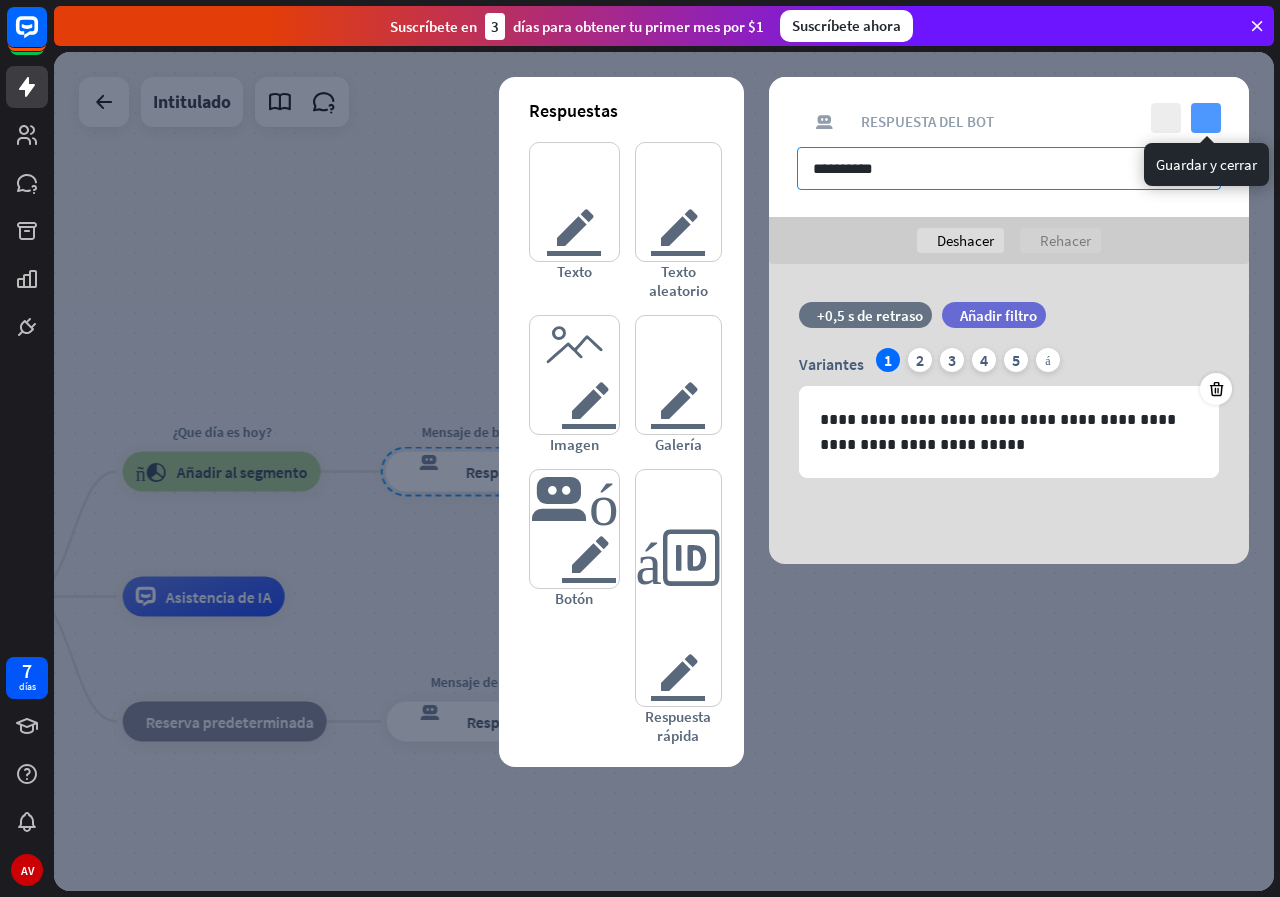 type on "**********" 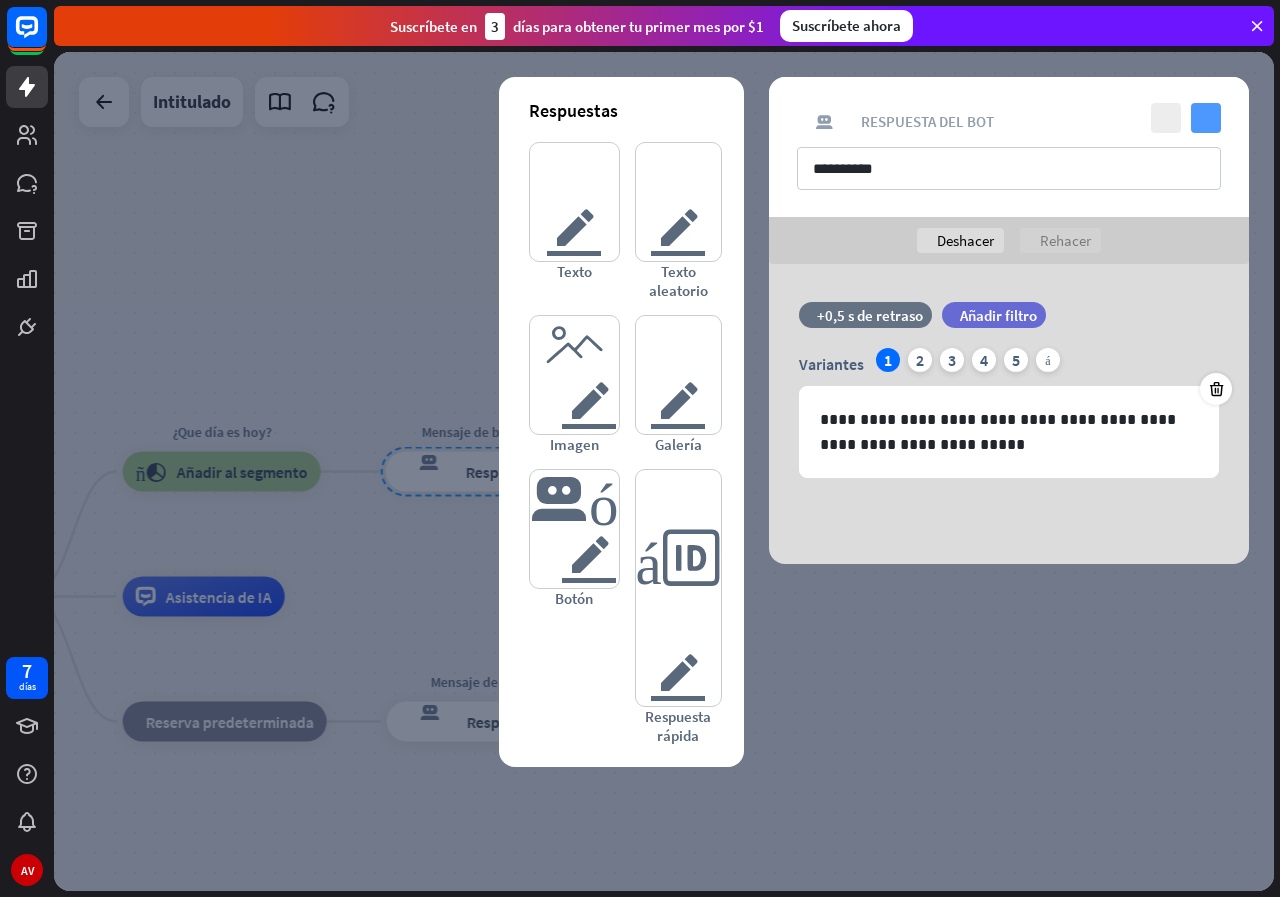 click on "controlar" at bounding box center (1206, 118) 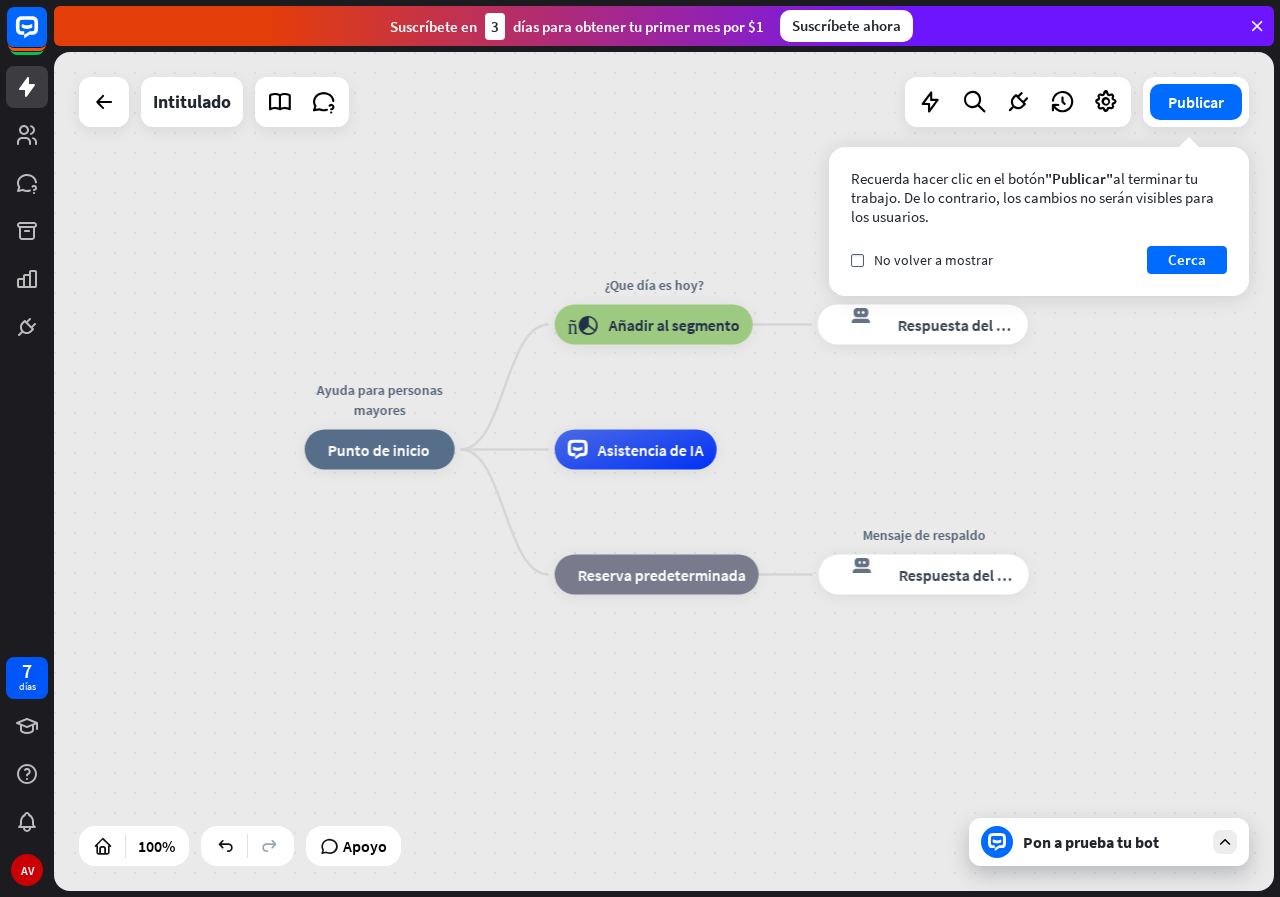 drag, startPoint x: 713, startPoint y: 550, endPoint x: 1145, endPoint y: 403, distance: 456.32553 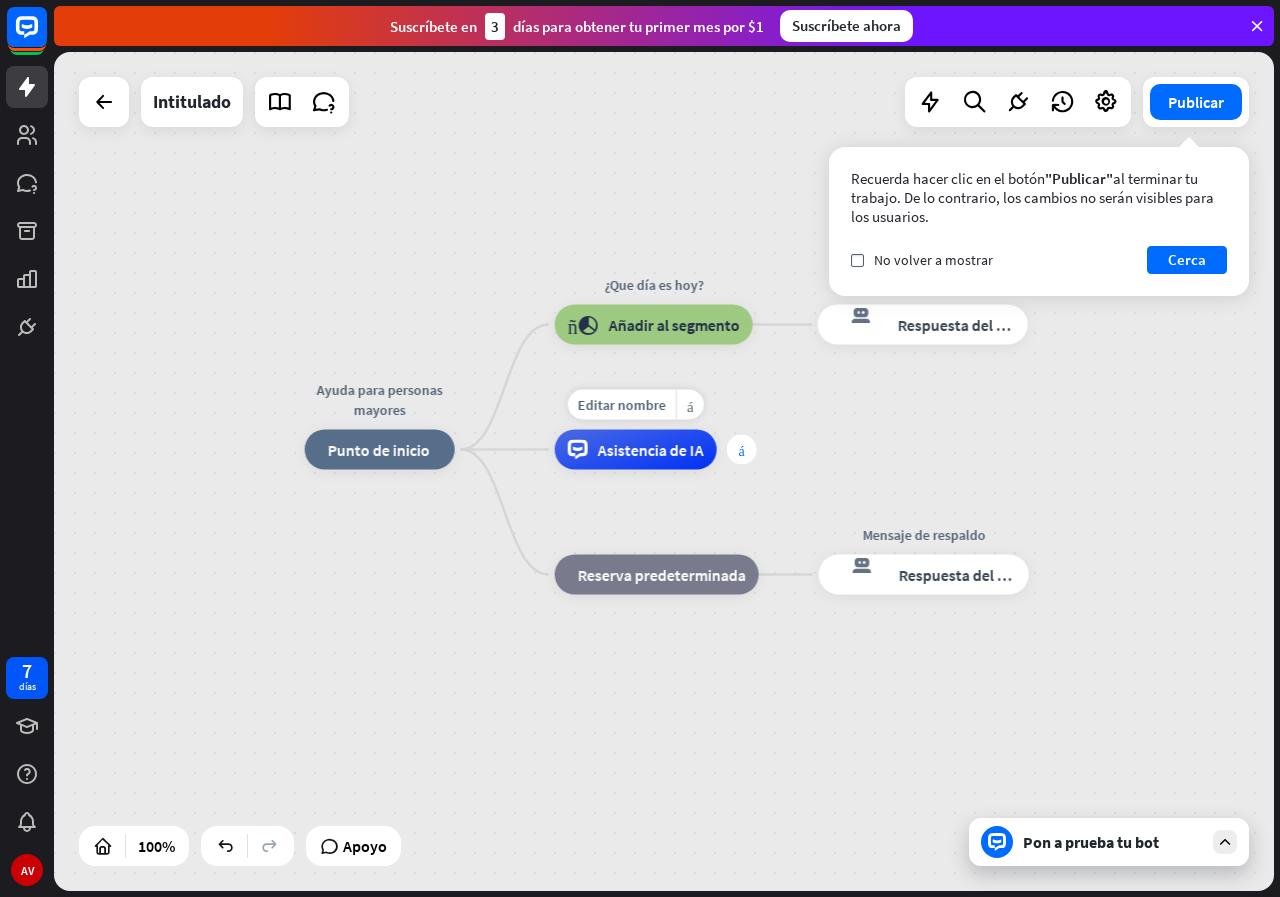 click on "más" at bounding box center (742, 450) 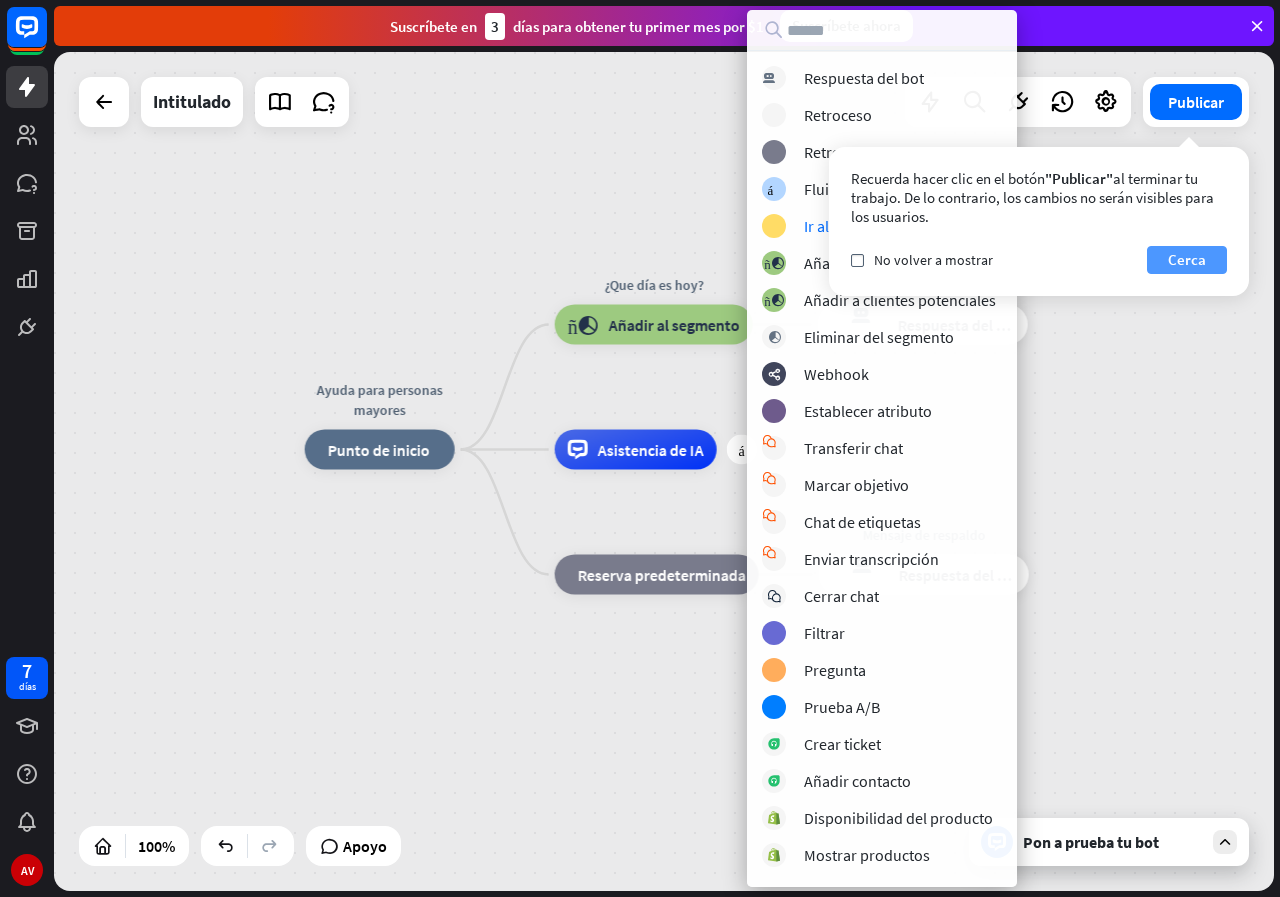 click on "Cerca" at bounding box center [1187, 259] 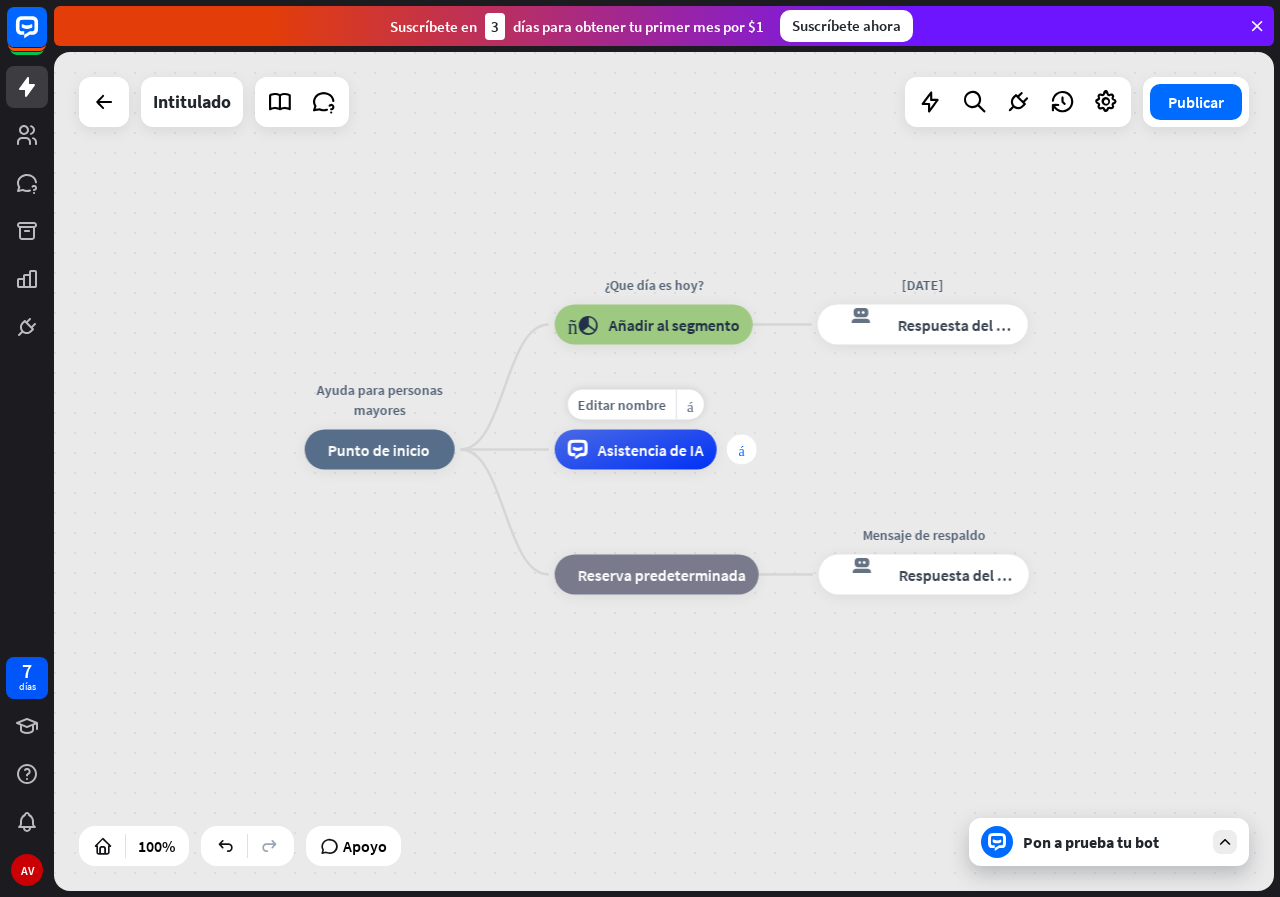 click on "más" at bounding box center [742, 450] 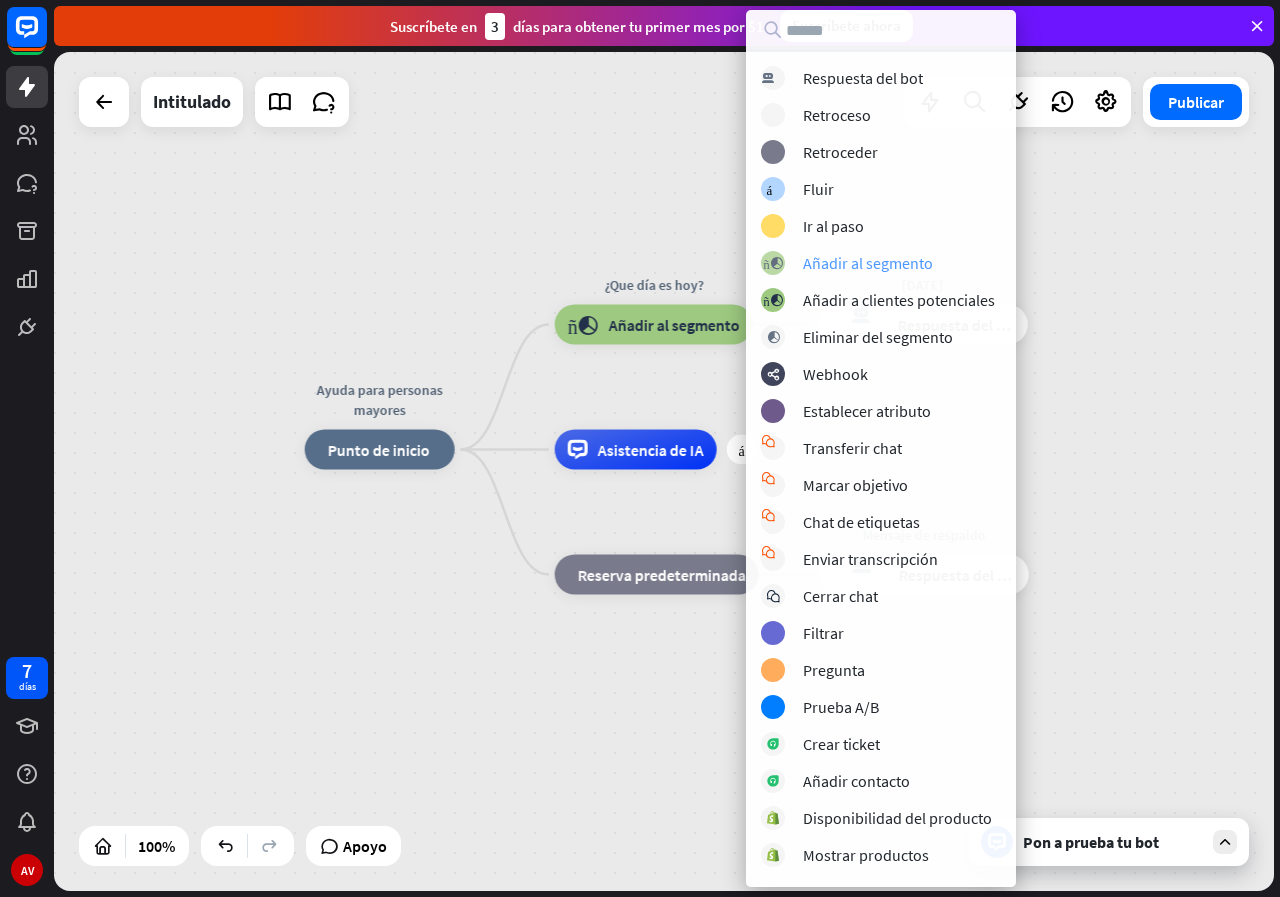 click on "Añadir al segmento" at bounding box center (868, 263) 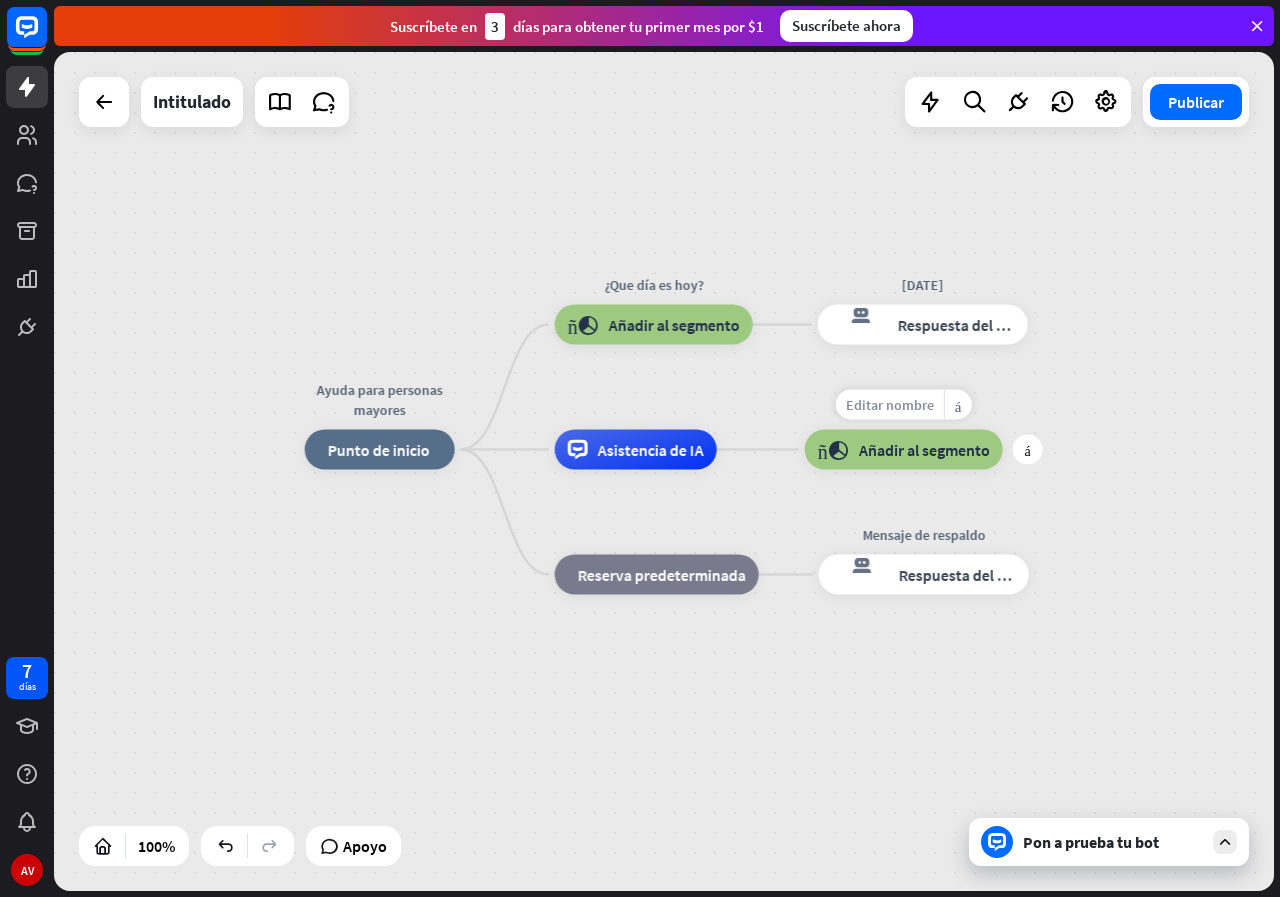 click on "Editar nombre" at bounding box center [890, 405] 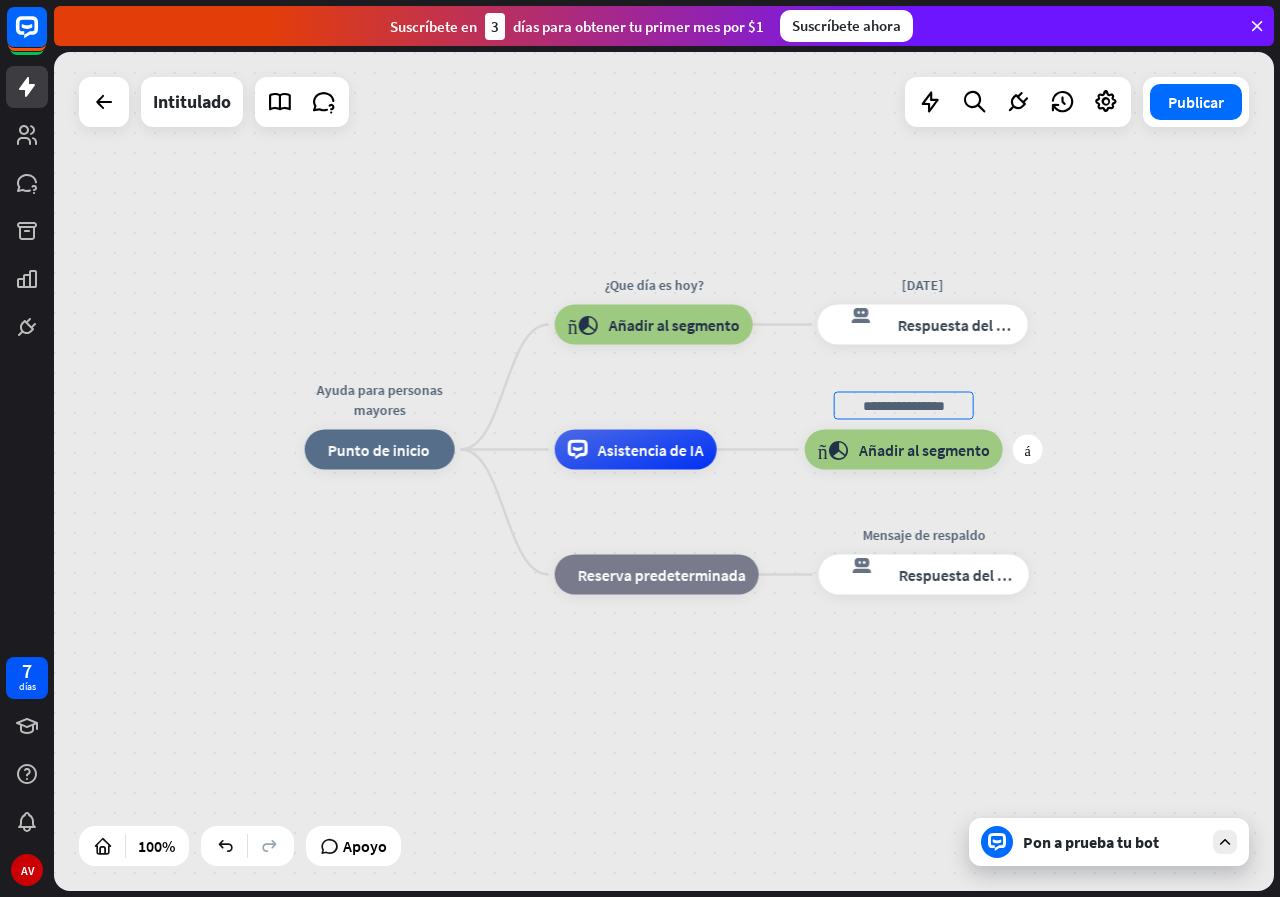 type on "*" 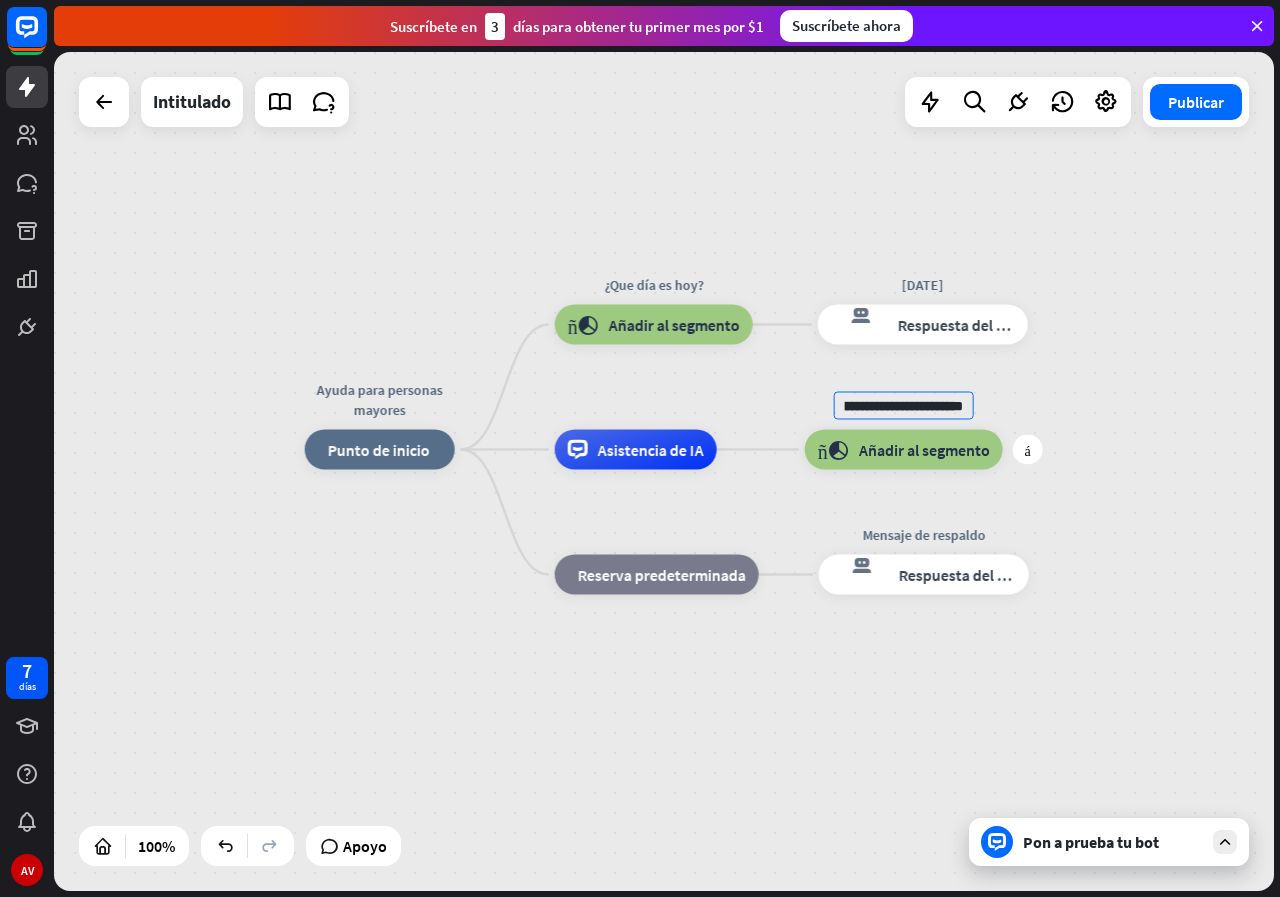 scroll, scrollTop: 0, scrollLeft: 158, axis: horizontal 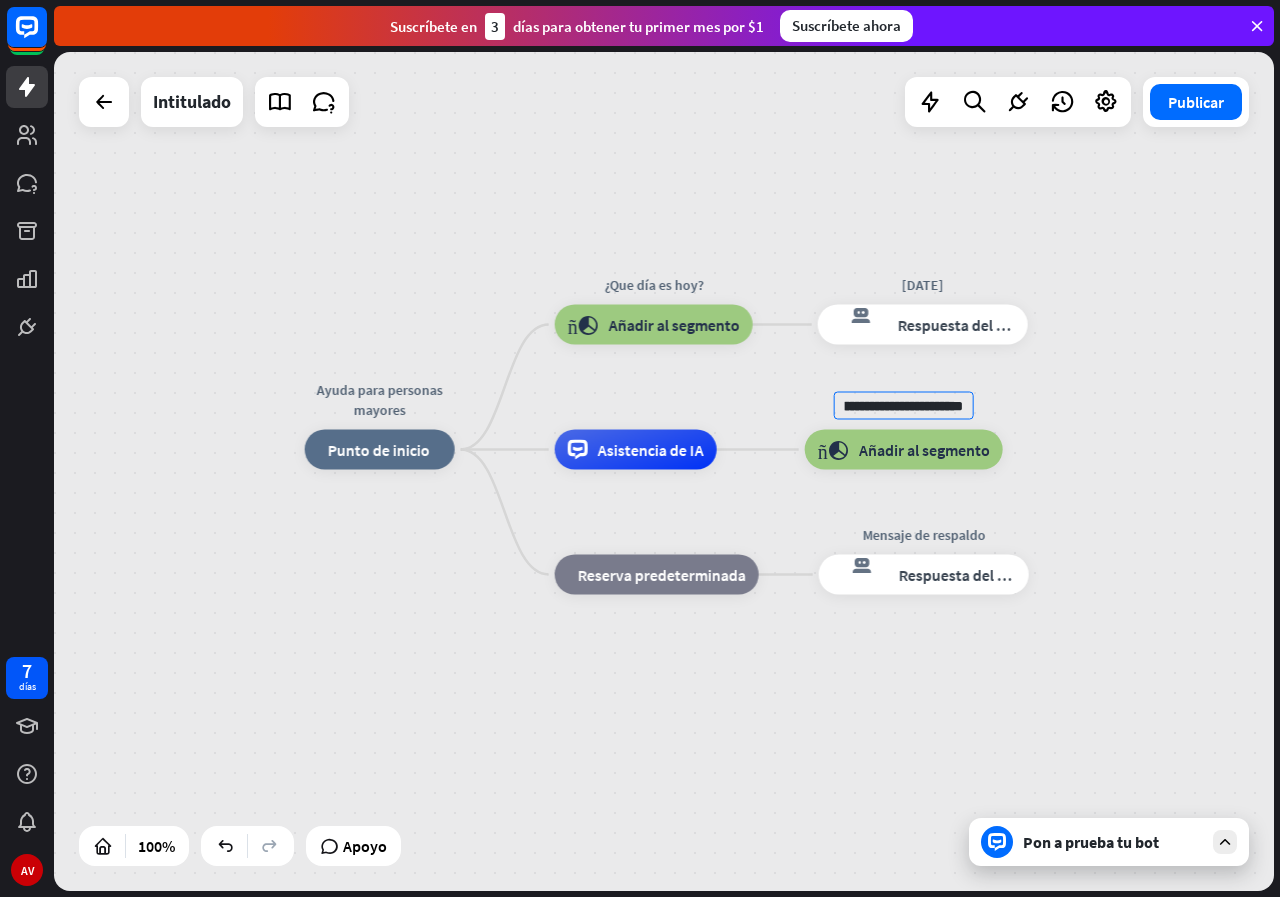 type on "**********" 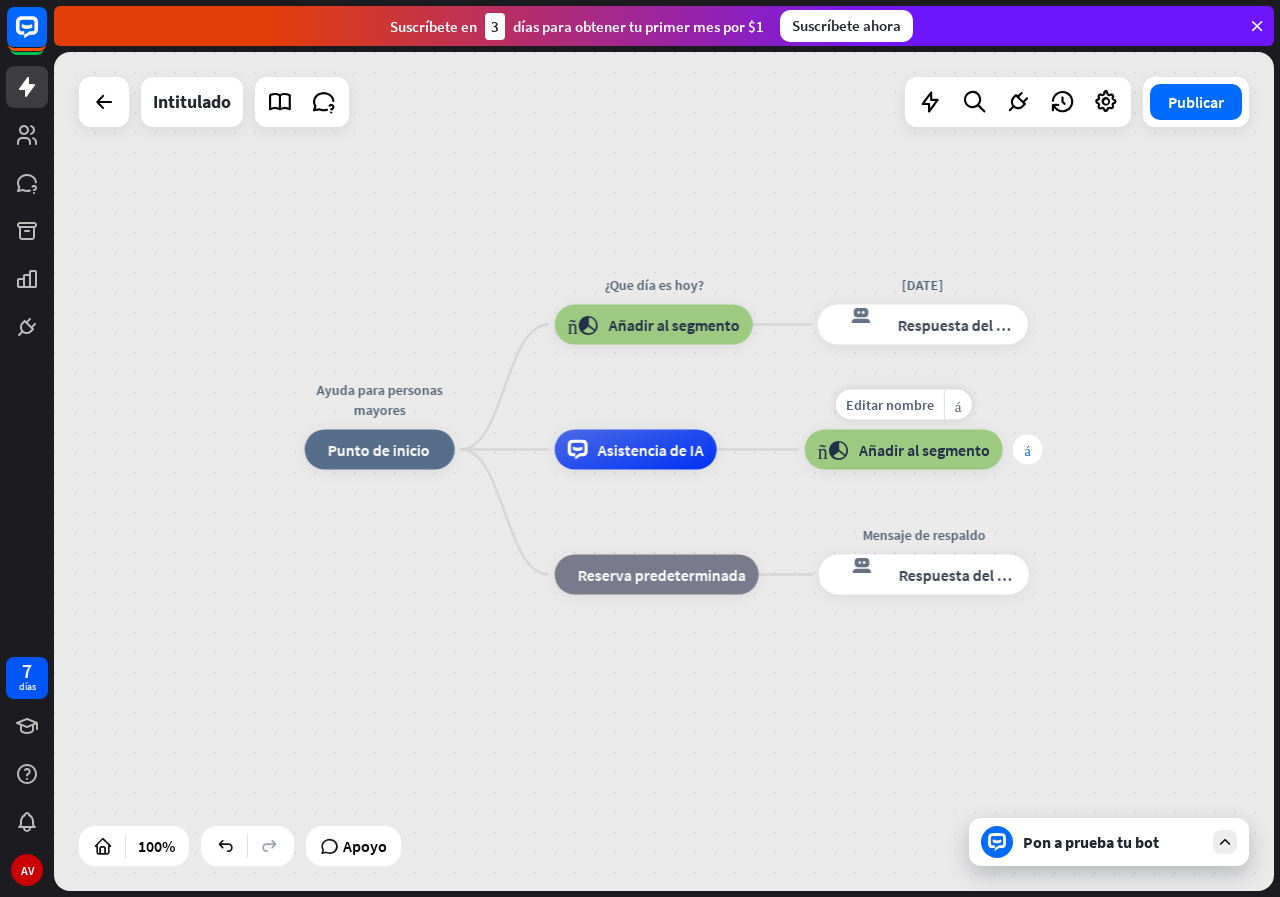 click on "más" at bounding box center (1028, 450) 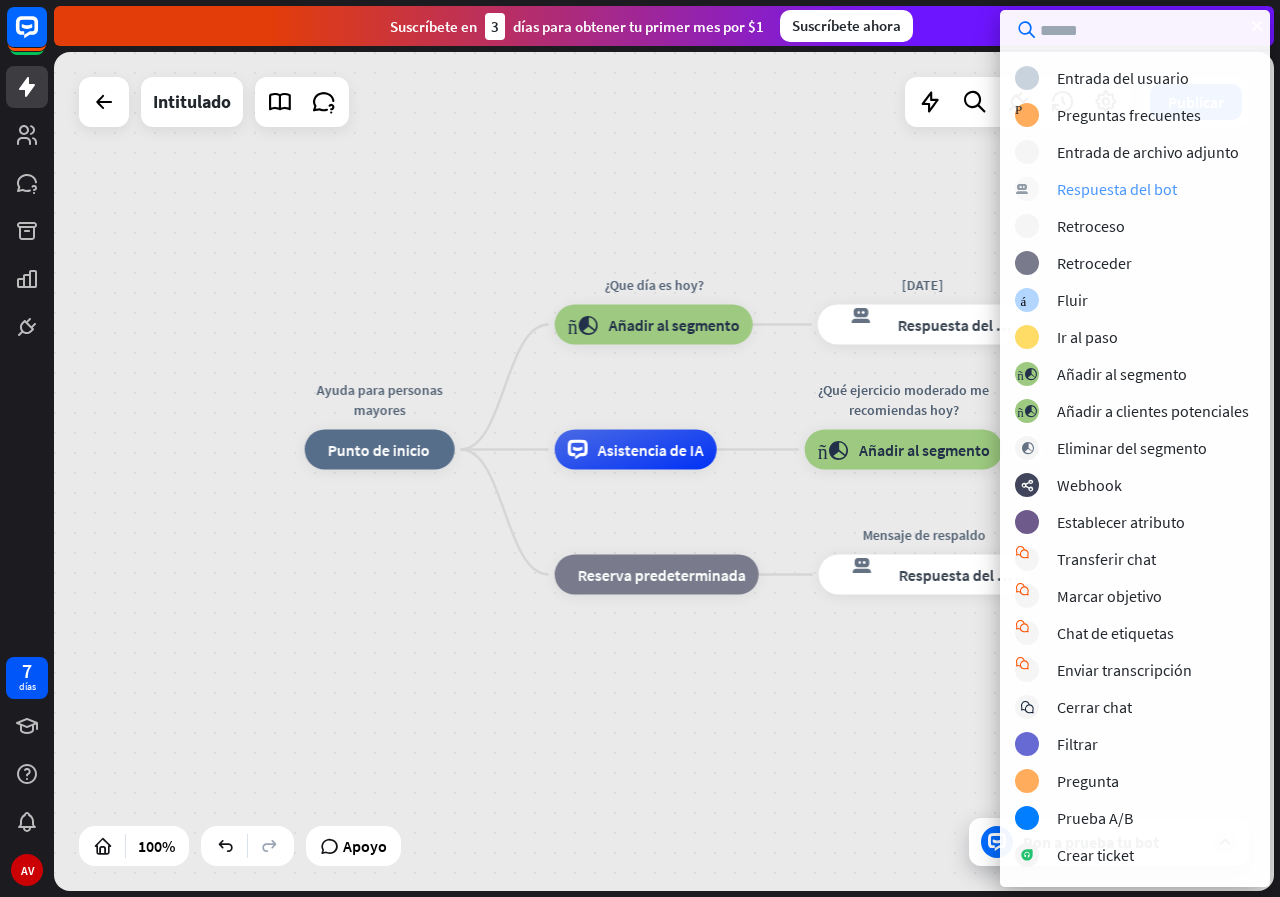 click on "Respuesta del bot" at bounding box center (1117, 189) 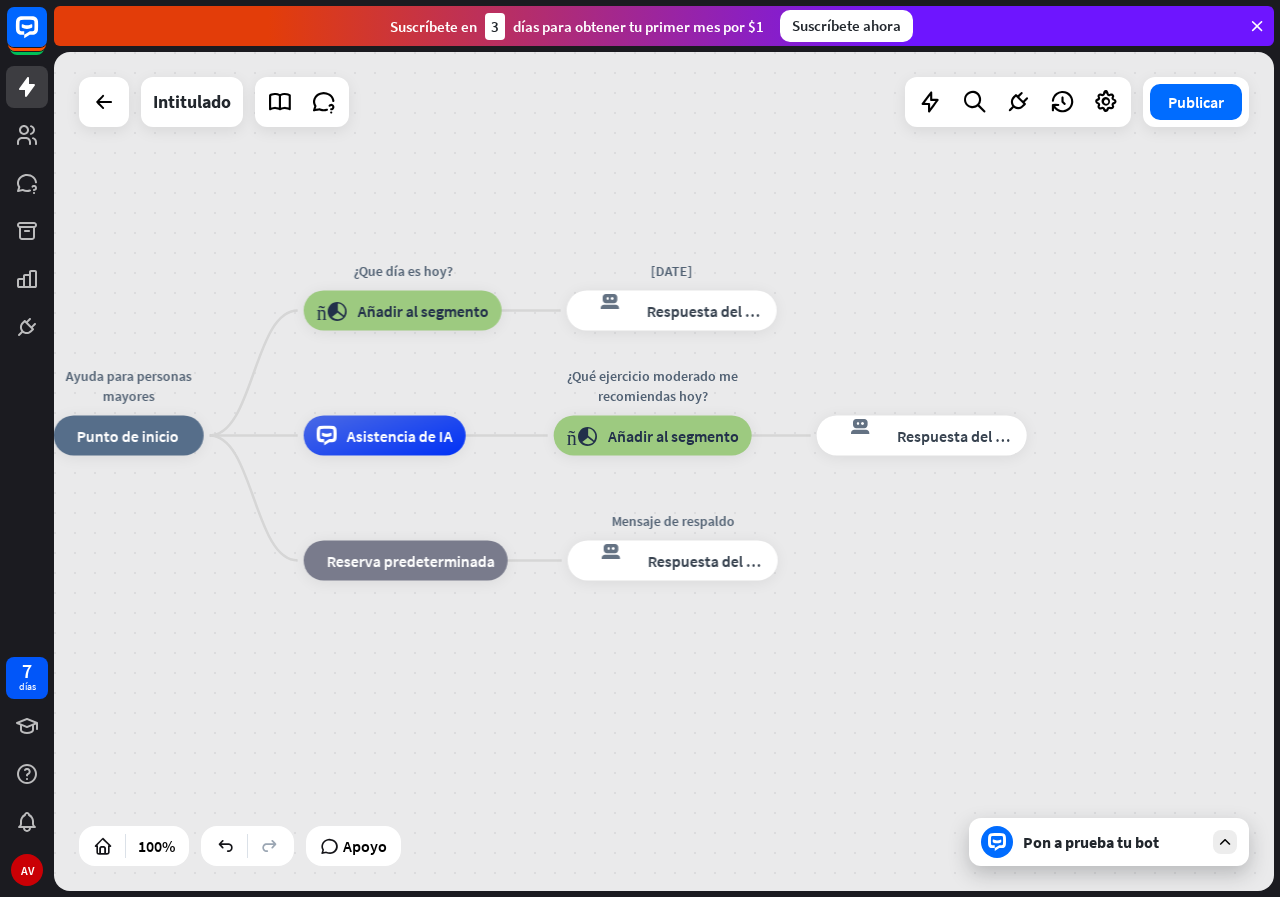 drag, startPoint x: 1170, startPoint y: 523, endPoint x: 919, endPoint y: 509, distance: 251.39014 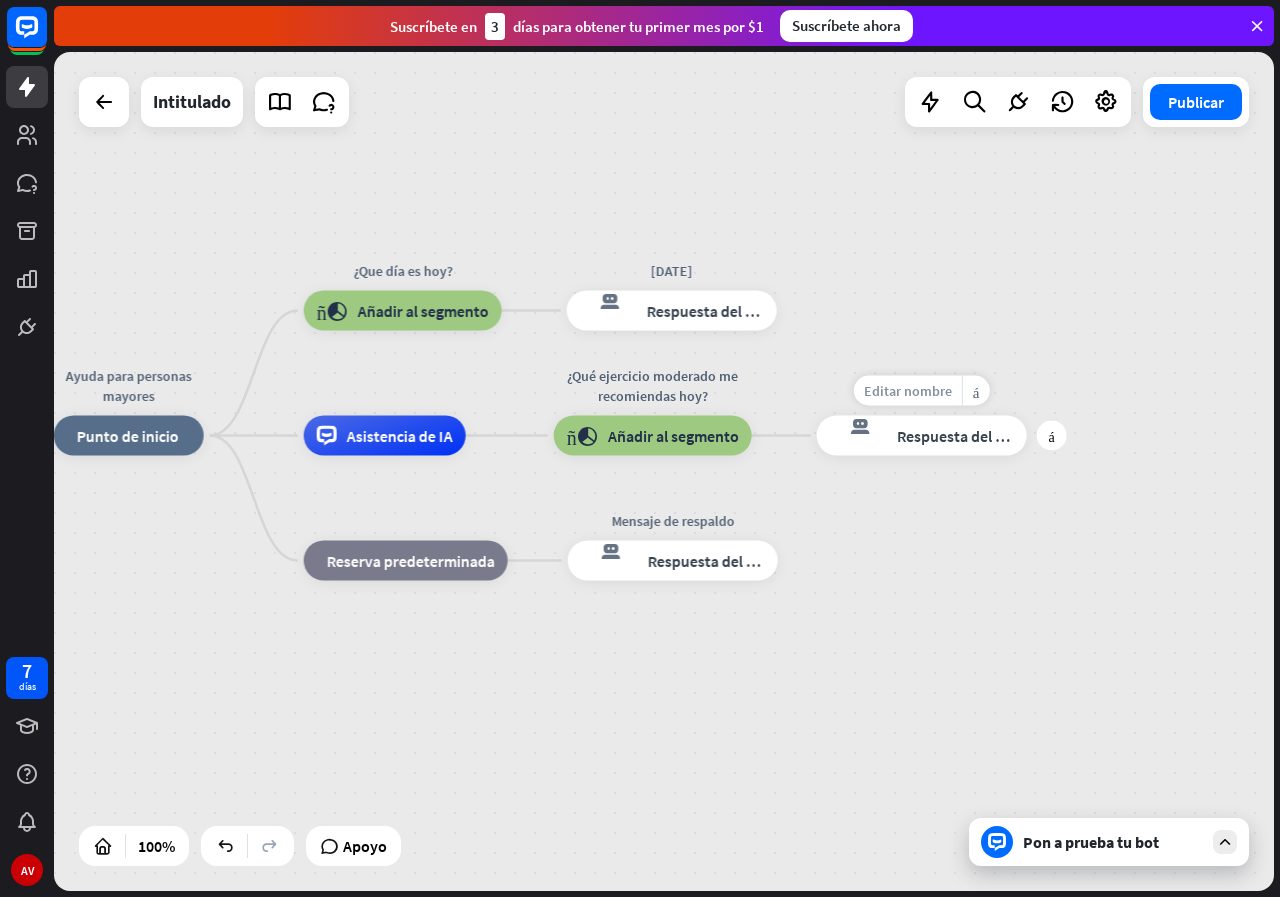 click on "Editar nombre" at bounding box center [908, 391] 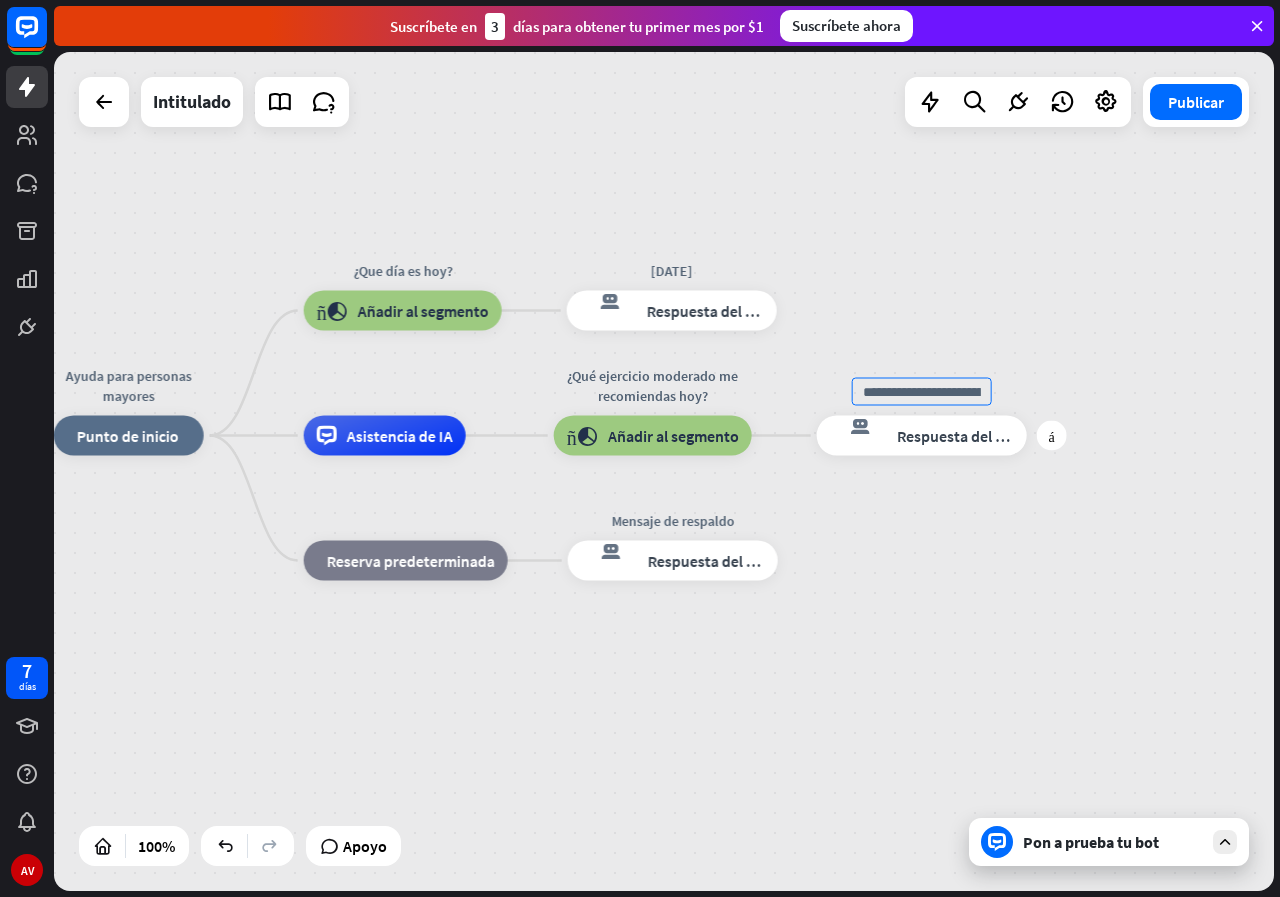 click on "más     respuesta del bot de bloqueo   Respuesta del bot" at bounding box center (922, 436) 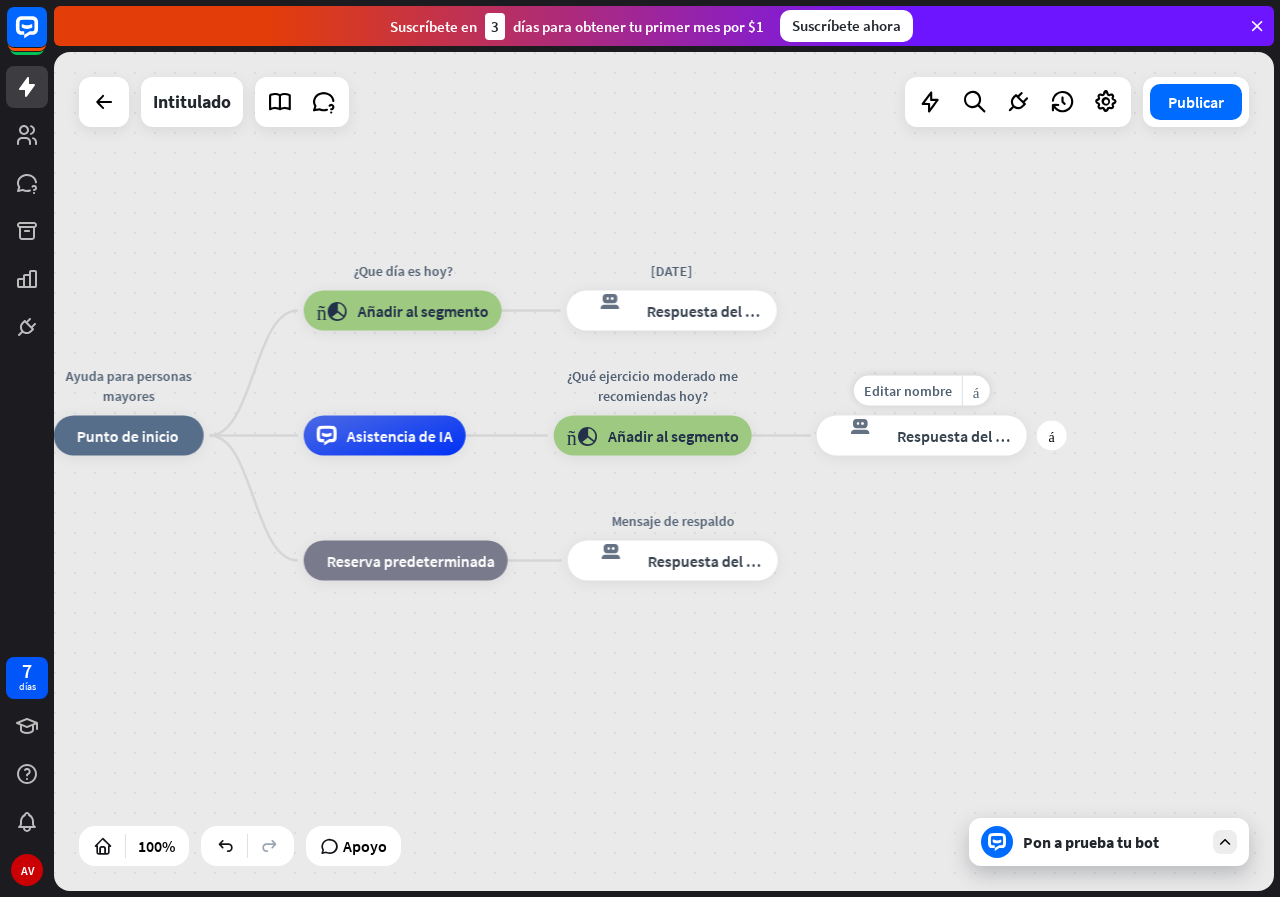 click on "Respuesta del bot" at bounding box center [958, 436] 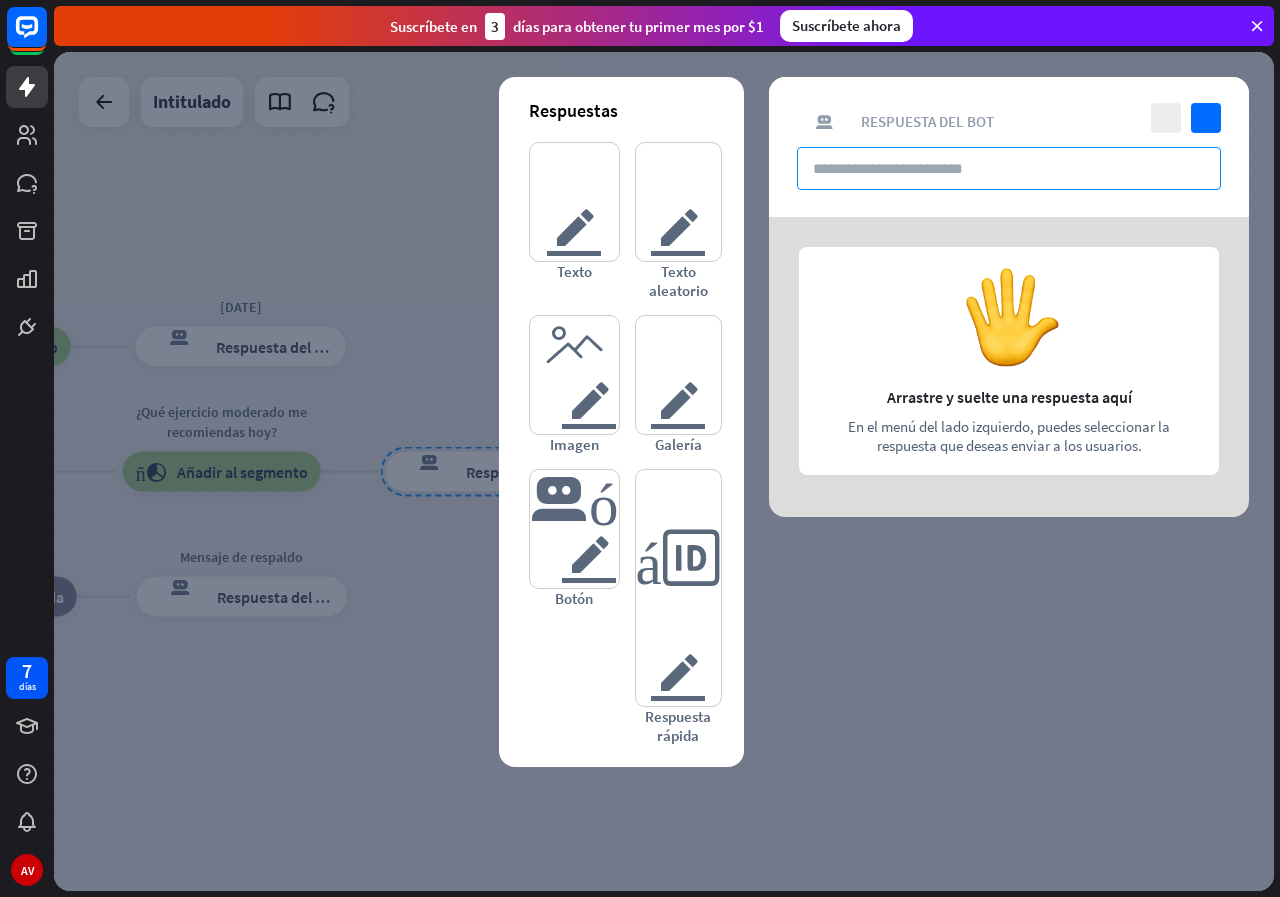click at bounding box center [1009, 168] 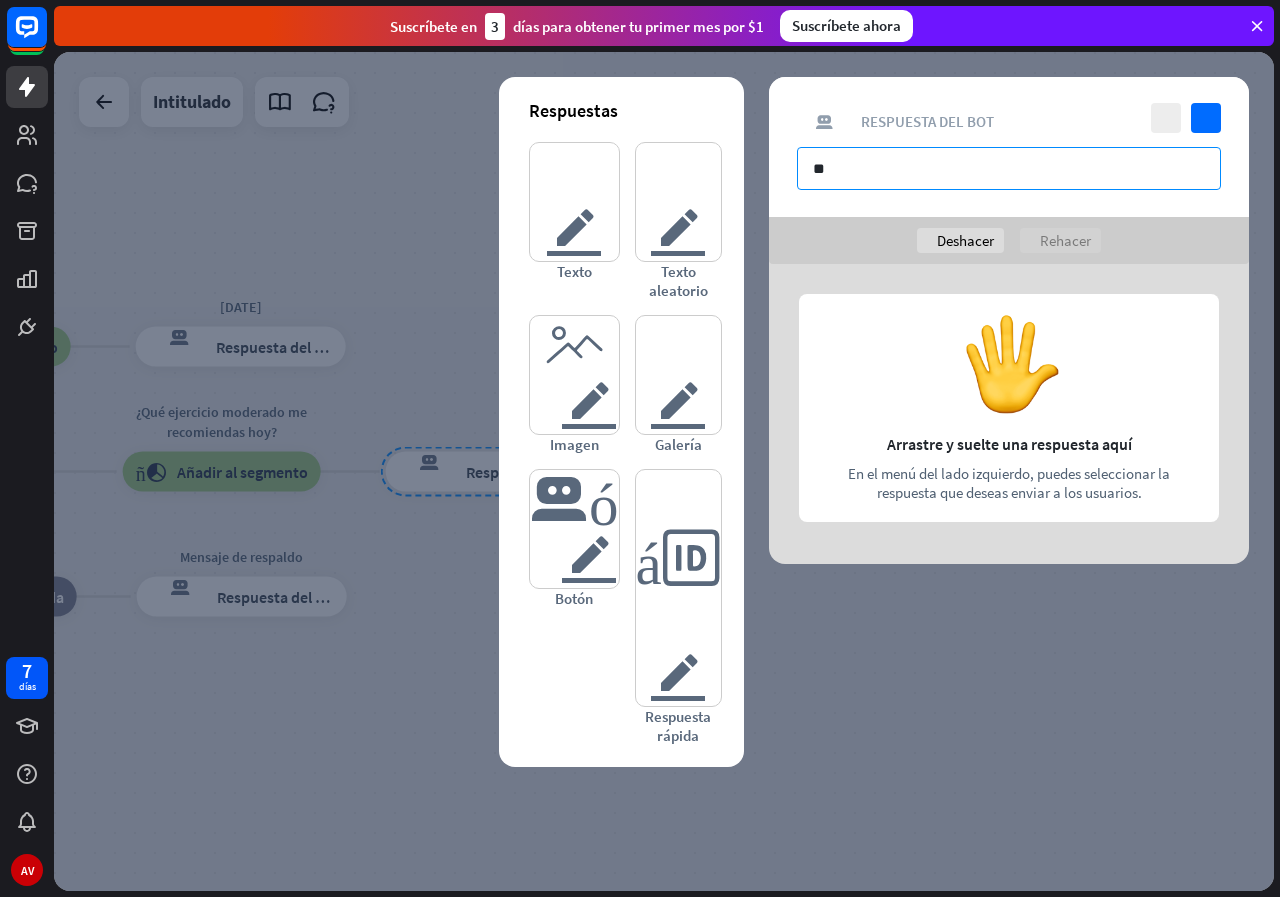 type on "*" 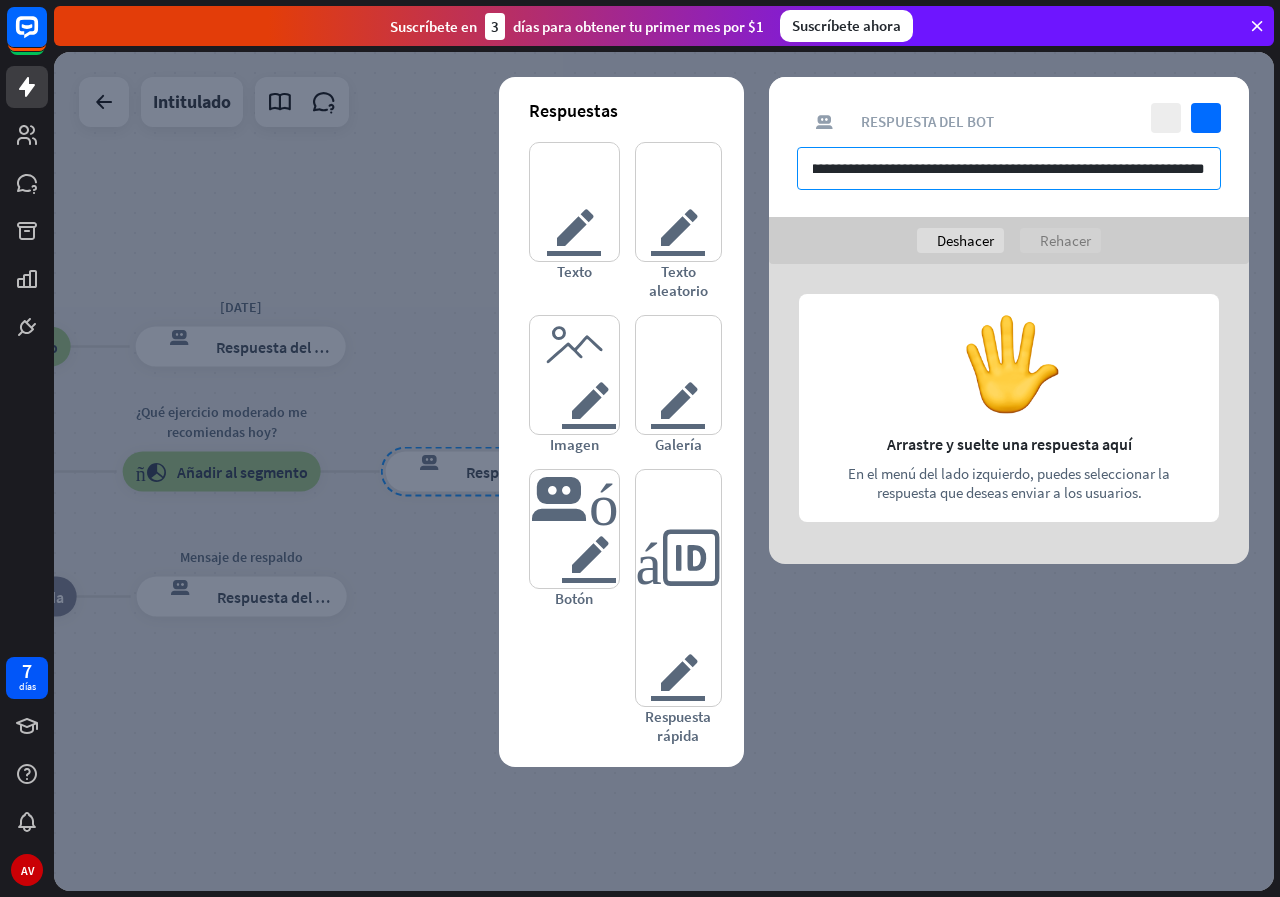scroll, scrollTop: 0, scrollLeft: 34, axis: horizontal 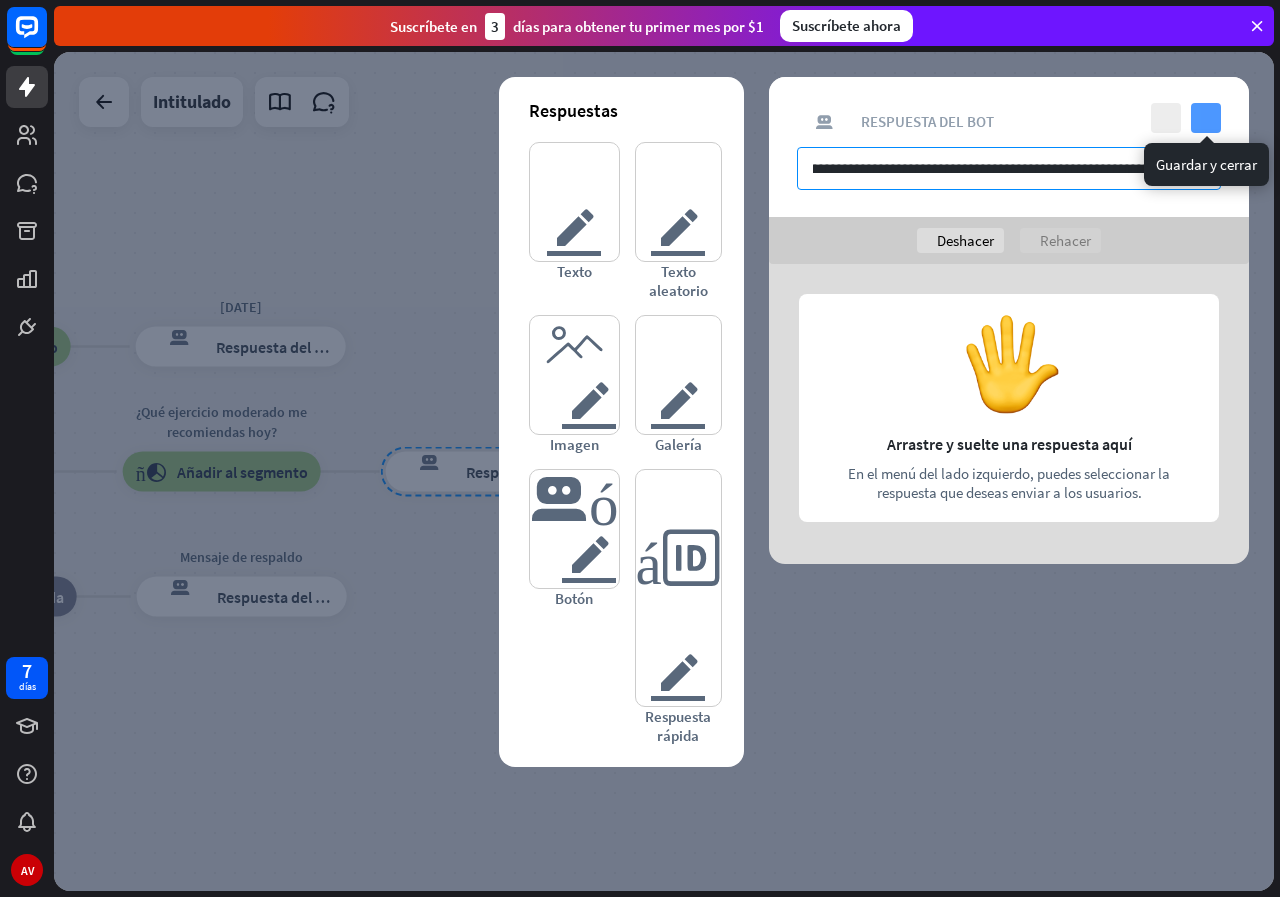 type on "**********" 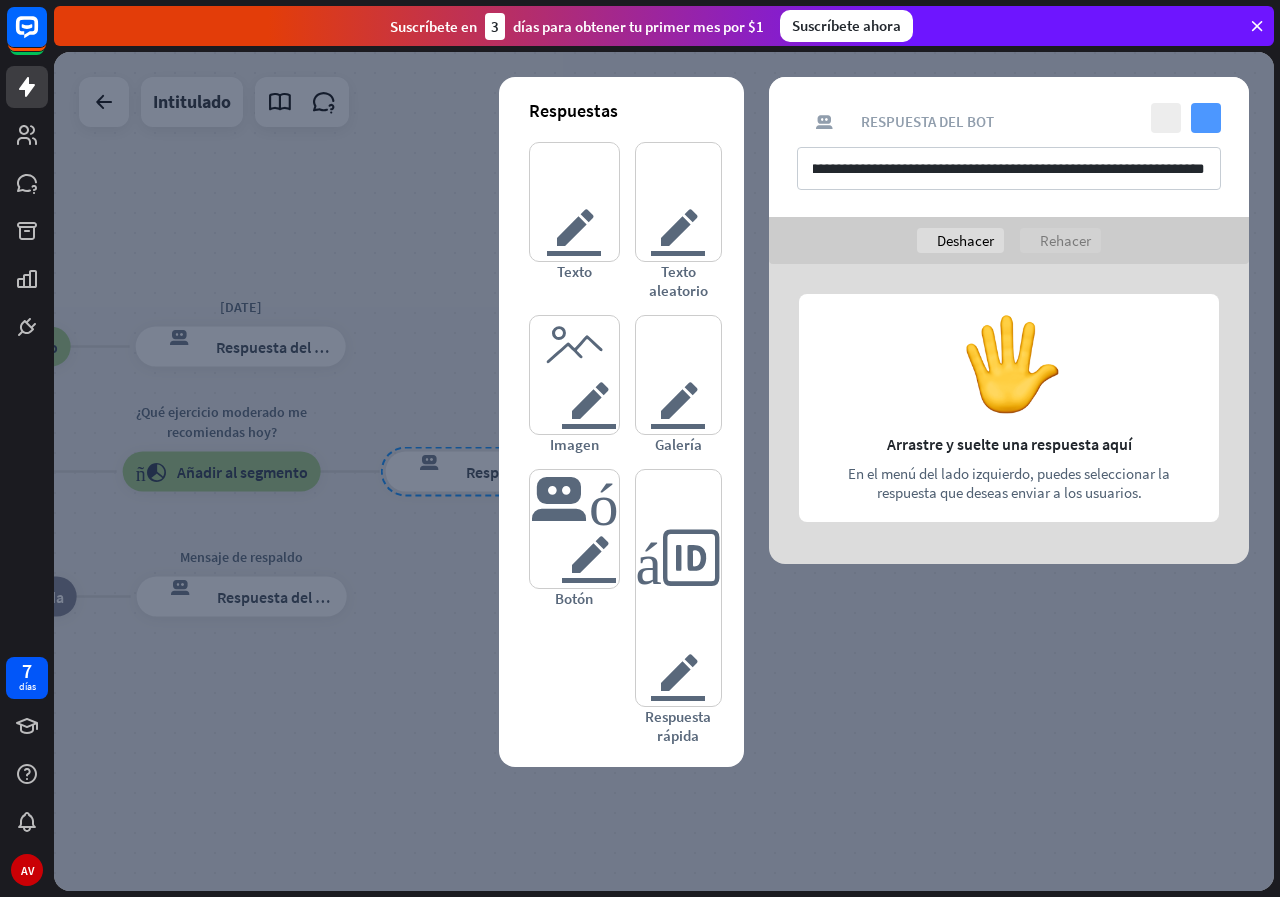 scroll, scrollTop: 0, scrollLeft: 0, axis: both 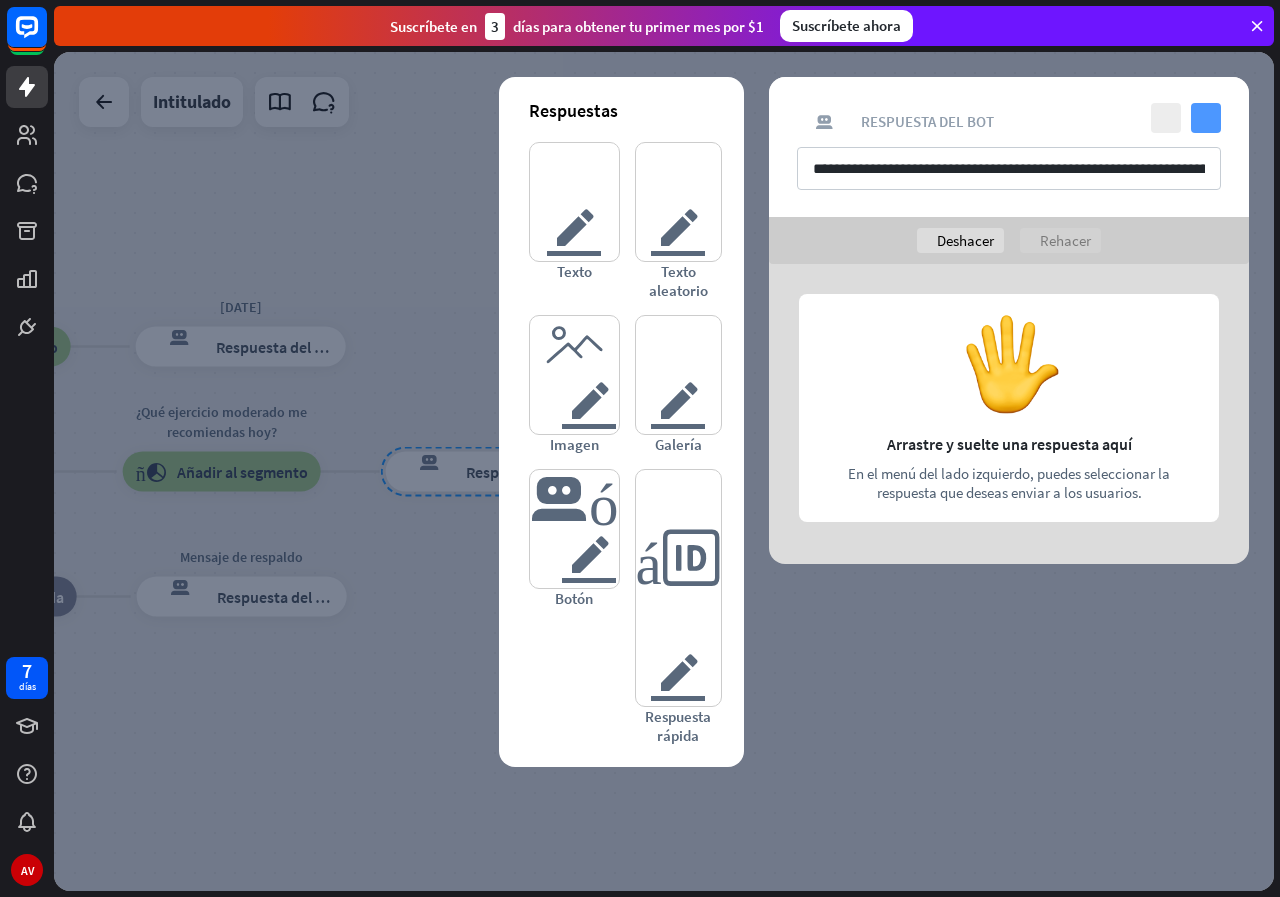 click on "controlar" at bounding box center [1206, 118] 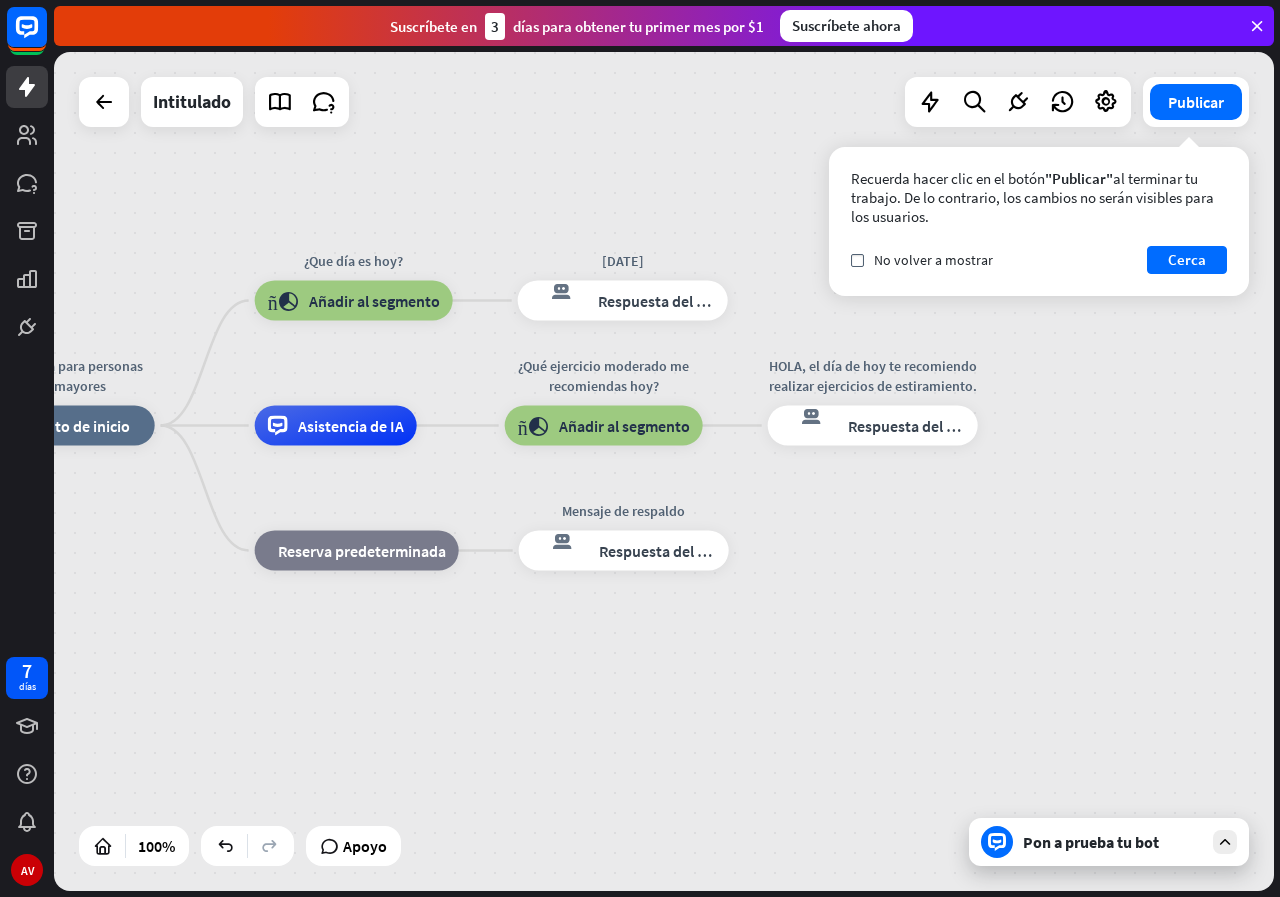 drag, startPoint x: 733, startPoint y: 433, endPoint x: 1115, endPoint y: 387, distance: 384.75967 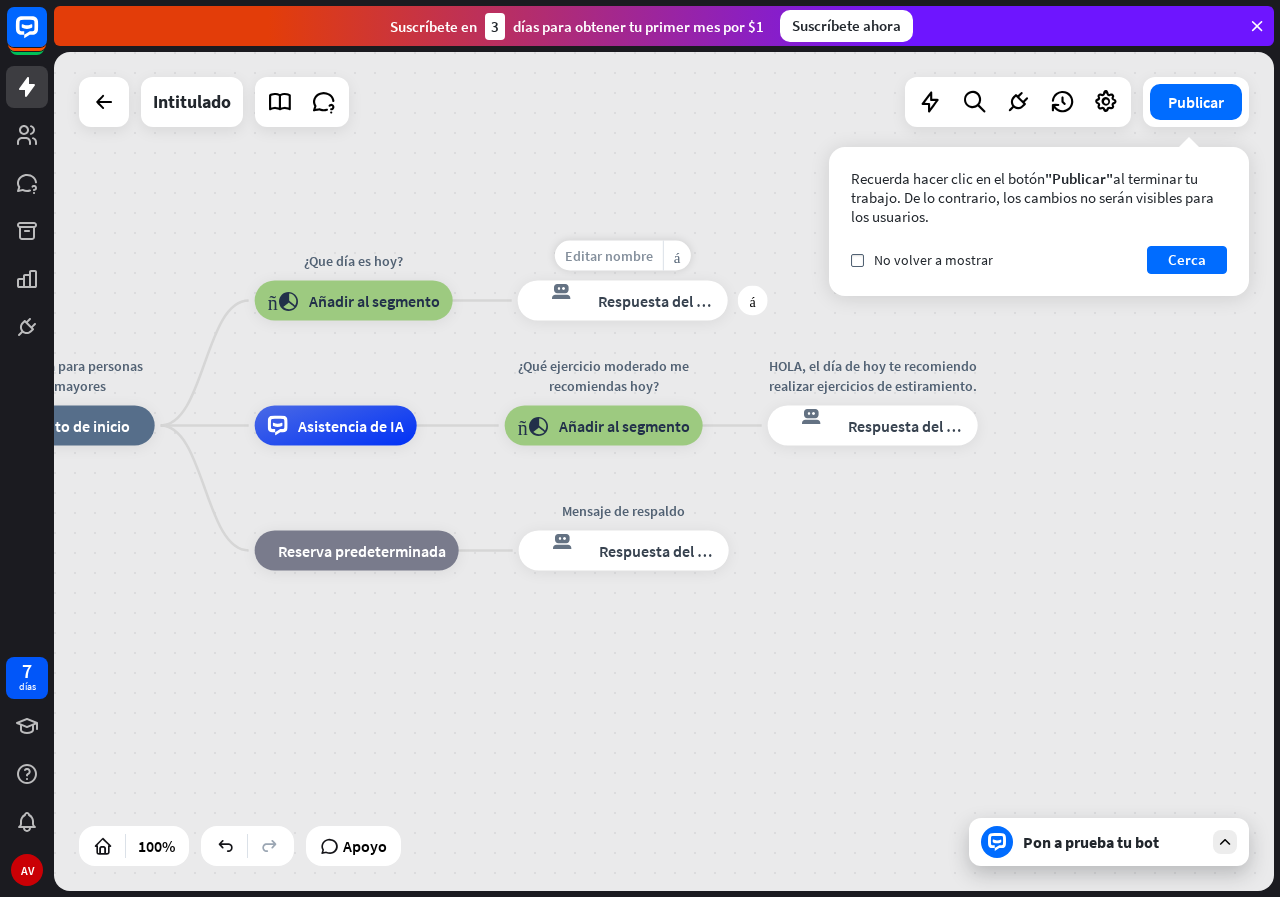 click on "Editar nombre" at bounding box center (609, 256) 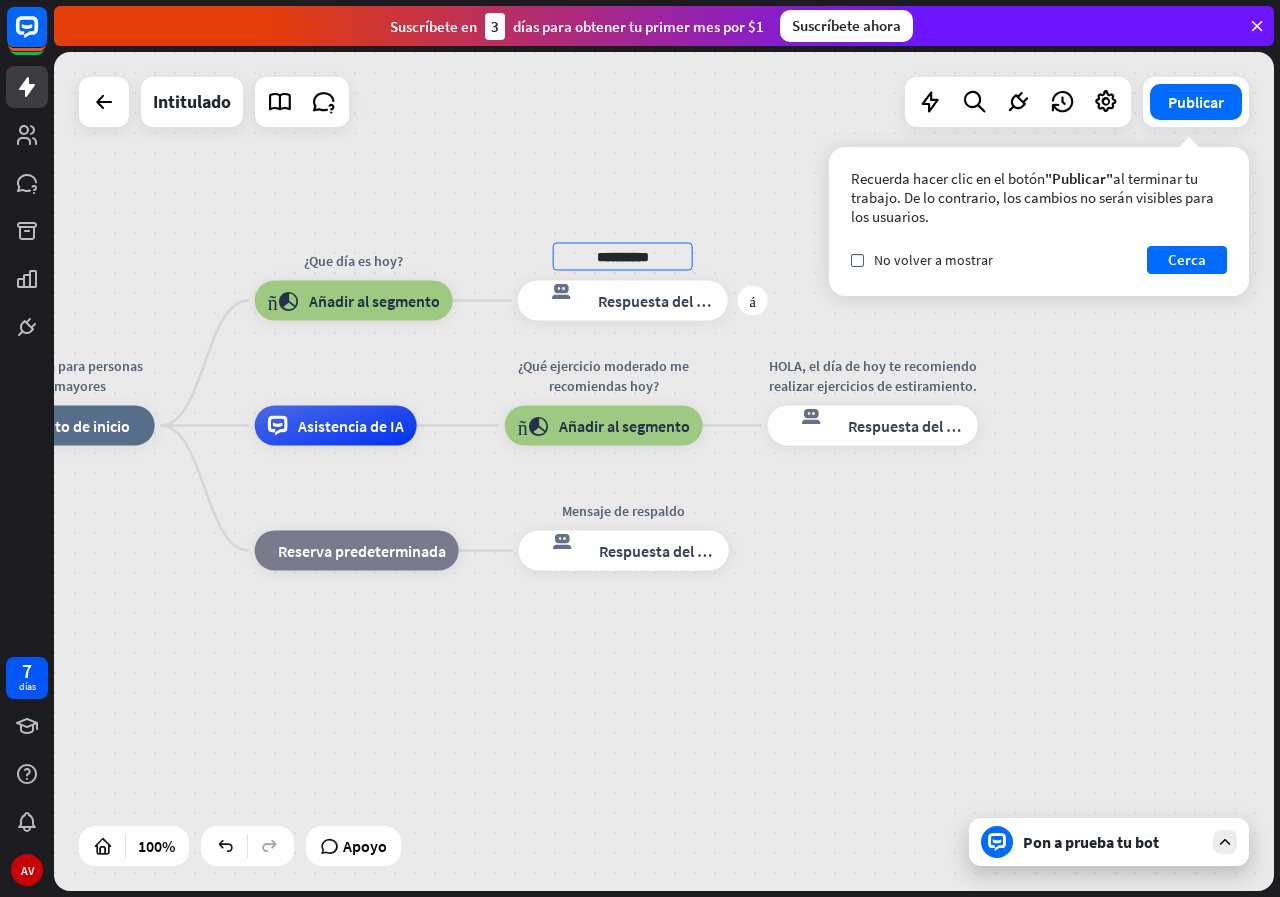 click on "**********" at bounding box center [623, 257] 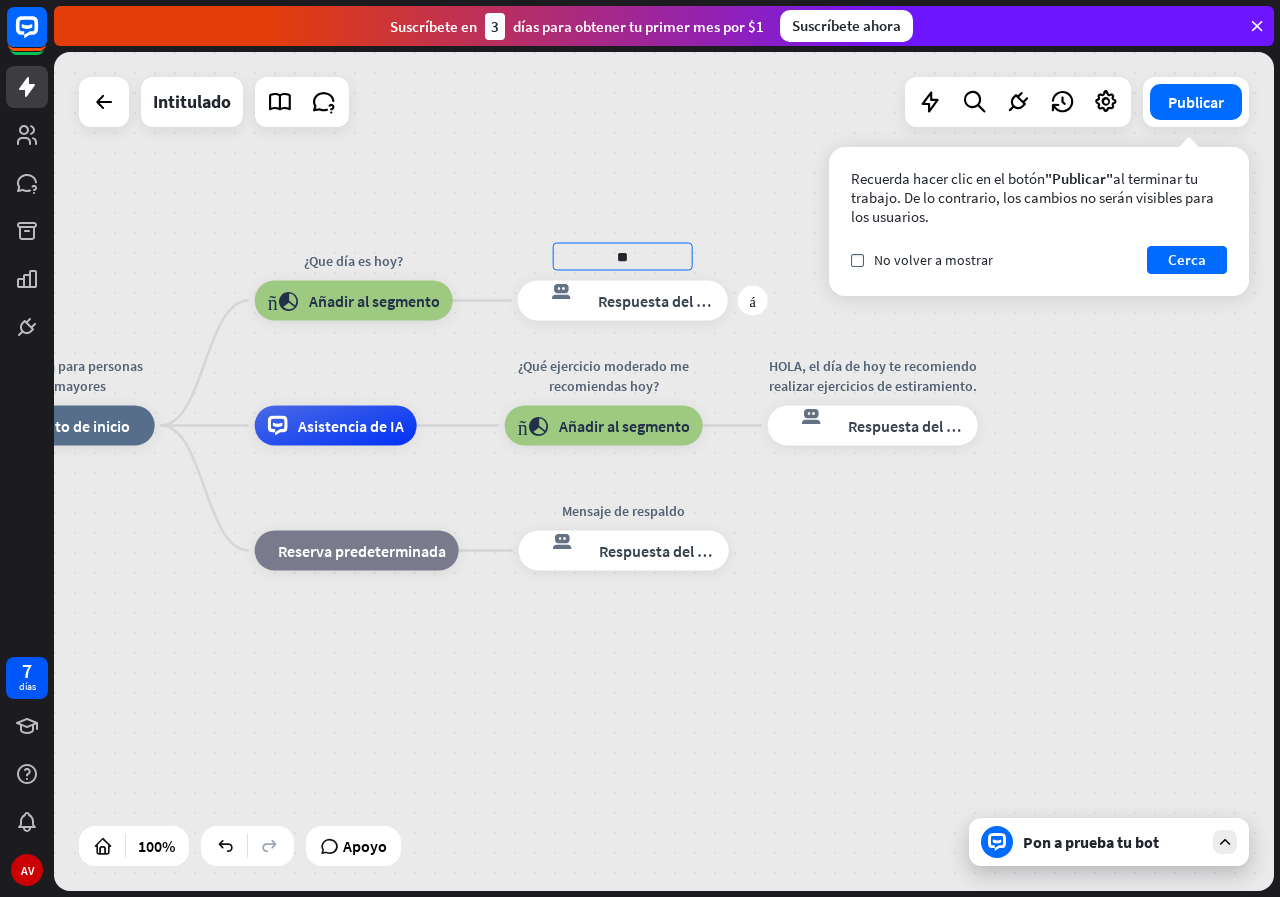 type on "*" 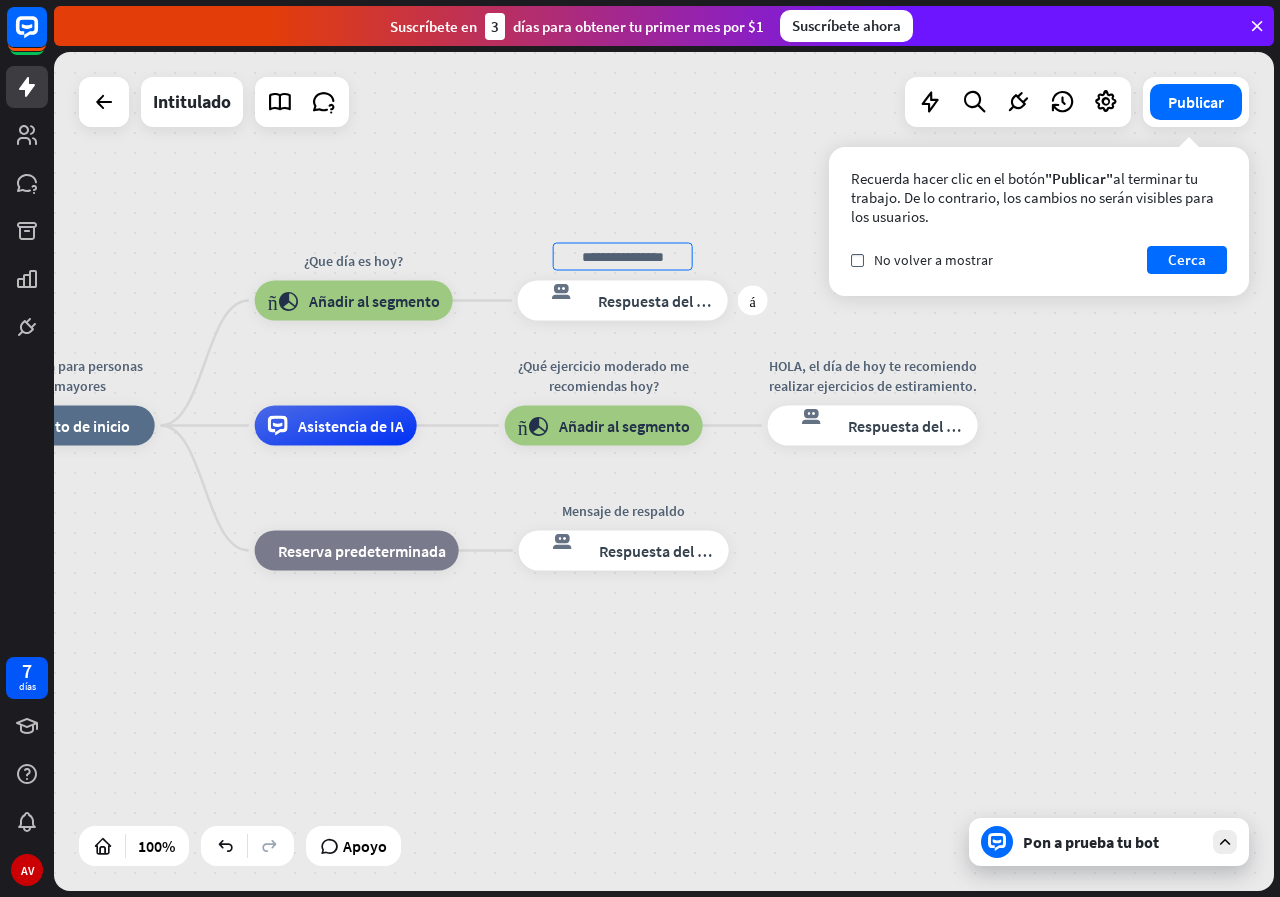 type on "*" 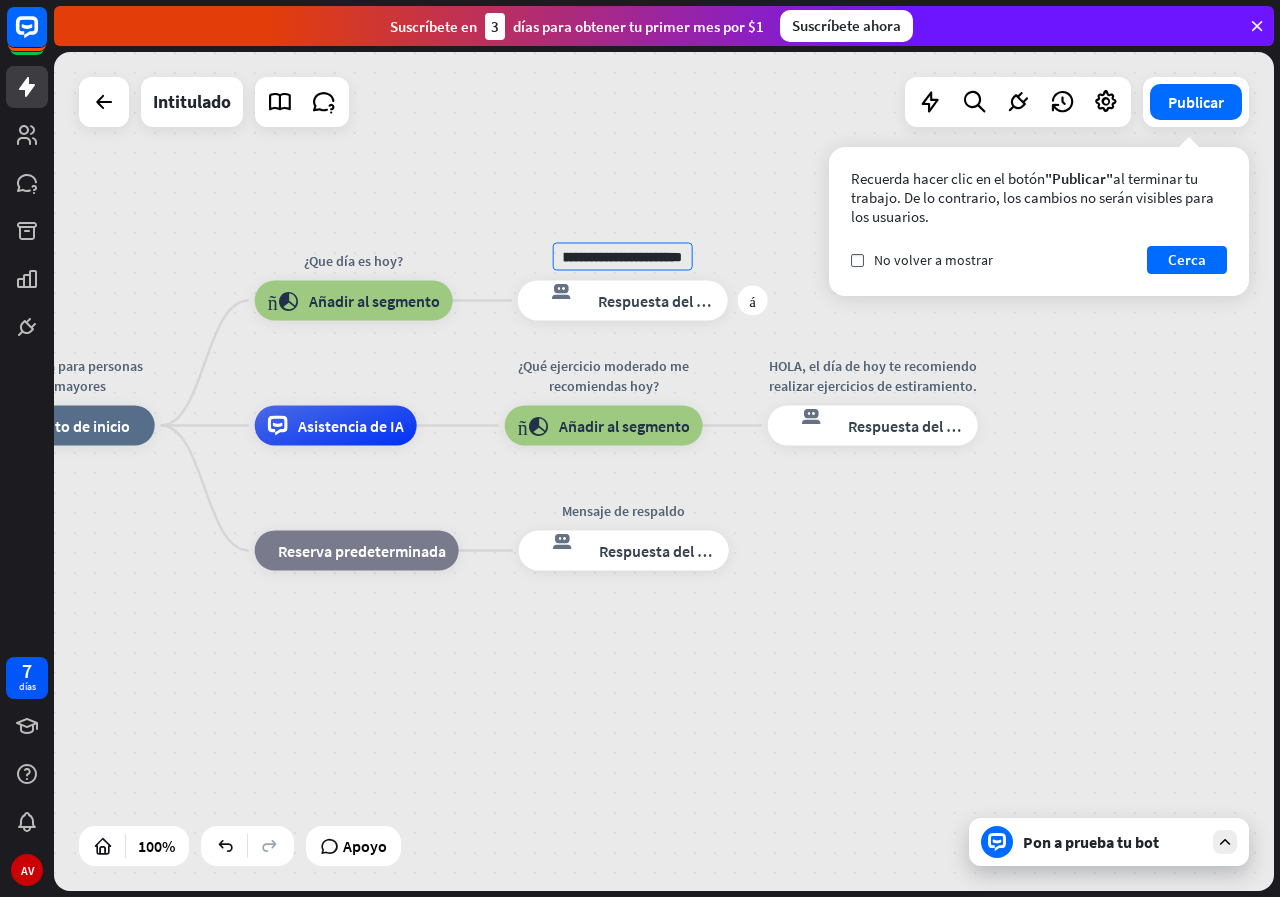 scroll, scrollTop: 0, scrollLeft: 255, axis: horizontal 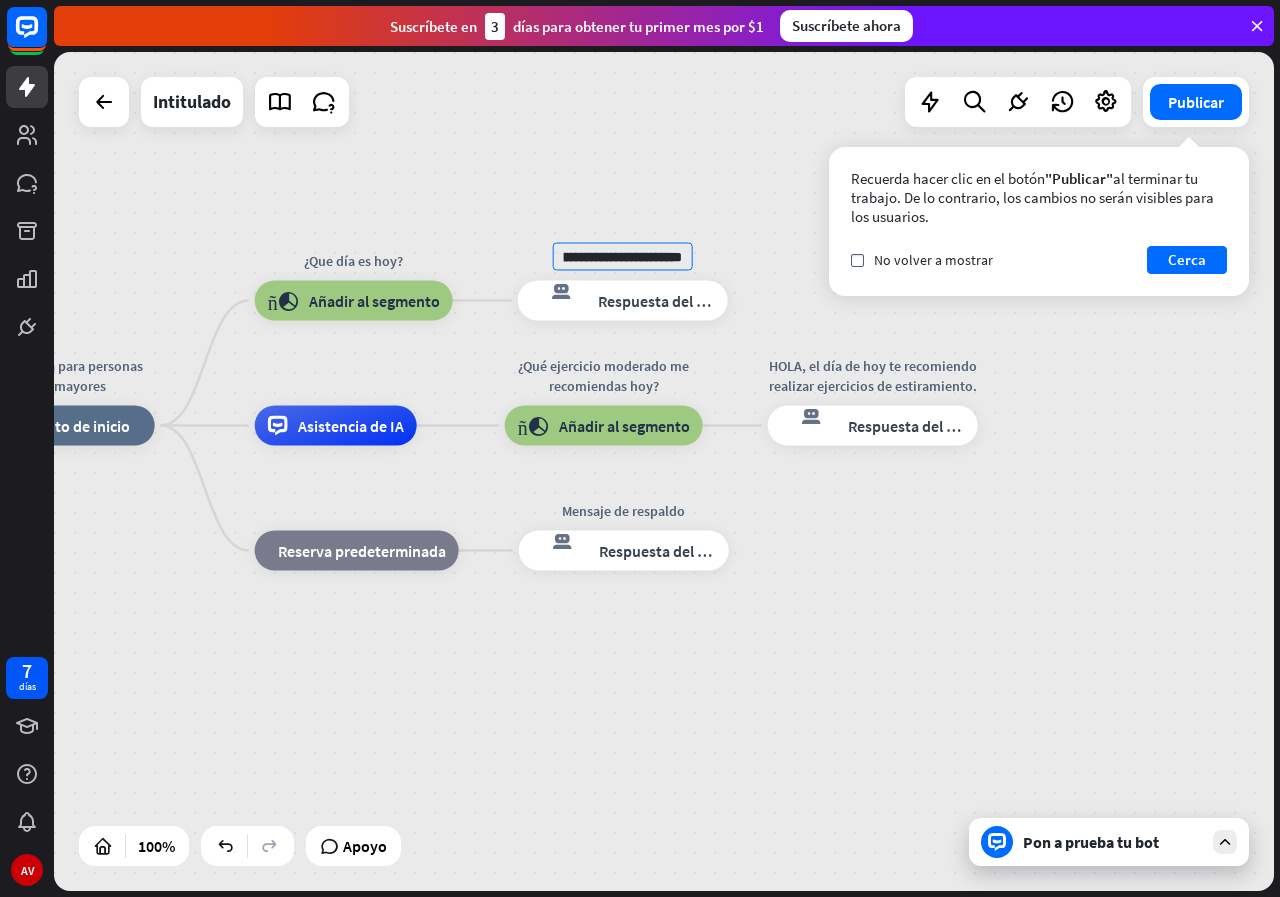type on "**********" 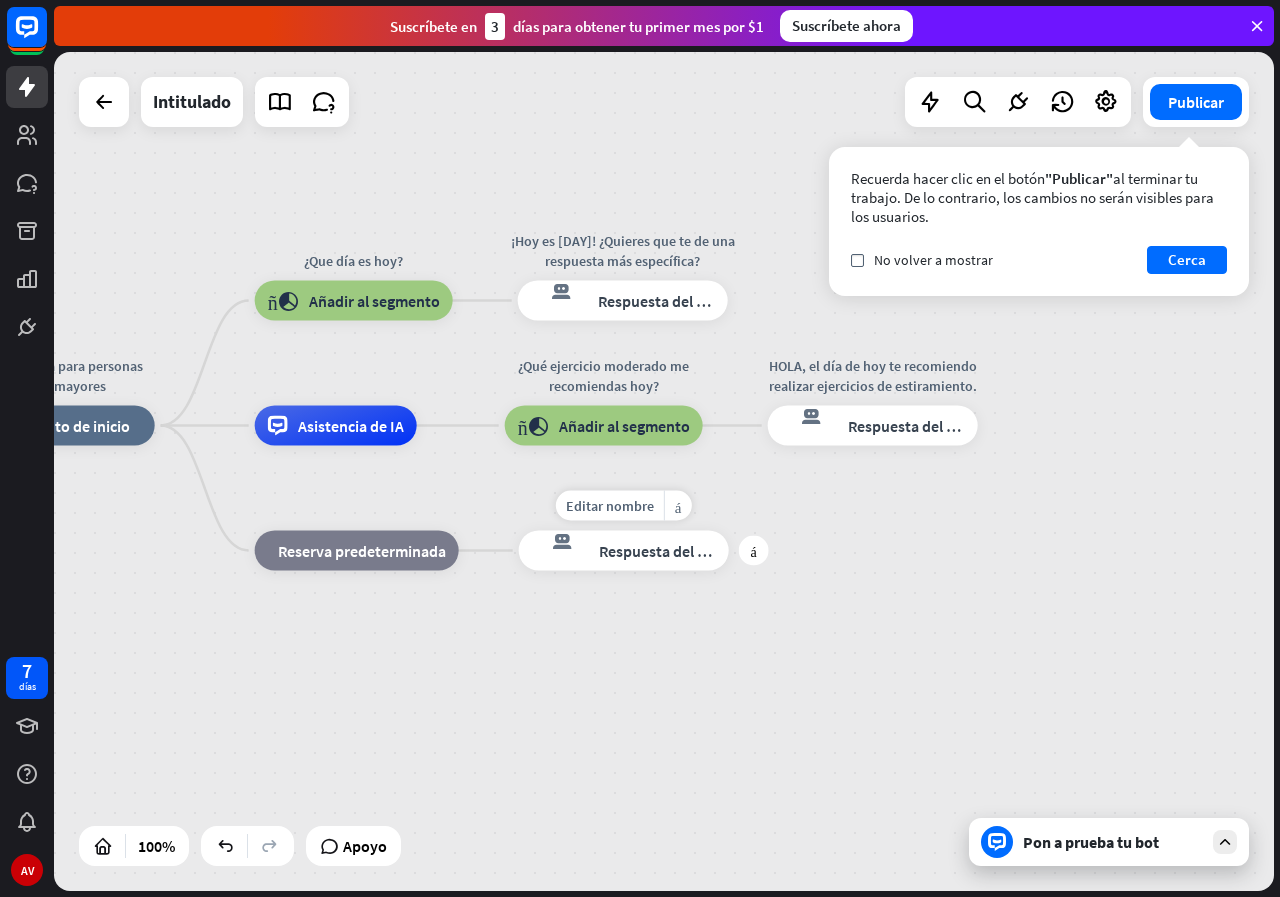 click on "respuesta del bot de bloqueo   Respuesta del bot" at bounding box center [624, 551] 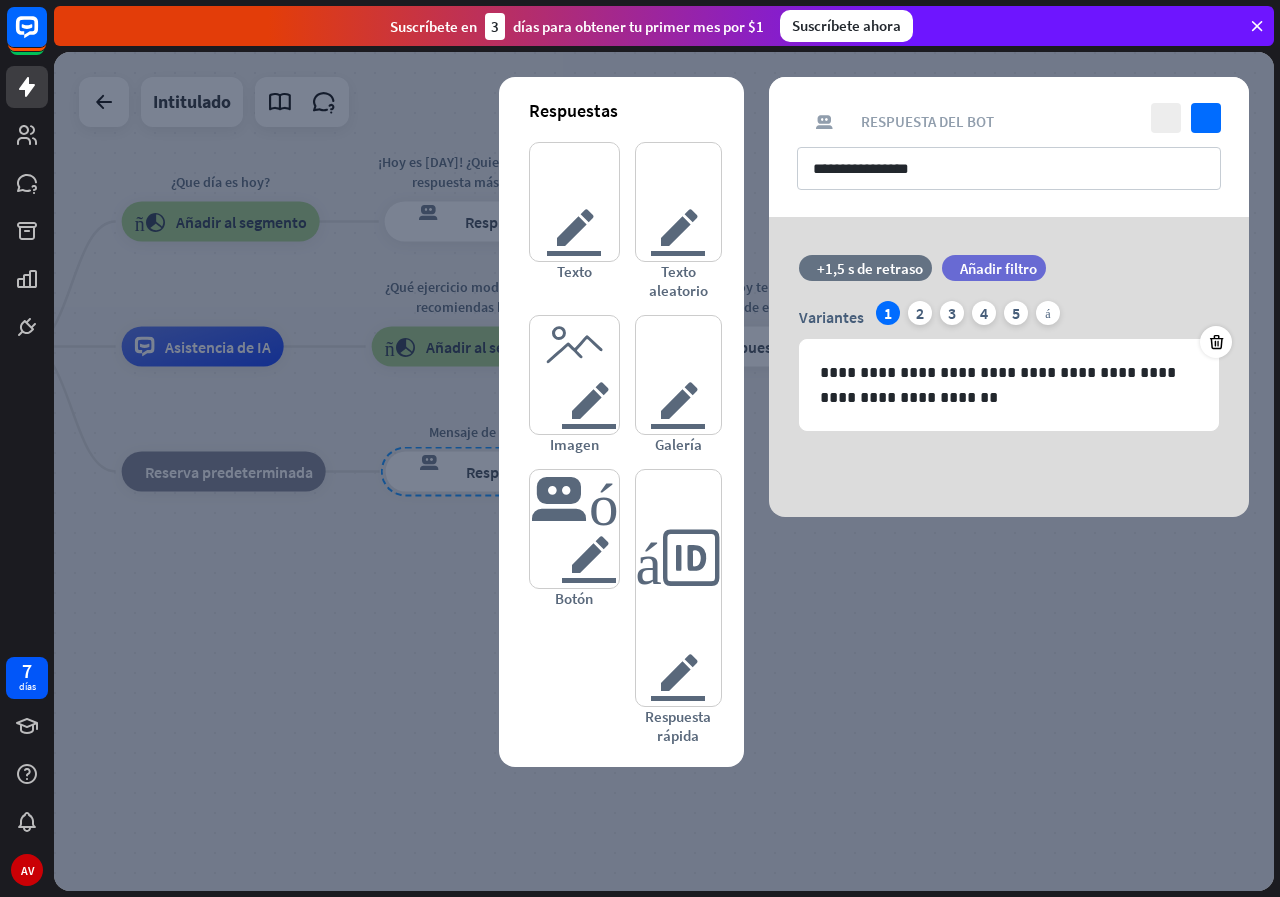 click at bounding box center (664, 471) 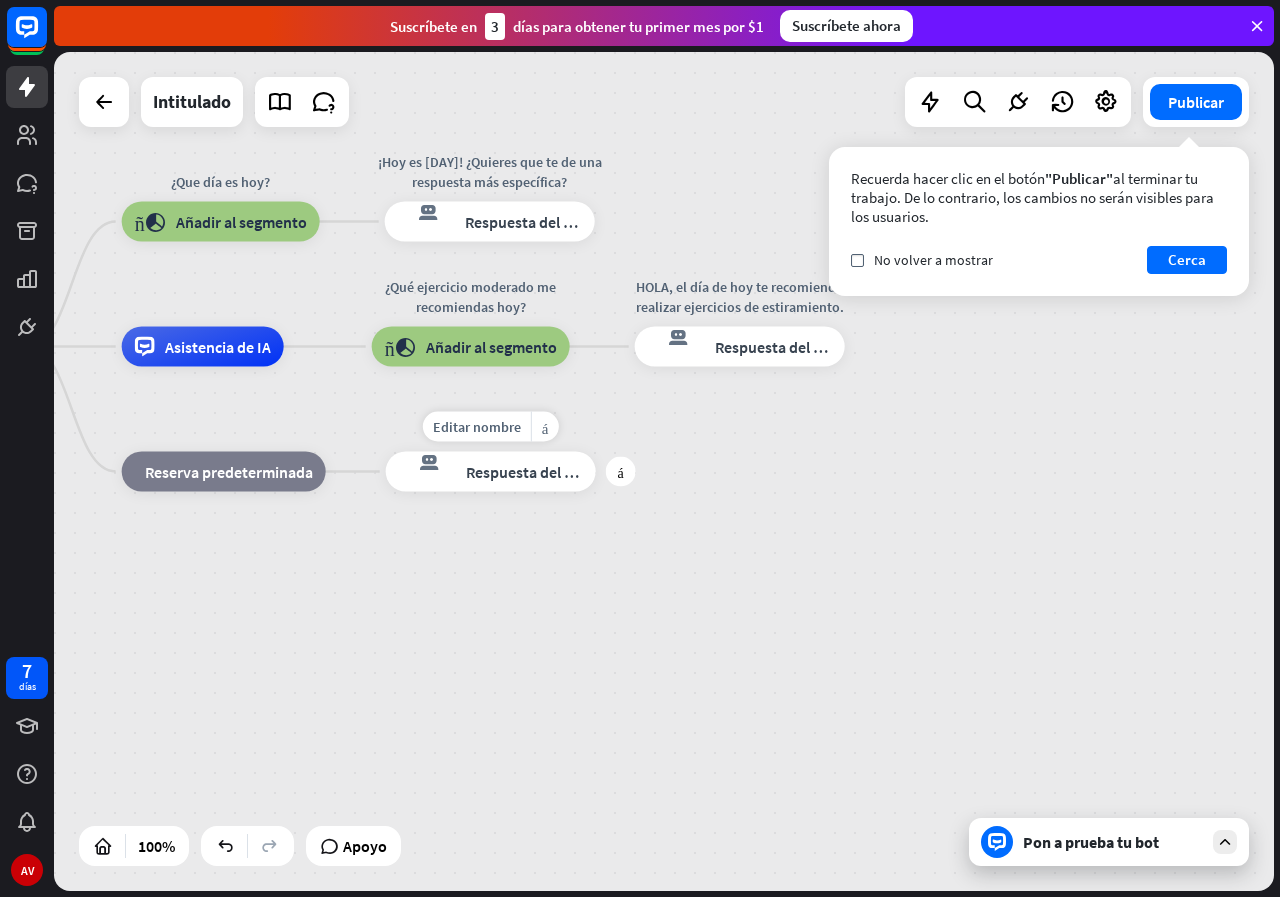 click on "Respuesta del bot" at bounding box center [527, 472] 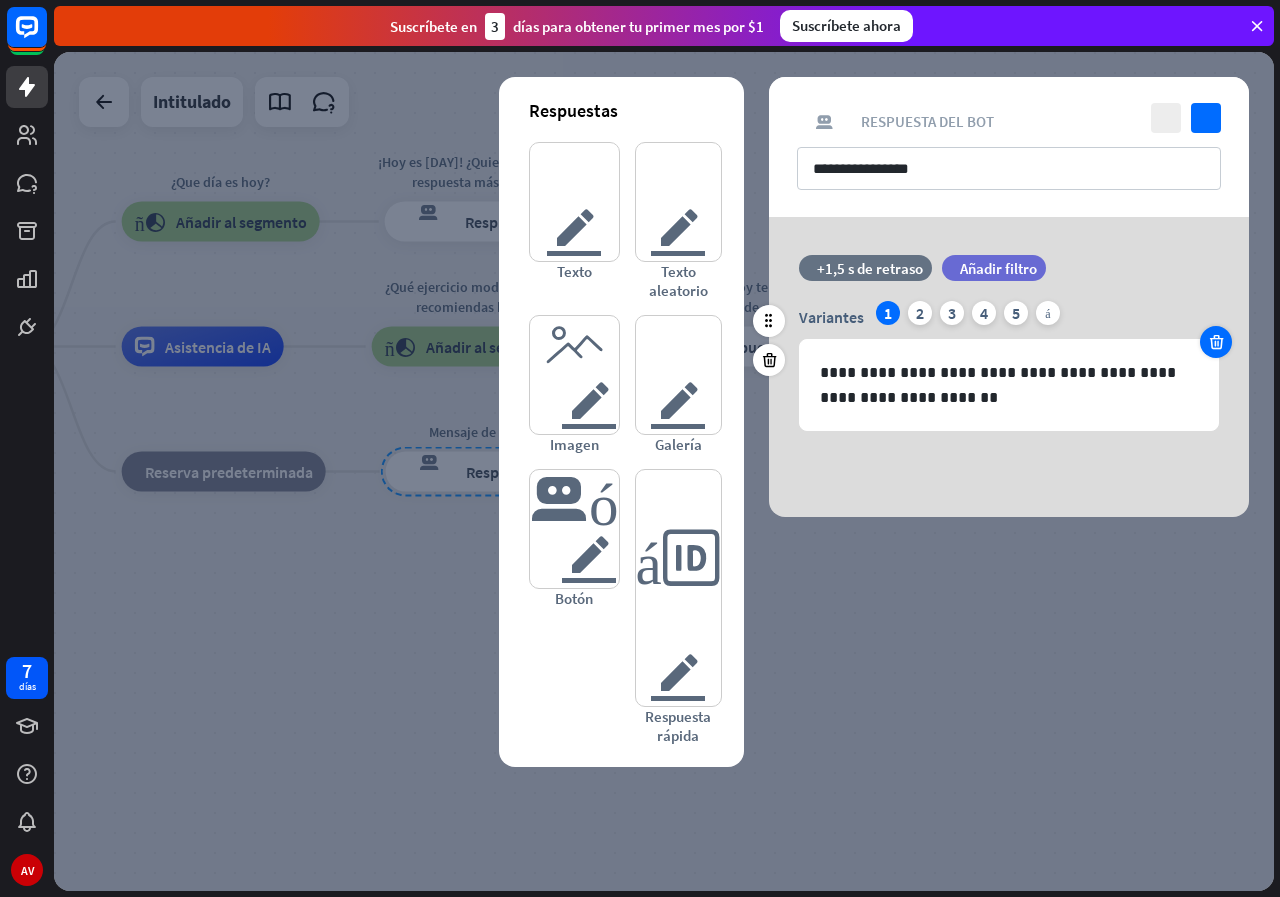 click at bounding box center (1216, 342) 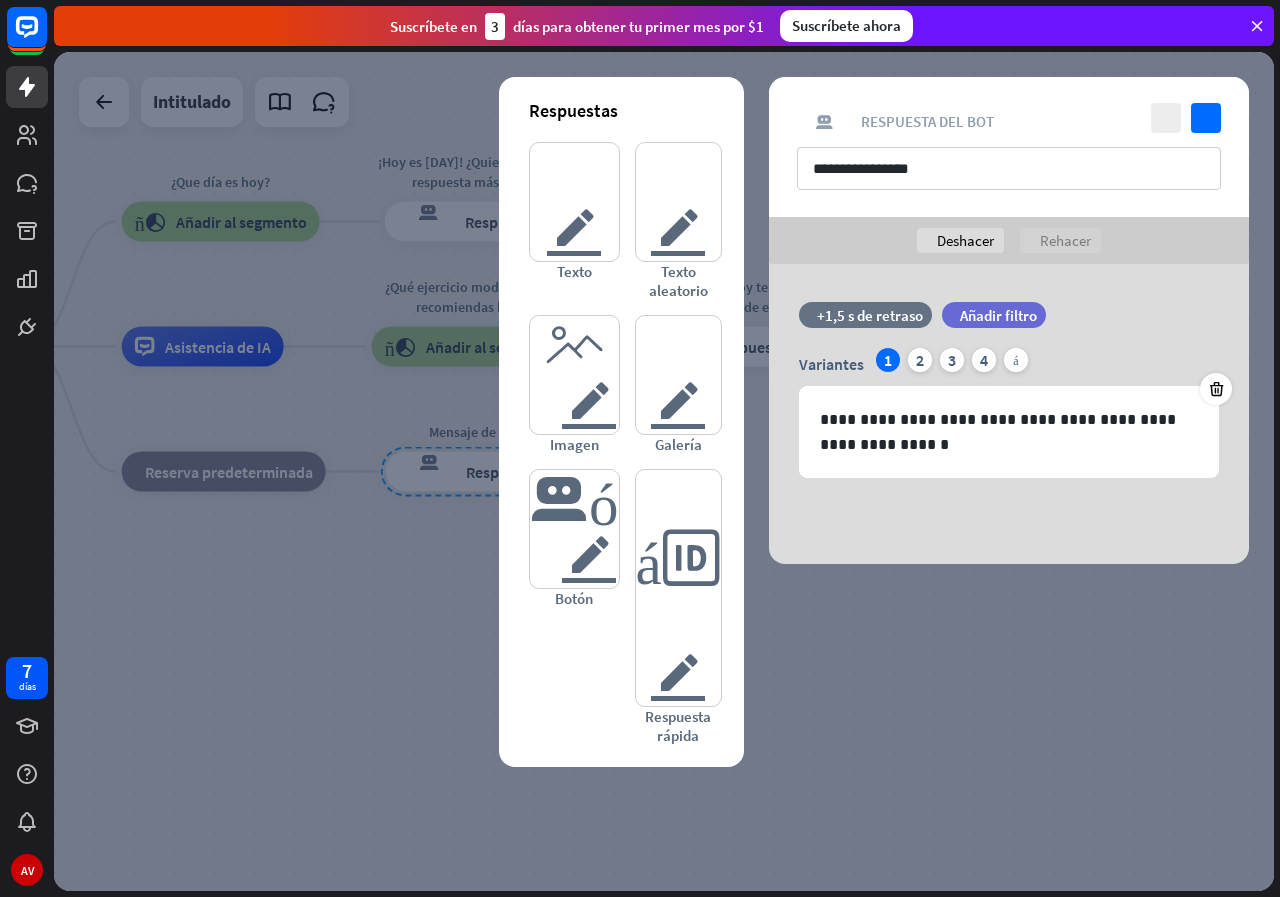 click on "**********" at bounding box center (1009, 414) 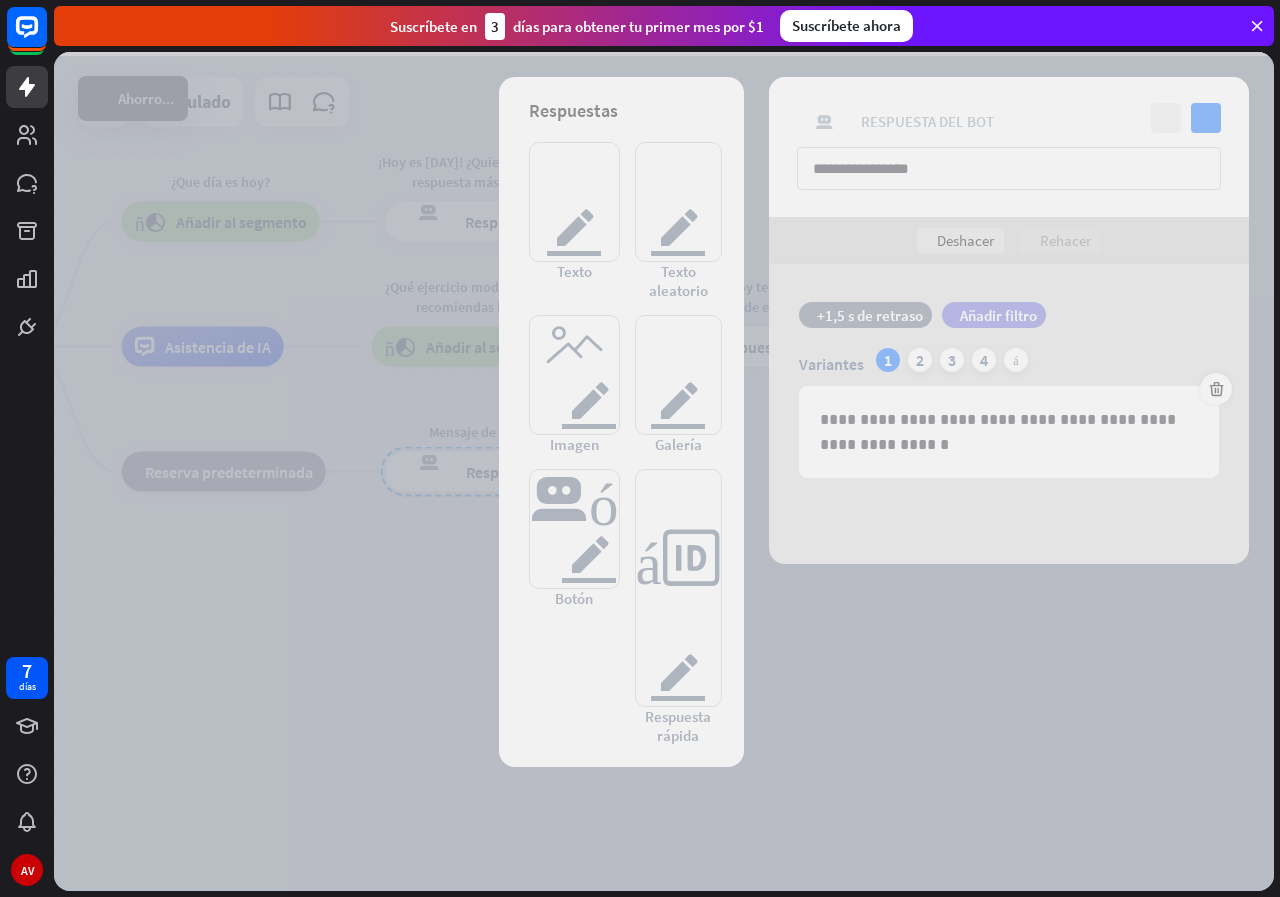 click at bounding box center [664, 471] 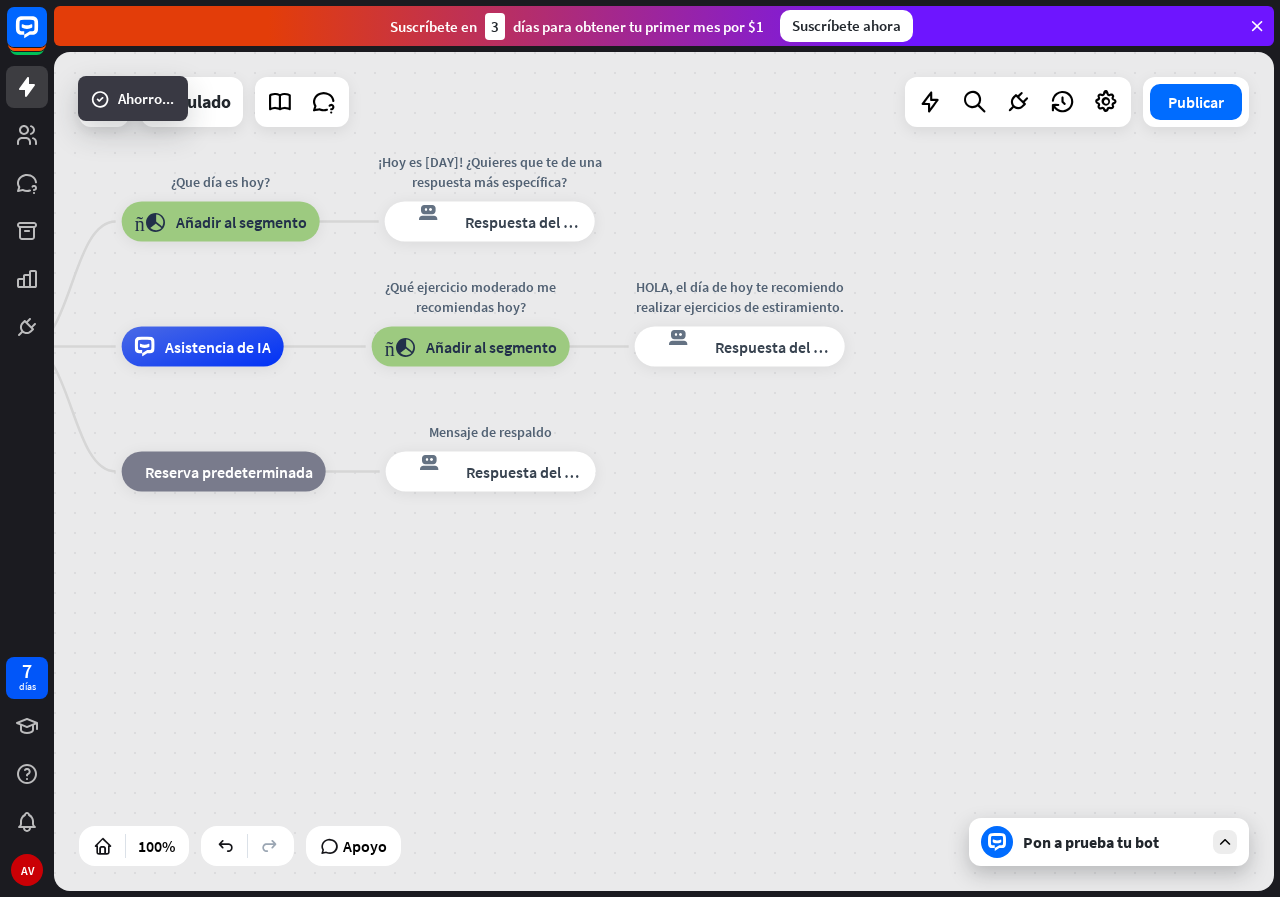 click at bounding box center (664, 471) 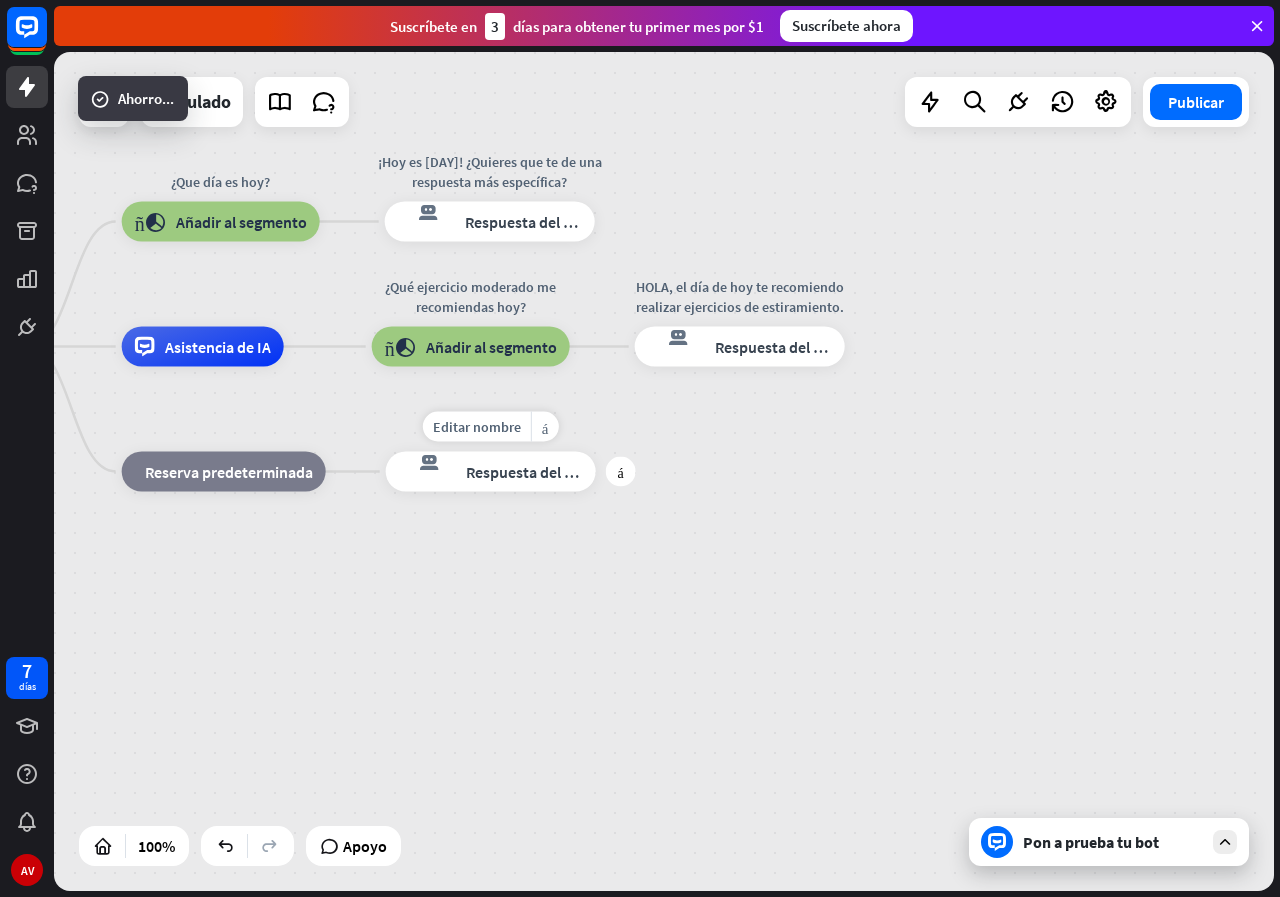 click on "respuesta del bot de bloqueo" at bounding box center (424, 462) 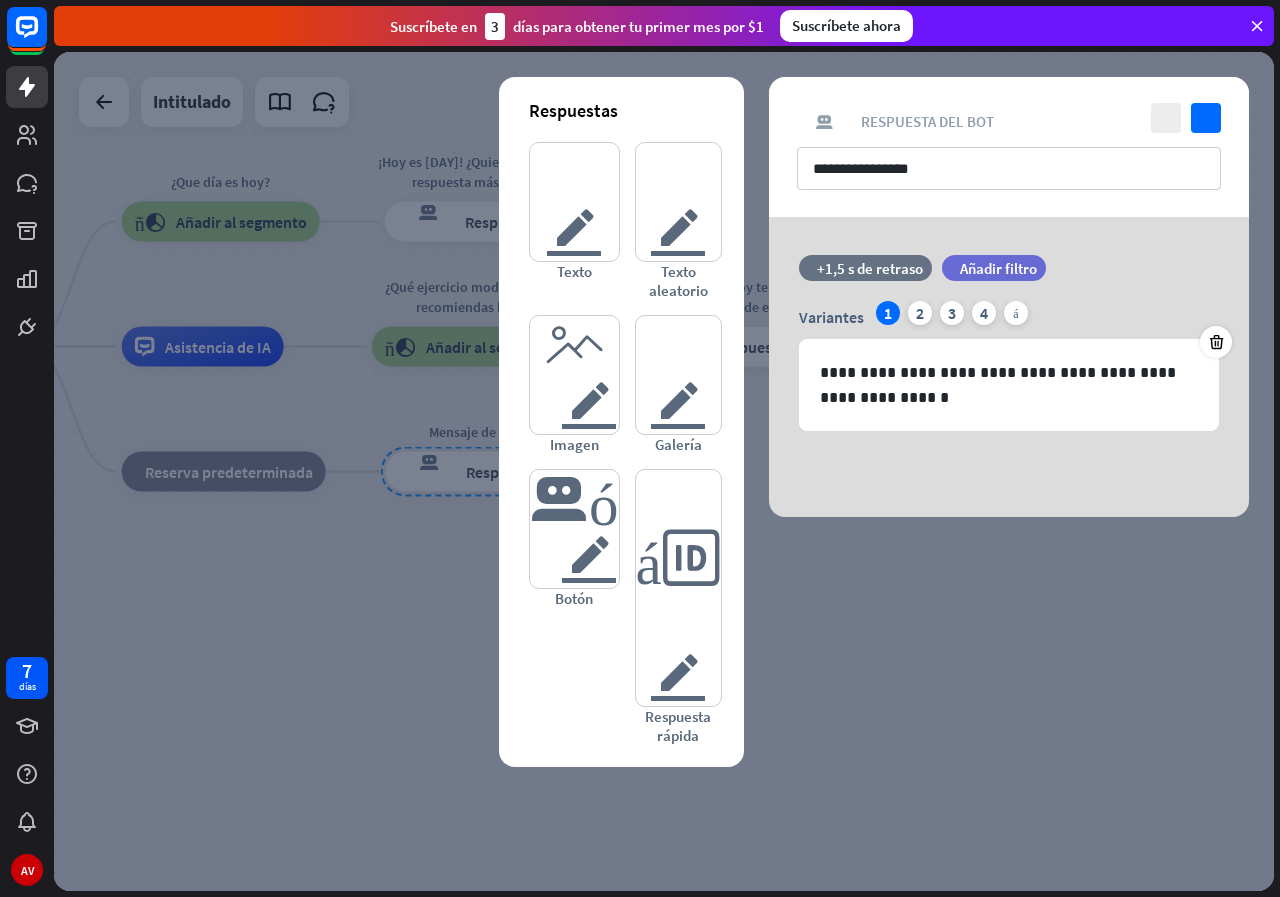 click at bounding box center (664, 471) 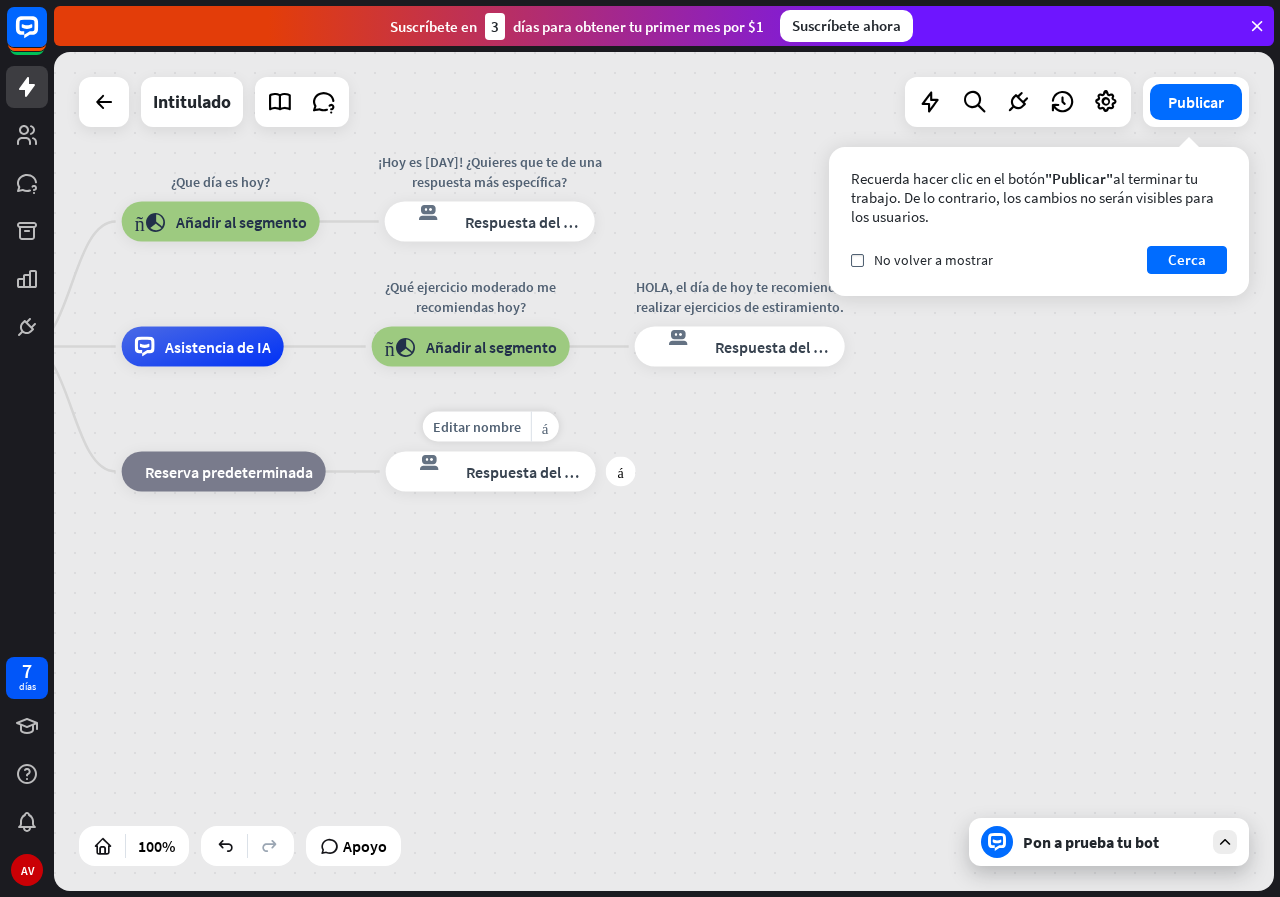 click on "Respuesta del bot" at bounding box center (527, 472) 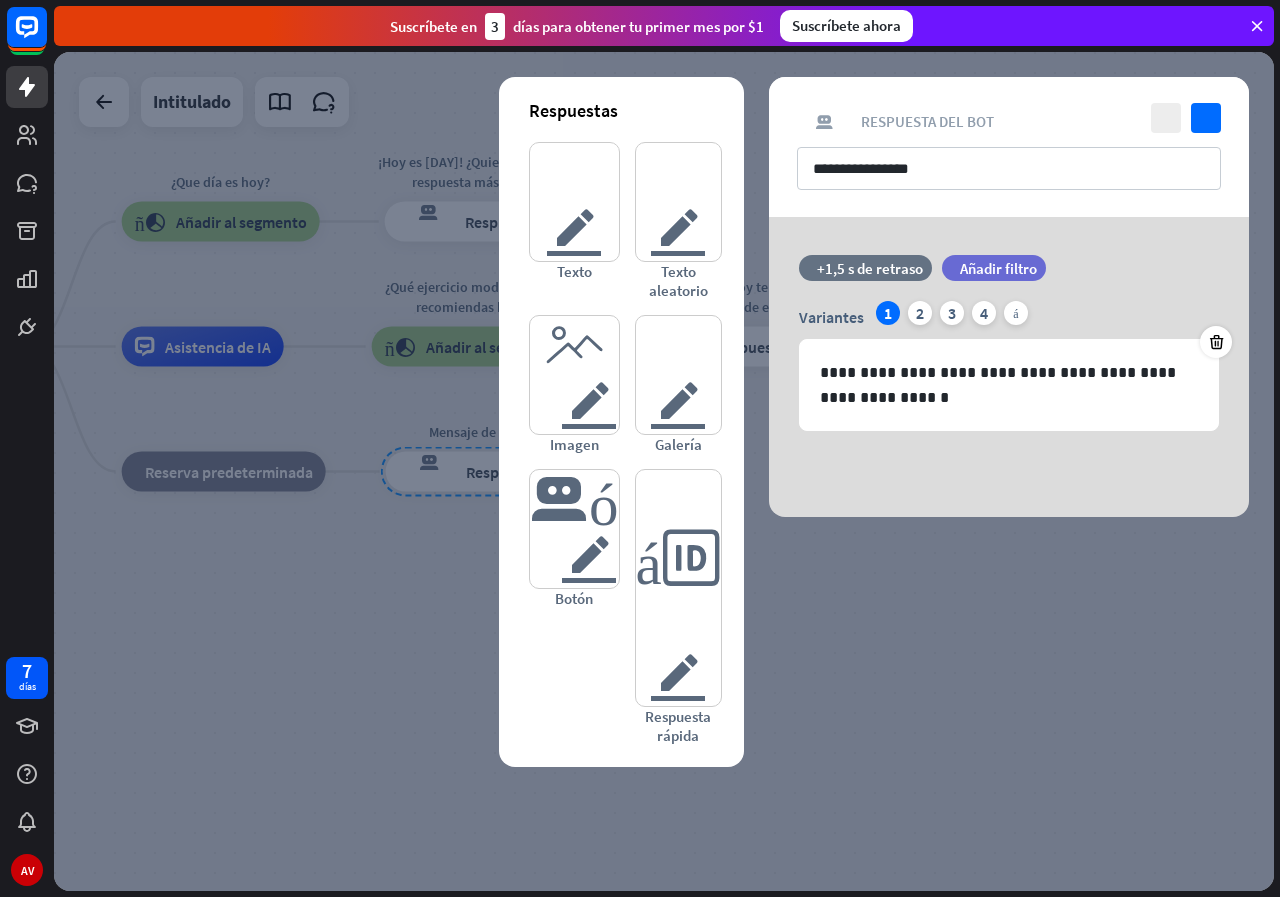 drag, startPoint x: 487, startPoint y: 545, endPoint x: 448, endPoint y: 542, distance: 39.115215 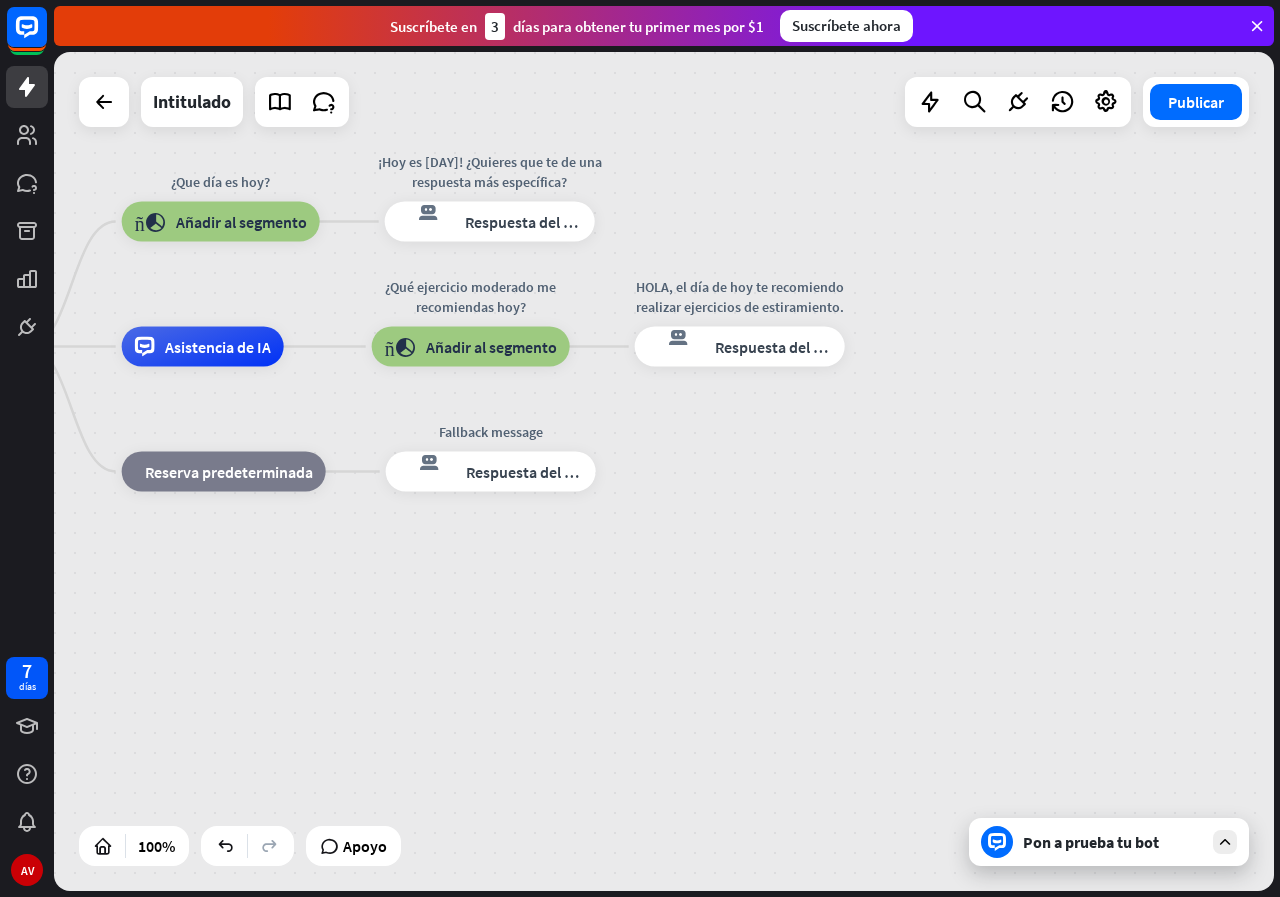 drag, startPoint x: 557, startPoint y: 406, endPoint x: 482, endPoint y: 558, distance: 169.4963 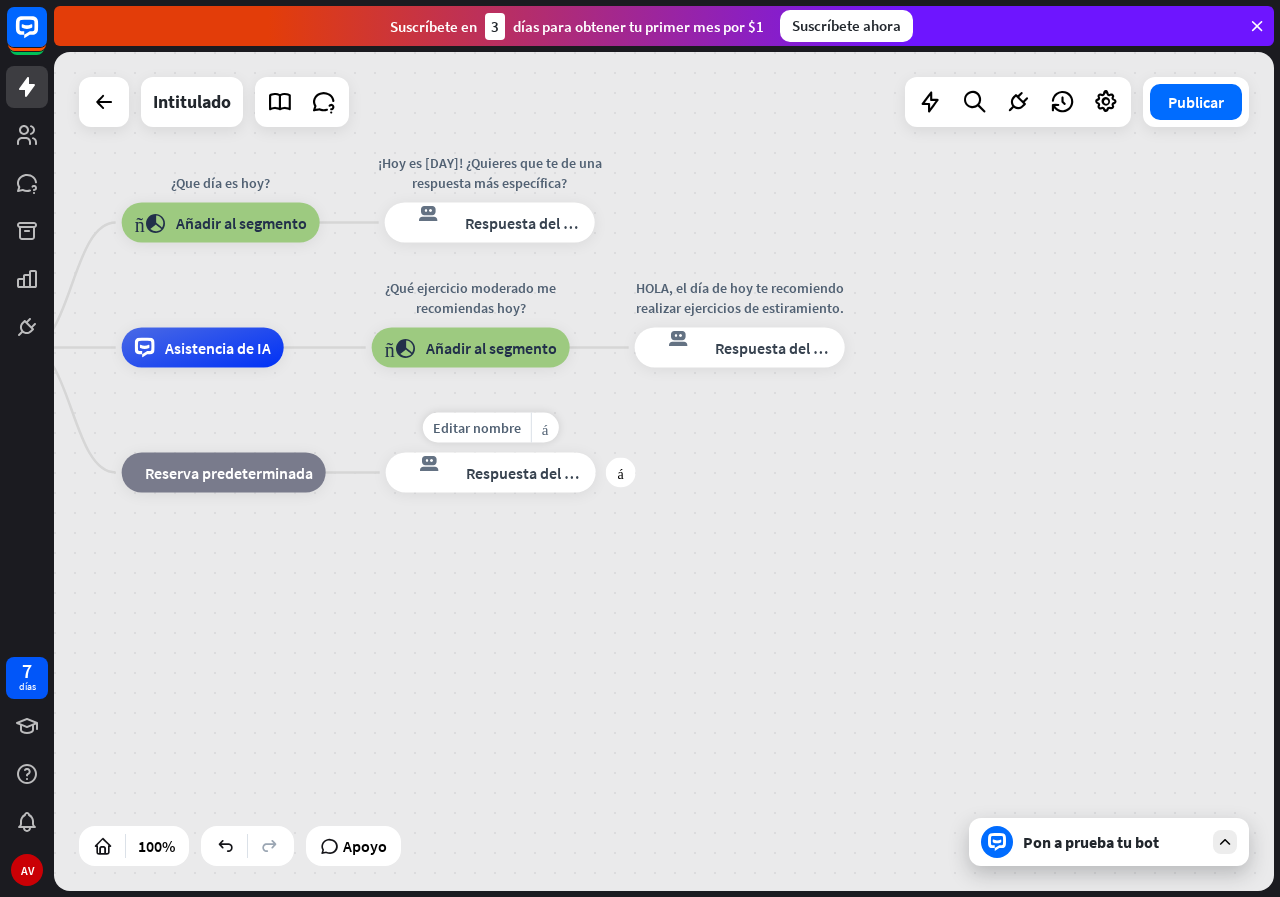 click on "Respuesta del bot" at bounding box center [527, 473] 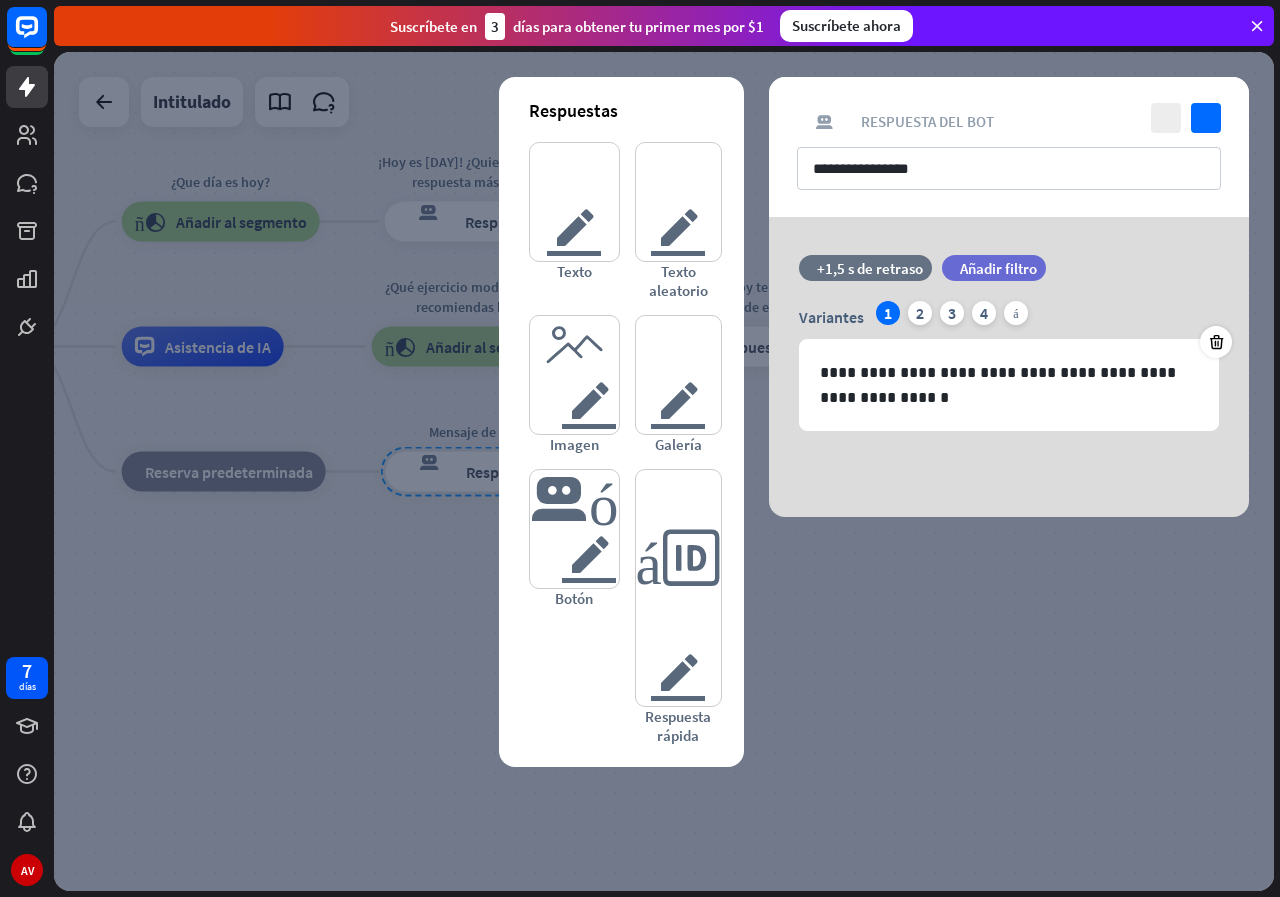 click at bounding box center (664, 471) 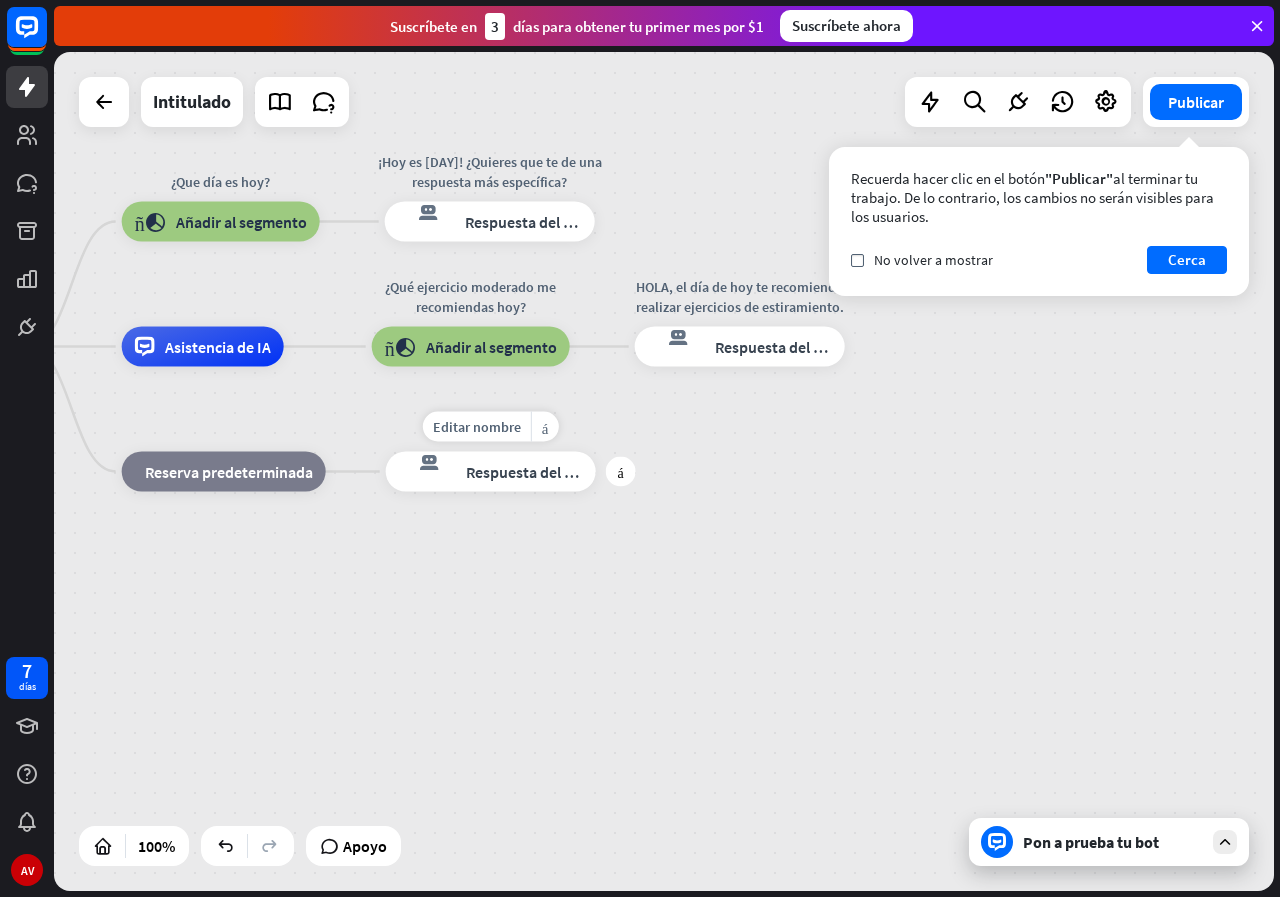 click on "Editar nombre   más_horiz         más     respuesta del bot de bloqueo   Respuesta del bot" at bounding box center (491, 472) 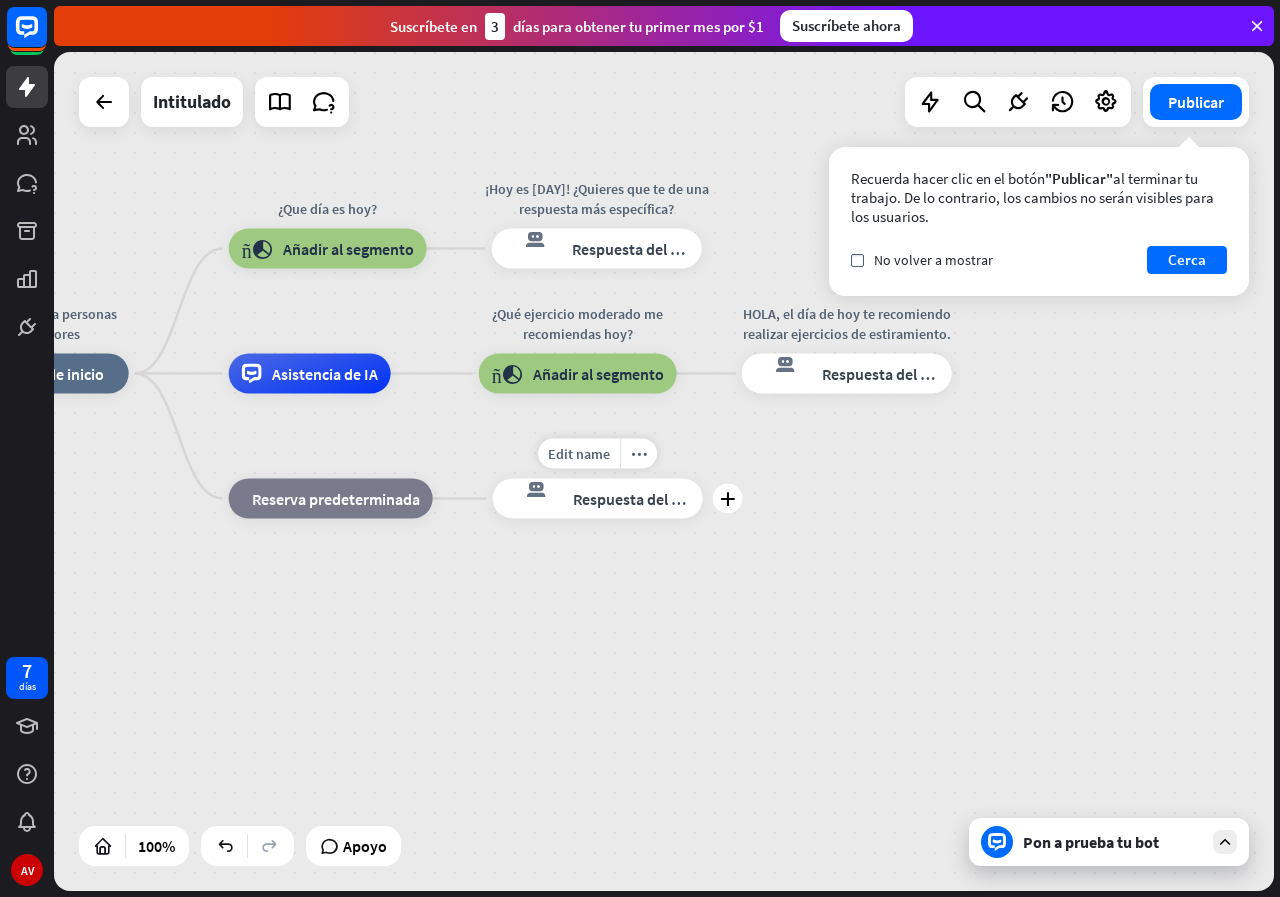 drag, startPoint x: 397, startPoint y: 531, endPoint x: 504, endPoint y: 558, distance: 110.35397 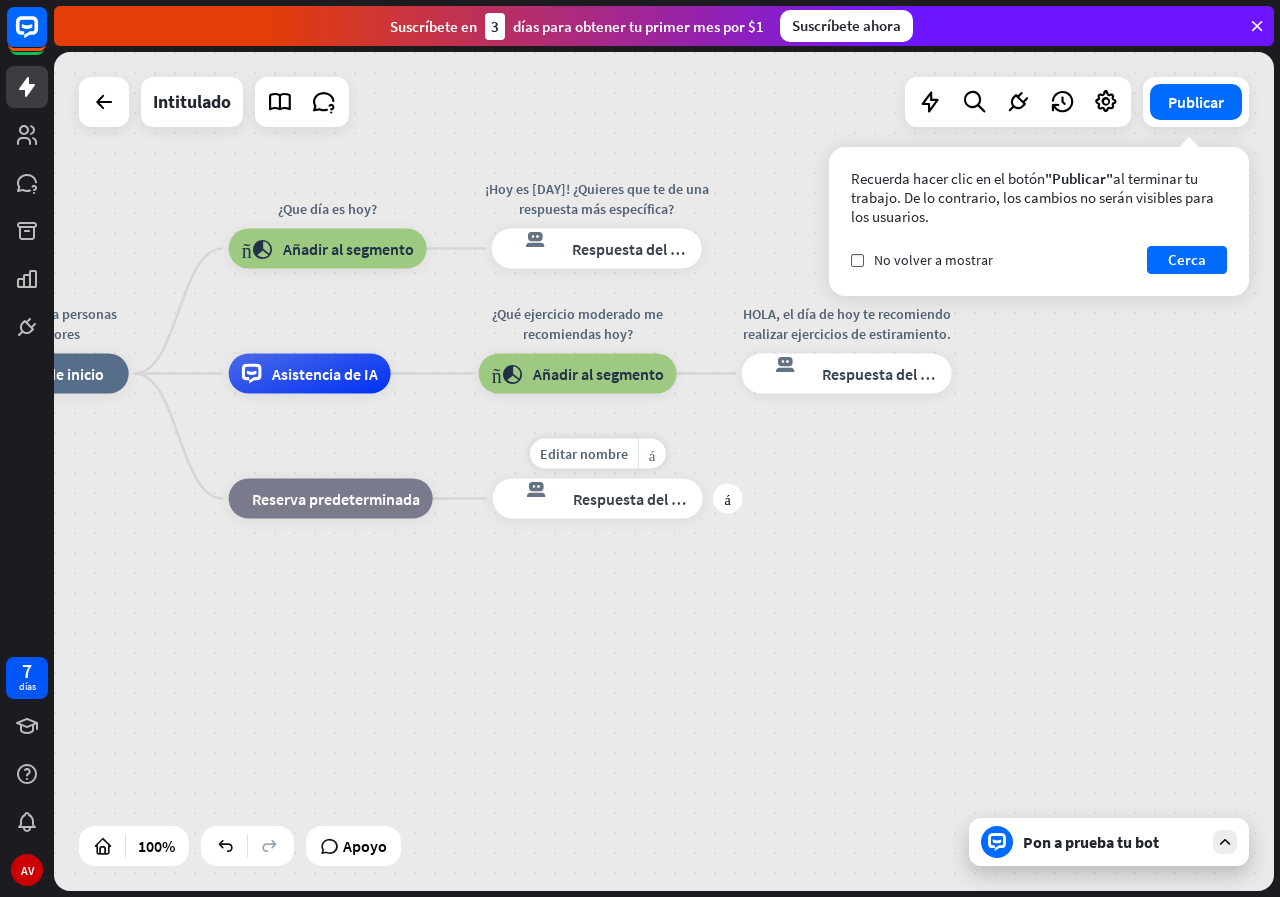 click on "Editar nombre   más_horiz         más   Mensaje de respaldo   respuesta del bot de bloqueo   Respuesta del bot" at bounding box center (598, 499) 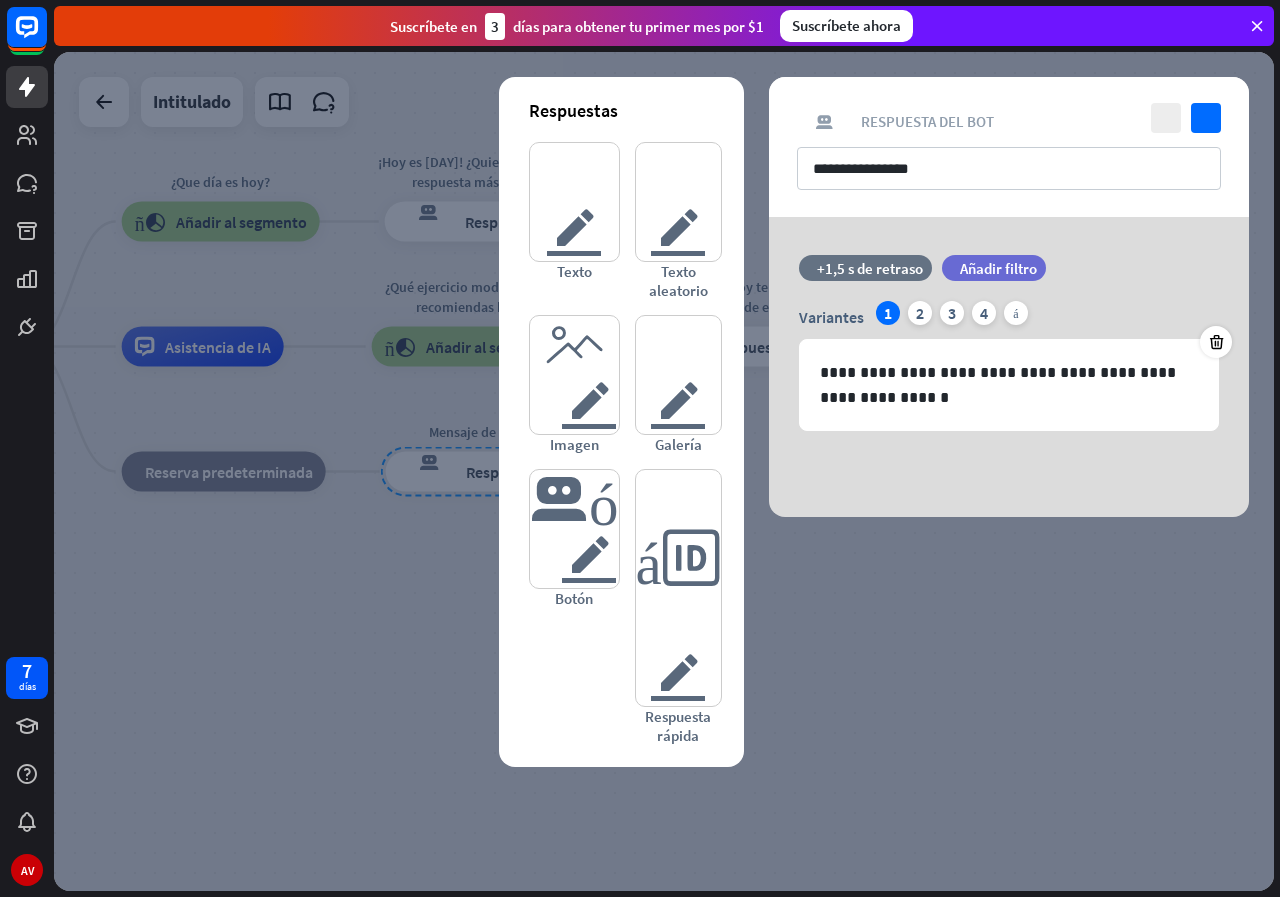 click at bounding box center [664, 471] 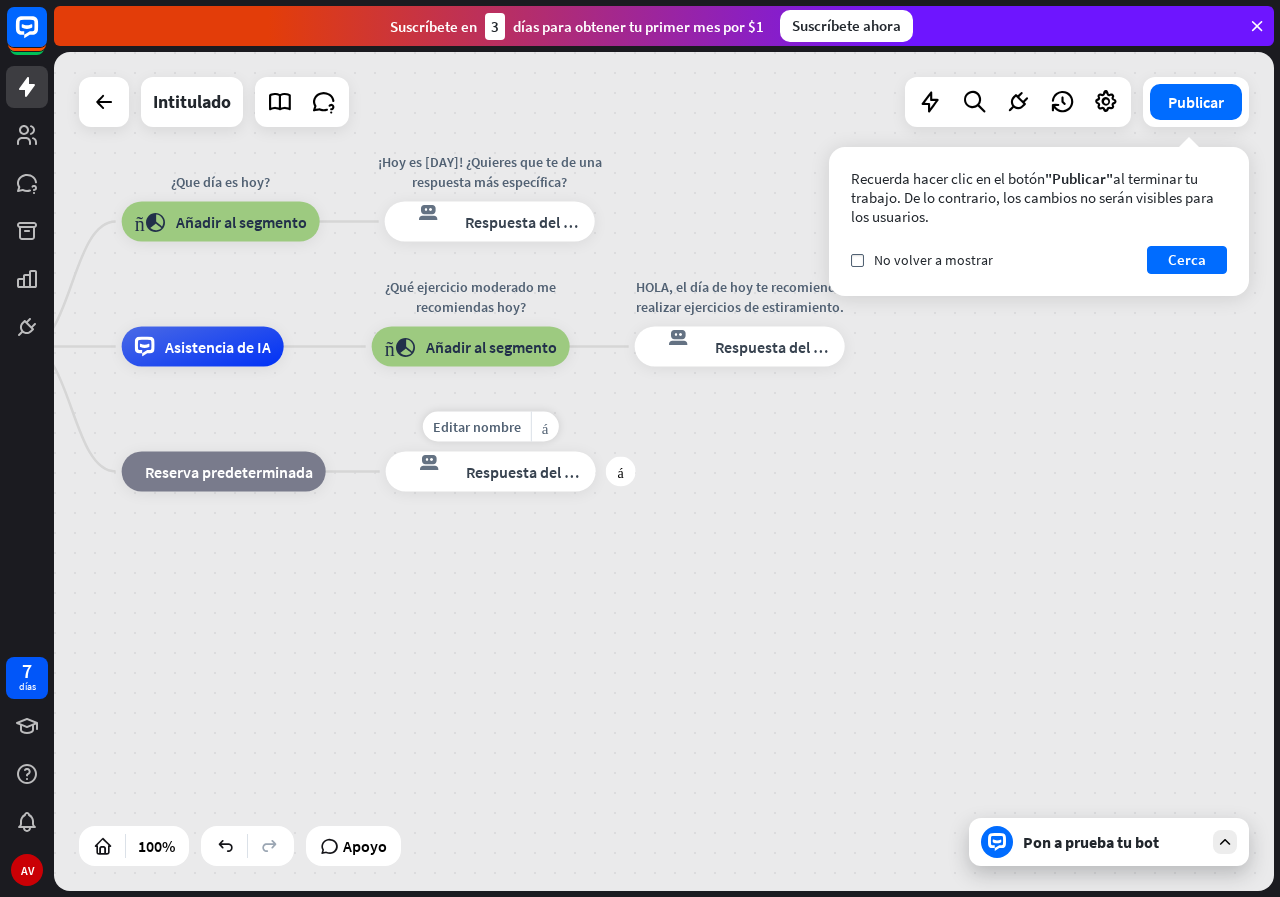 drag, startPoint x: 564, startPoint y: 468, endPoint x: 576, endPoint y: 513, distance: 46.572525 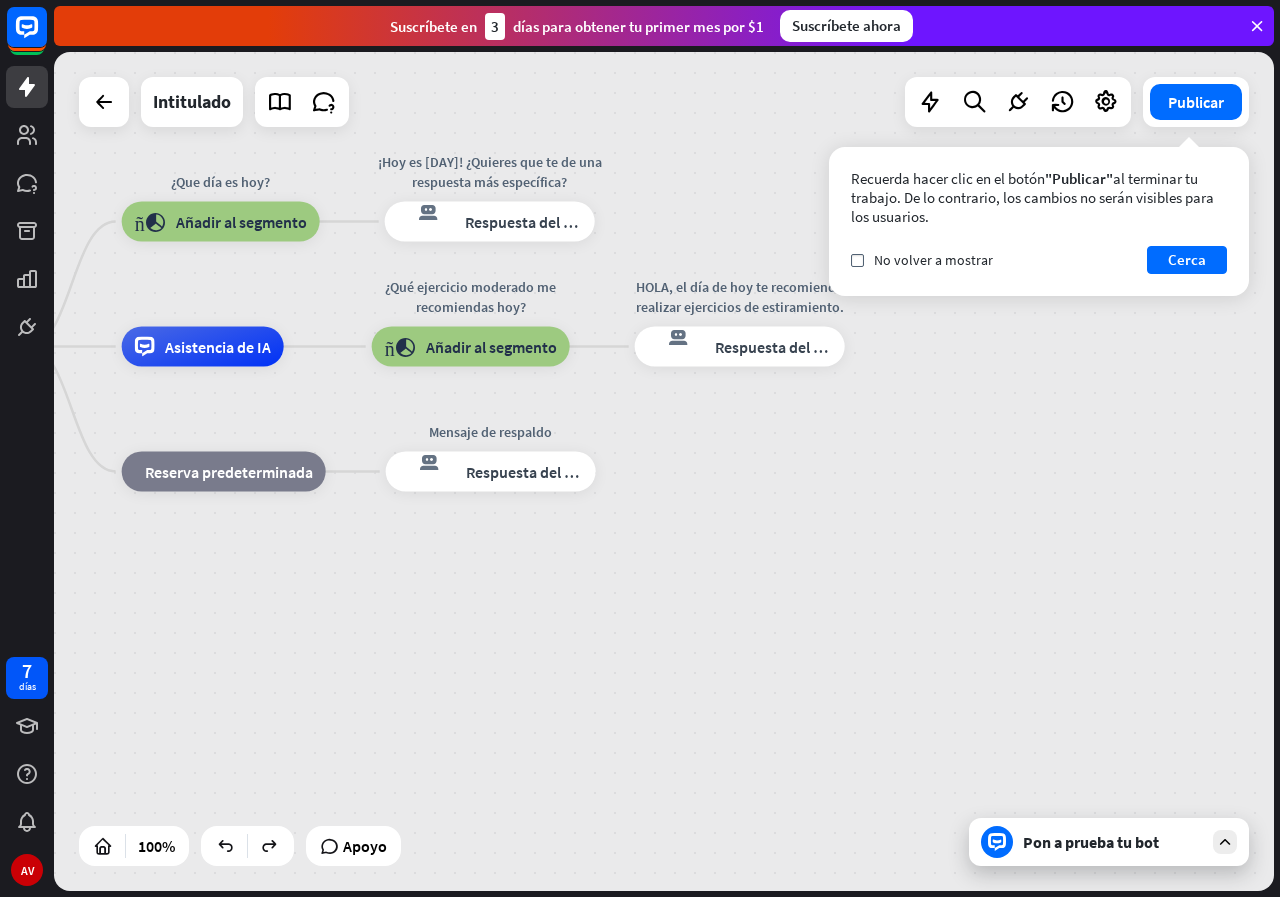 click on "Ayuda para personas mayores   inicio_2   Punto de inicio                 ¿Que día es hoy?   bloque_añadir_al_segmento   Añadir al segmento                 ¡Hoy es [DAY]! ¿Quieres que te de una respuesta más específica?   respuesta del bot de bloqueo   Respuesta del bot                     Asistencia de IA                 ¿Qué ejercicio moderado me recomiendas hoy?   bloque_añadir_al_segmento   Añadir al segmento                 HOLA, el día de hoy te recomiendo realizar ejercicios de estiramiento.   respuesta del bot de bloqueo   Respuesta del bot                   bloque_de_retroceso   Reserva predeterminada                 Mensaje de respaldo   respuesta del bot de bloqueo   Respuesta del bot" at bounding box center (482, 766) 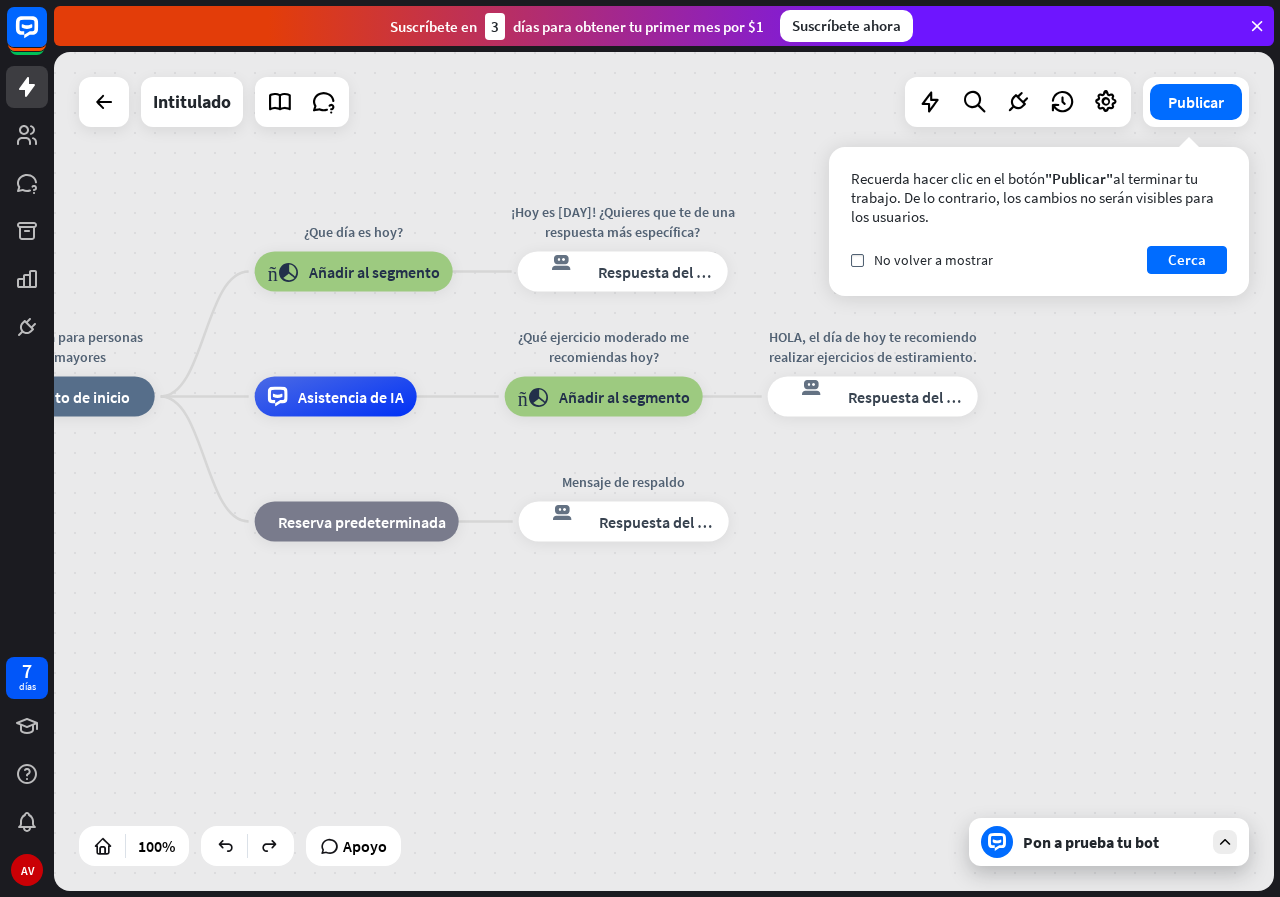 drag, startPoint x: 698, startPoint y: 454, endPoint x: 838, endPoint y: 506, distance: 149.34523 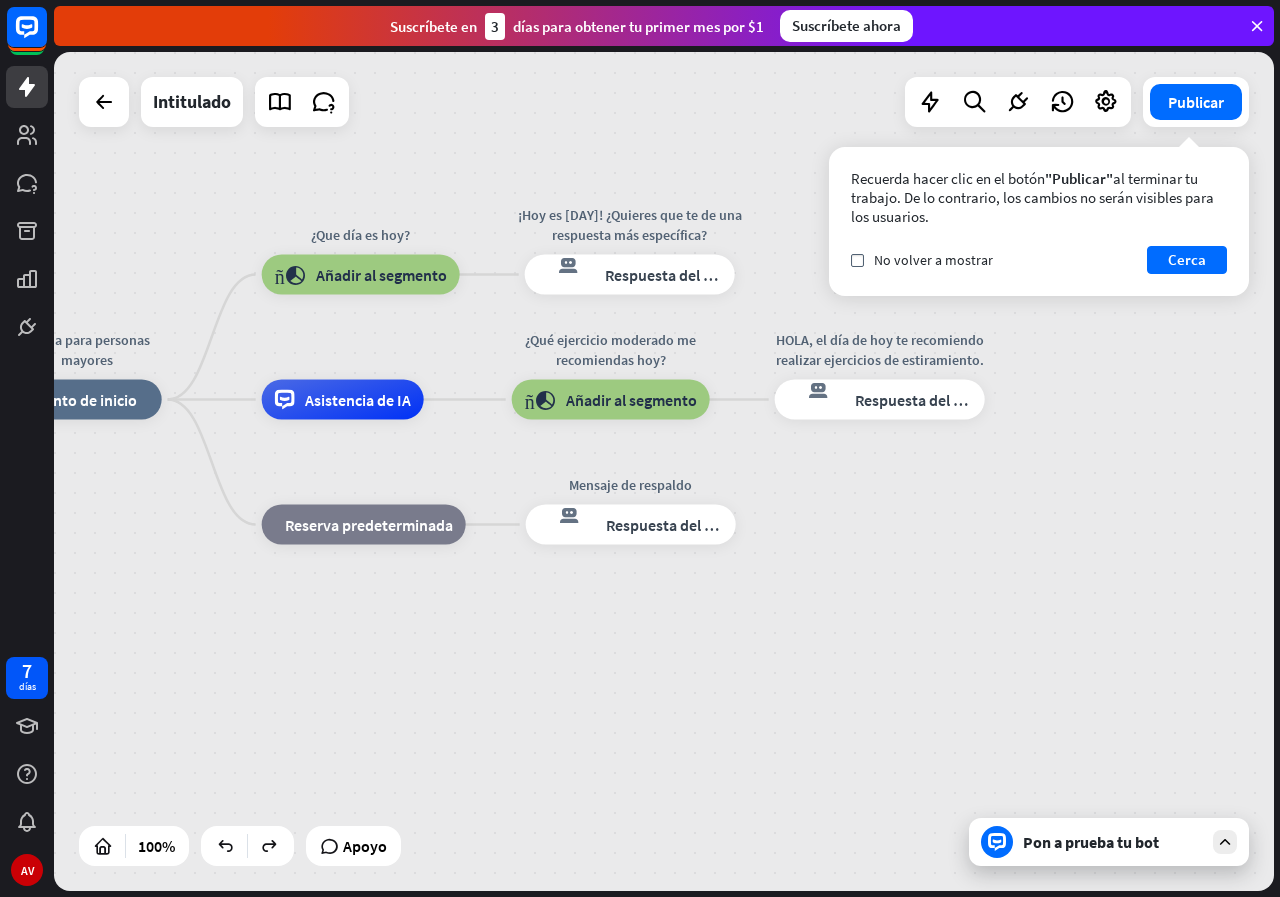 click on "Ayuda para personas mayores   inicio_2   Punto de inicio                 ¿Que día es hoy?   bloque_añadir_al_segmento   Añadir al segmento                 ¡Hoy es [DAY]! ¿Quieres que te de una respuesta más específica?   respuesta del bot de bloqueo   Respuesta del bot                     Asistencia de IA                 ¿Qué ejercicio moderado me recomiendas hoy?   bloque_añadir_al_segmento   Añadir al segmento                 HOLA, el día de hoy te recomiendo realizar ejercicios de estiramiento.   respuesta del bot de bloqueo   Respuesta del bot                   bloque_de_retroceso   Reserva predeterminada                 Mensaje de respaldo   respuesta del bot de bloqueo   Respuesta del bot" at bounding box center [622, 819] 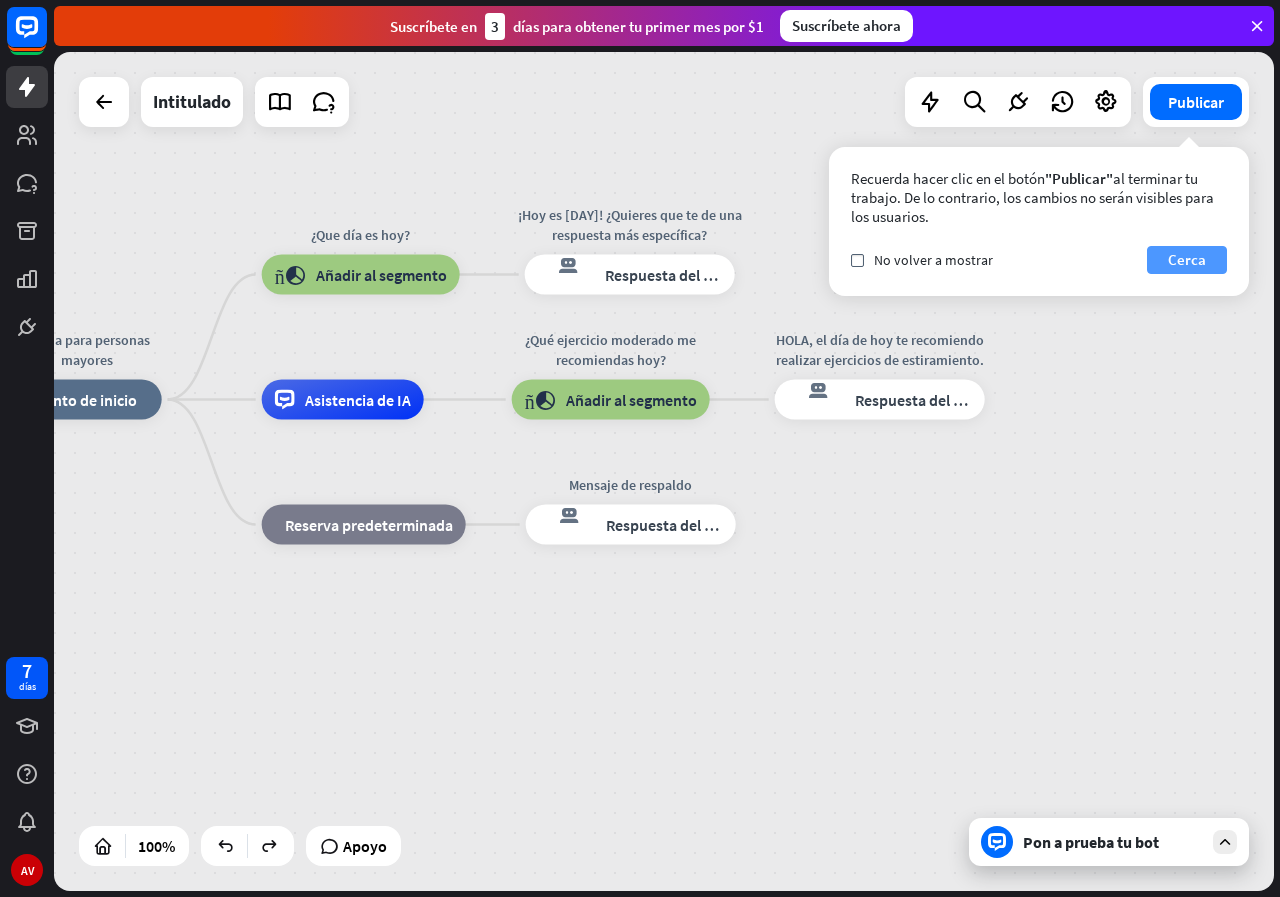 click on "Cerca" at bounding box center [1187, 259] 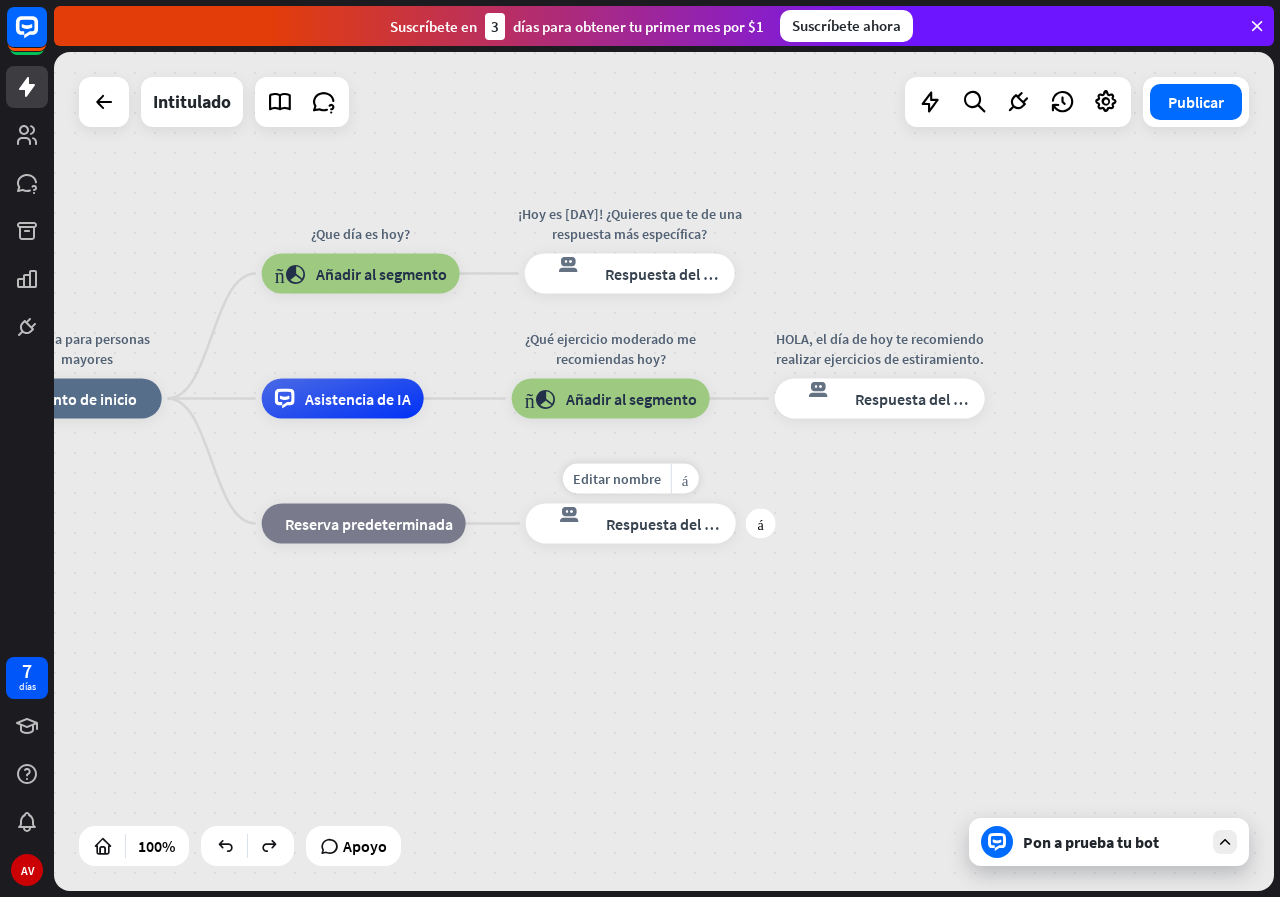 click on "Editar nombre   más_horiz         más   Mensaje de respaldo   respuesta del bot de bloqueo   Respuesta del bot" at bounding box center [631, 524] 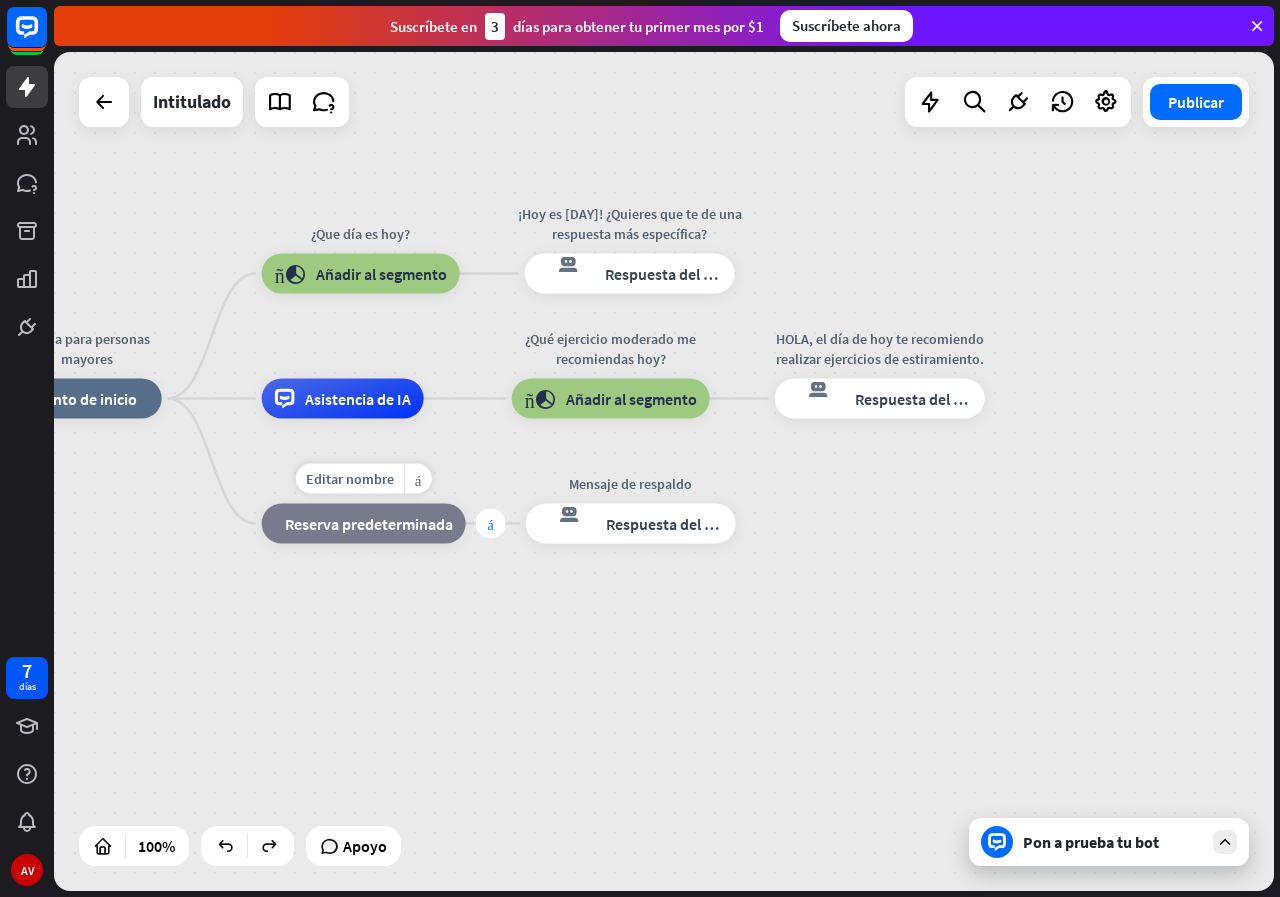 click on "más" at bounding box center (491, 524) 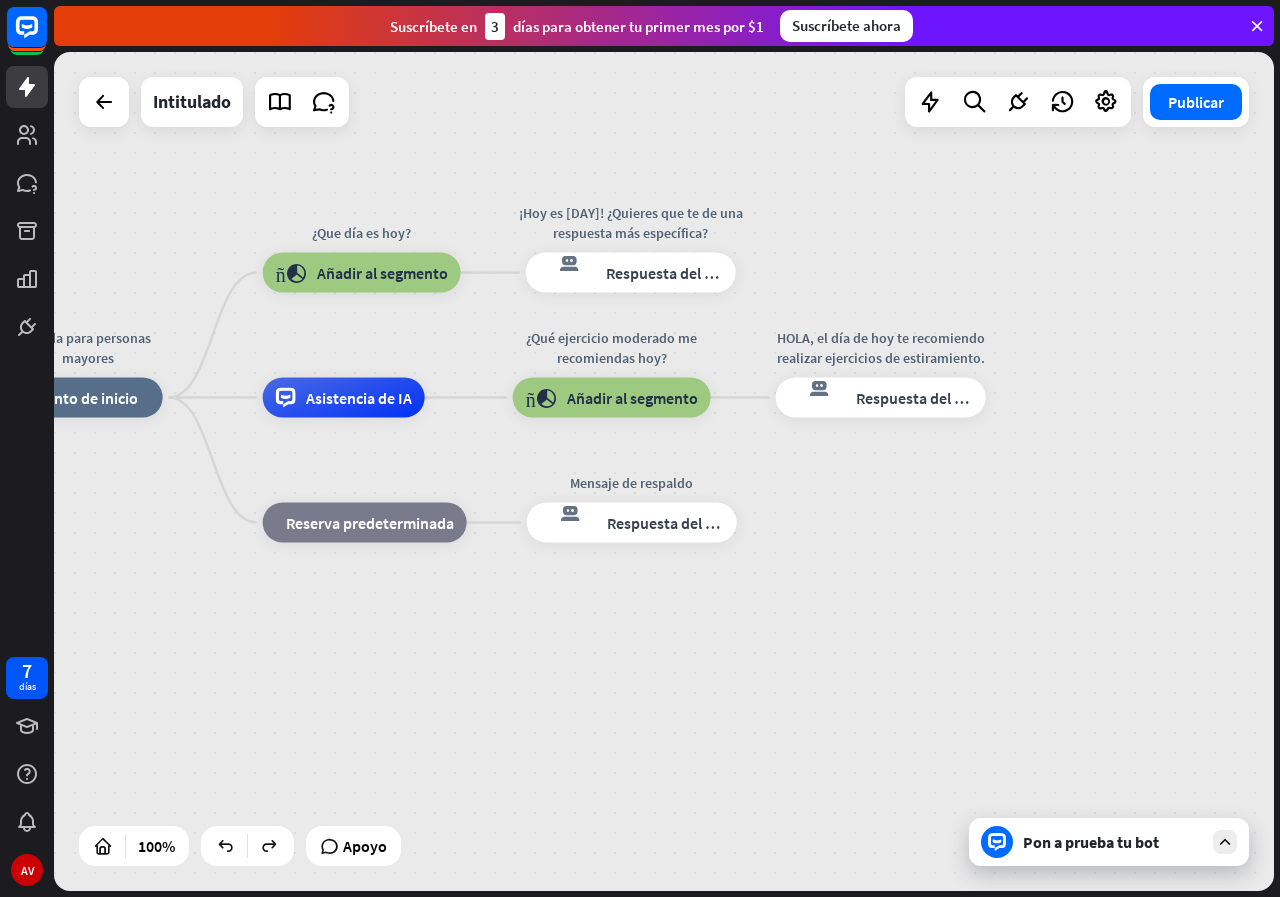 click on "Ayuda para personas mayores   inicio_2   Punto de inicio                 ¿Que día es hoy?   bloque_añadir_al_segmento   Añadir al segmento                 ¡Hoy es [DAY]! ¿Quieres que te de una respuesta más específica?   respuesta del bot de bloqueo   Respuesta del bot                     Asistencia de IA                 ¿Qué ejercicio moderado me recomiendas hoy?   bloque_añadir_al_segmento   Añadir al segmento                 HOLA, el día de hoy te recomiendo realizar ejercicios de estiramiento.   respuesta del bot de bloqueo   Respuesta del bot                   bloque_de_retroceso   Reserva predeterminada                 Mensaje de respaldo   respuesta del bot de bloqueo   Respuesta del bot" at bounding box center (623, 817) 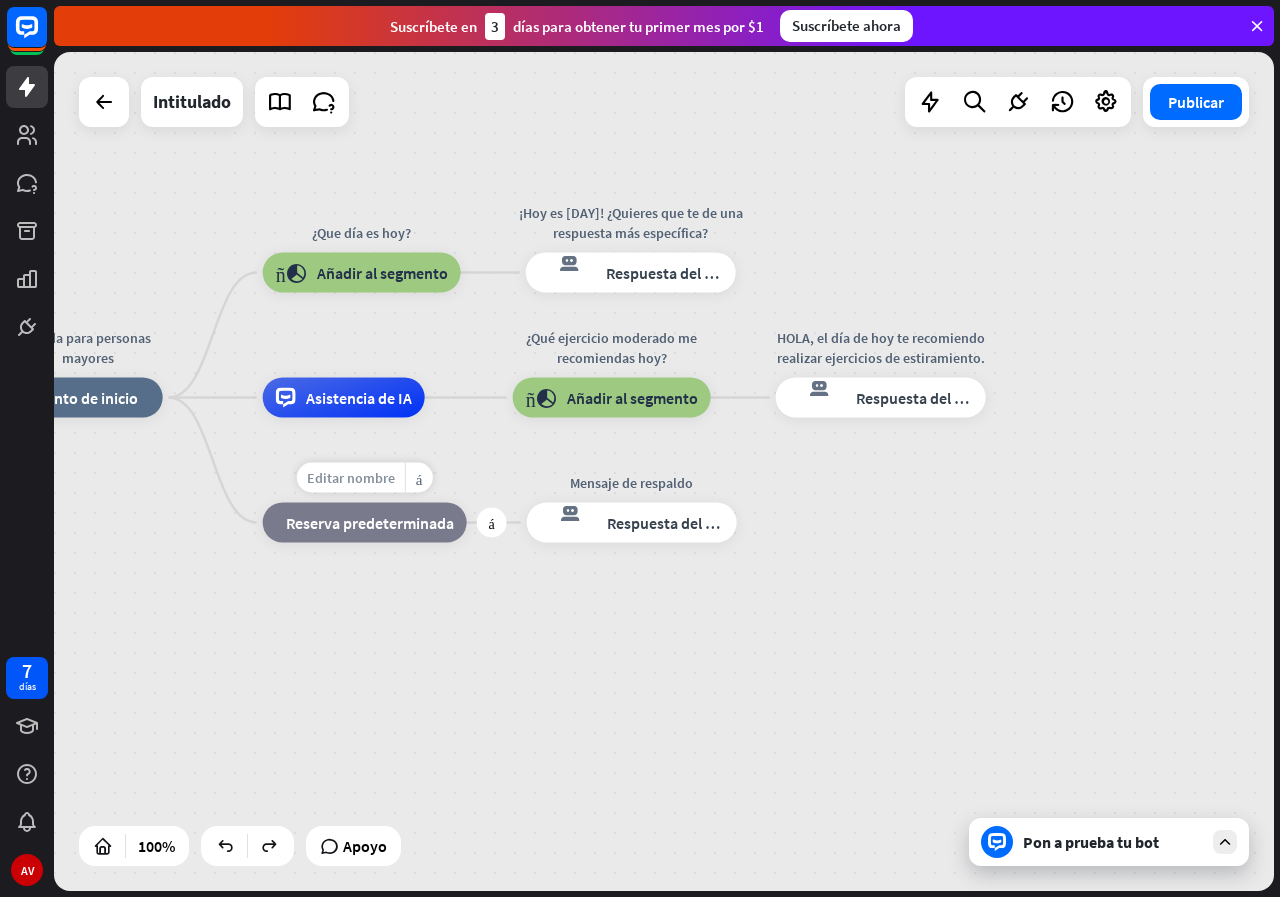 click on "Editar nombre" at bounding box center (351, 478) 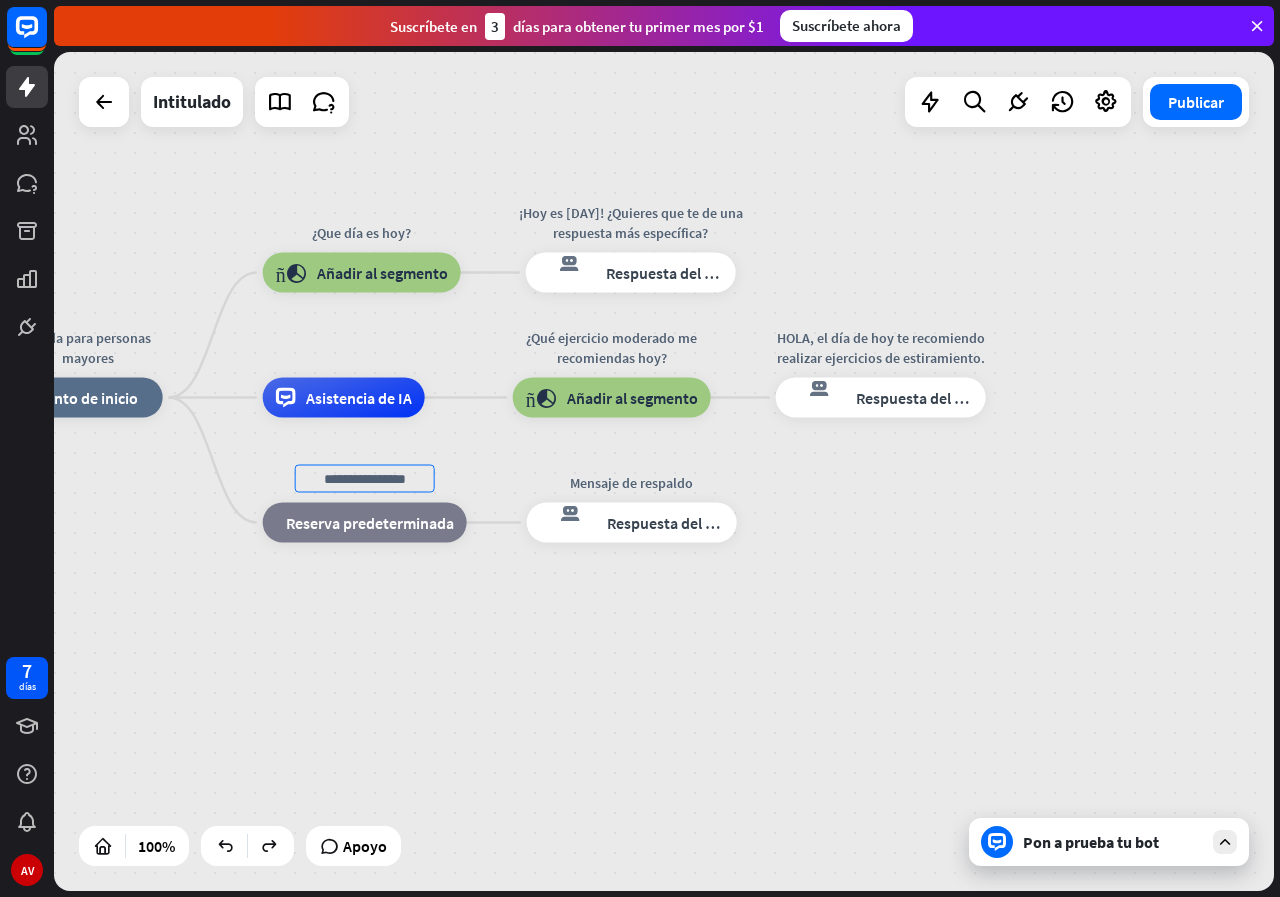 click on "Ayuda para personas mayores   inicio_2   Punto de inicio                 ¿Que día es hoy?   bloque_añadir_al_segmento   Añadir al segmento                 ¡Hoy es [DAY]! ¿Quieres que te de una respuesta más específica?   respuesta del bot de bloqueo   Respuesta del bot                     Asistencia de IA                 ¿Qué ejercicio moderado me recomiendas hoy?   bloque_añadir_al_segmento   Añadir al segmento                 HOLA, el día de hoy te recomiendo realizar ejercicios de estiramiento.   respuesta del bot de bloqueo   Respuesta del bot                   bloque_de_retroceso   Reserva predeterminada                 Mensaje de respaldo   respuesta del bot de bloqueo   Respuesta del bot" at bounding box center [623, 817] 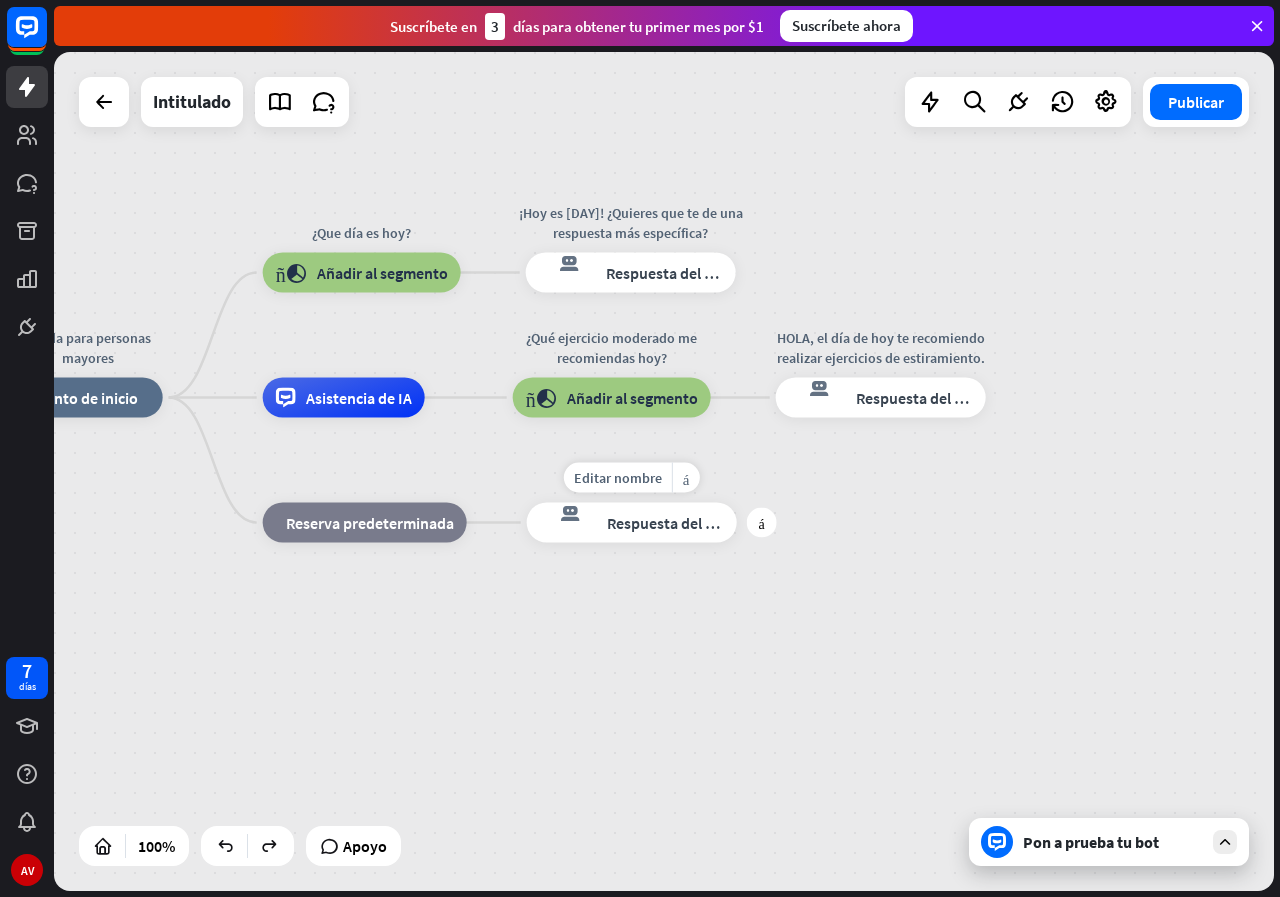 drag, startPoint x: 641, startPoint y: 511, endPoint x: 745, endPoint y: 561, distance: 115.39497 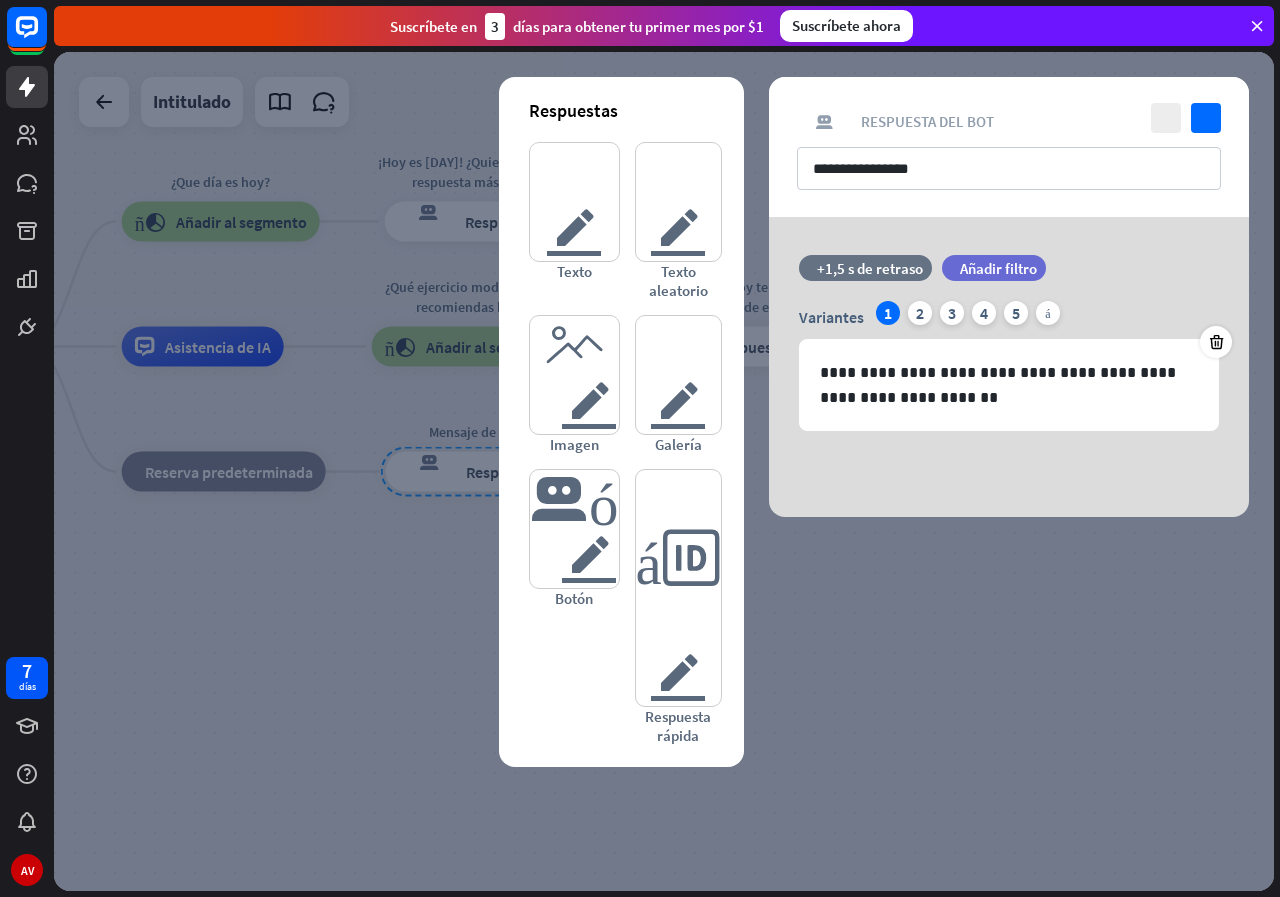 click at bounding box center (664, 471) 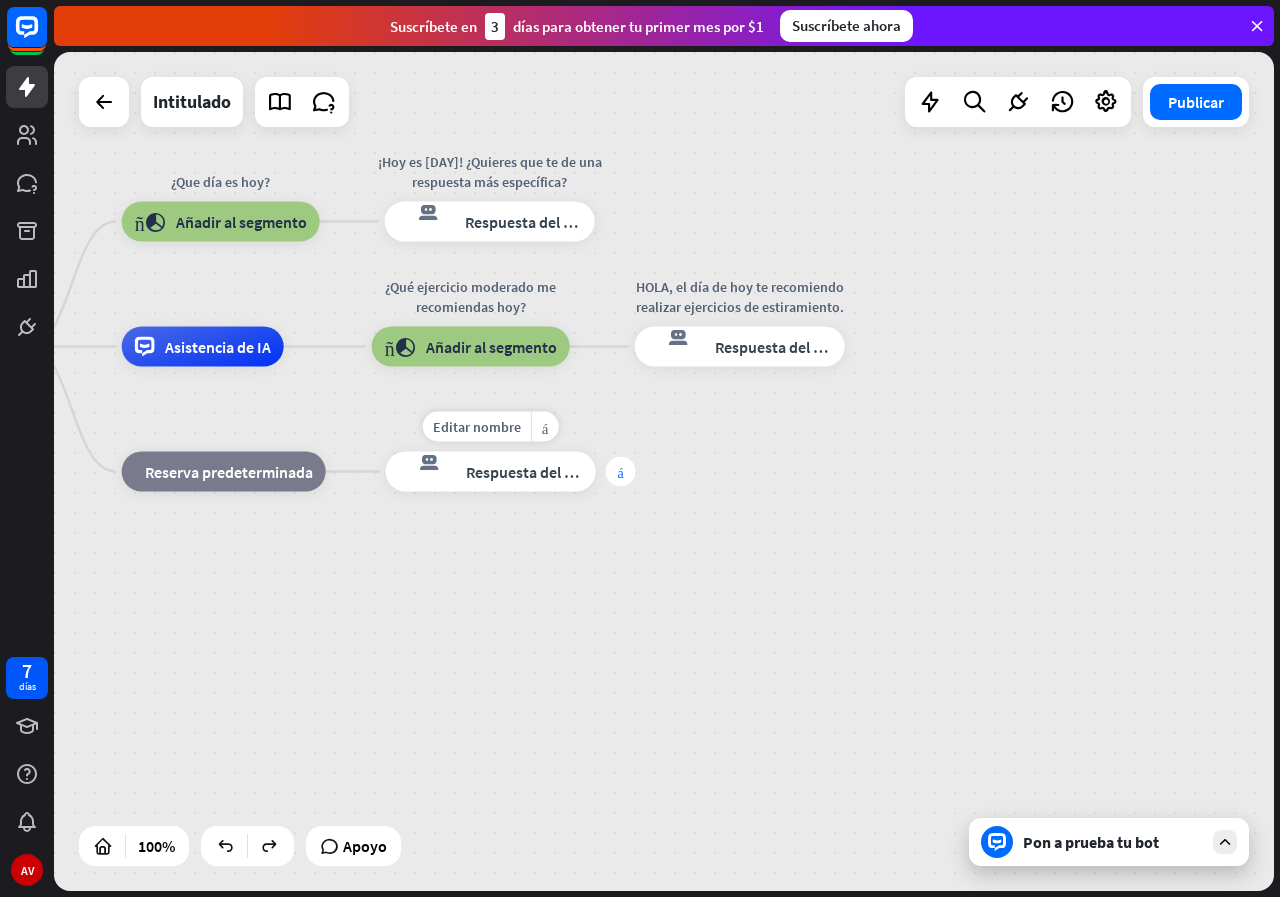 click on "más" at bounding box center (621, 472) 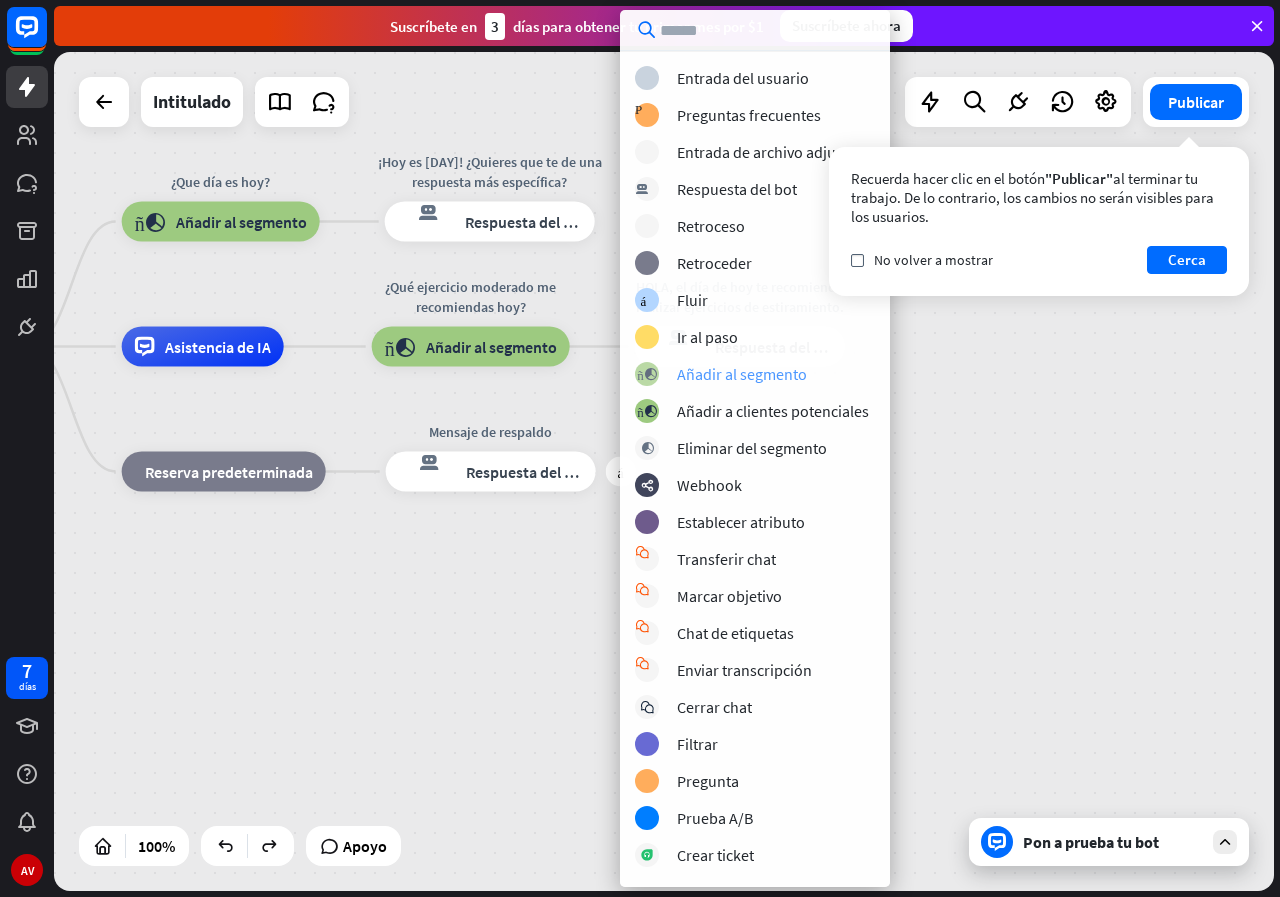 click on "Añadir al segmento" at bounding box center [742, 374] 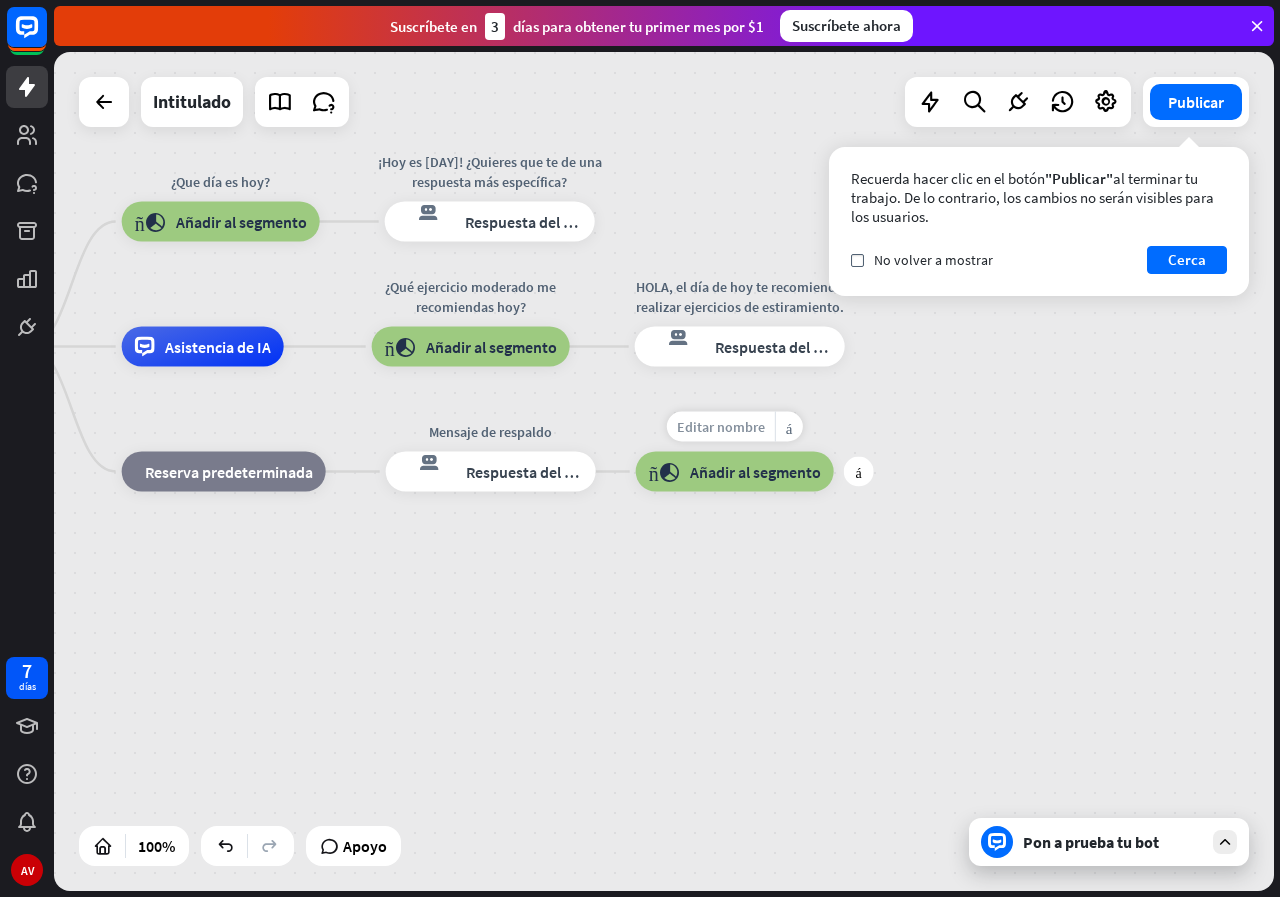 click on "Editar nombre" at bounding box center (721, 427) 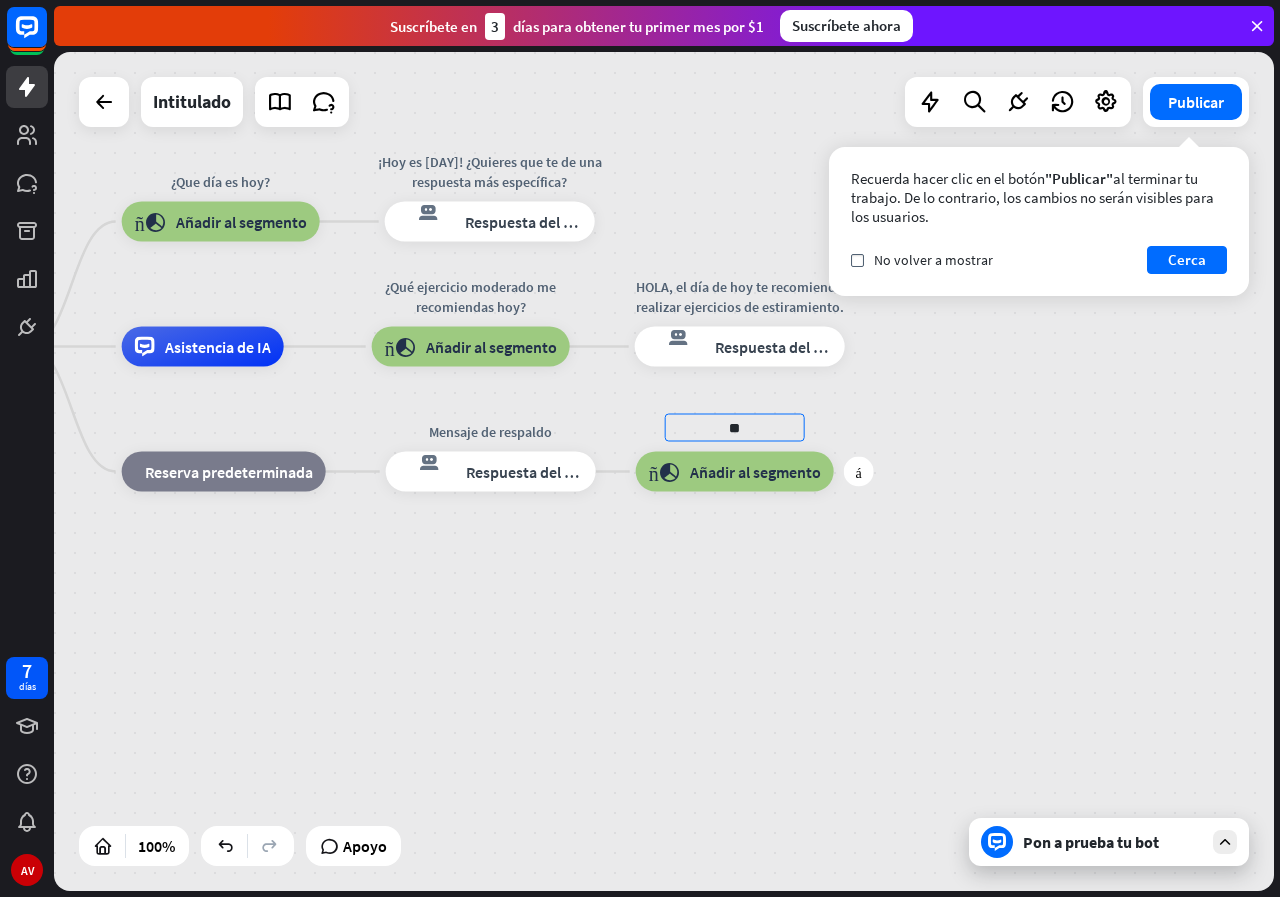 type on "*" 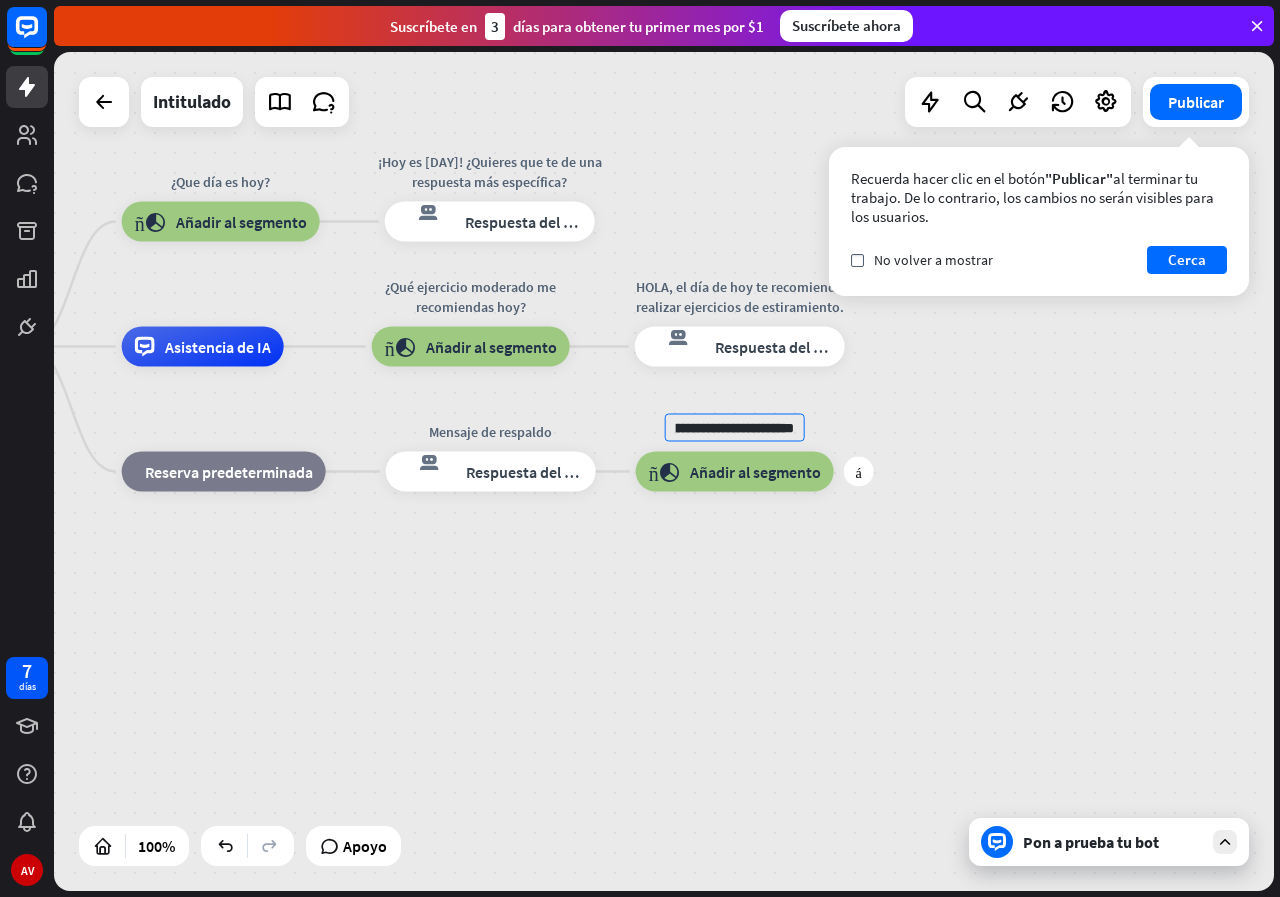 scroll, scrollTop: 0, scrollLeft: 126, axis: horizontal 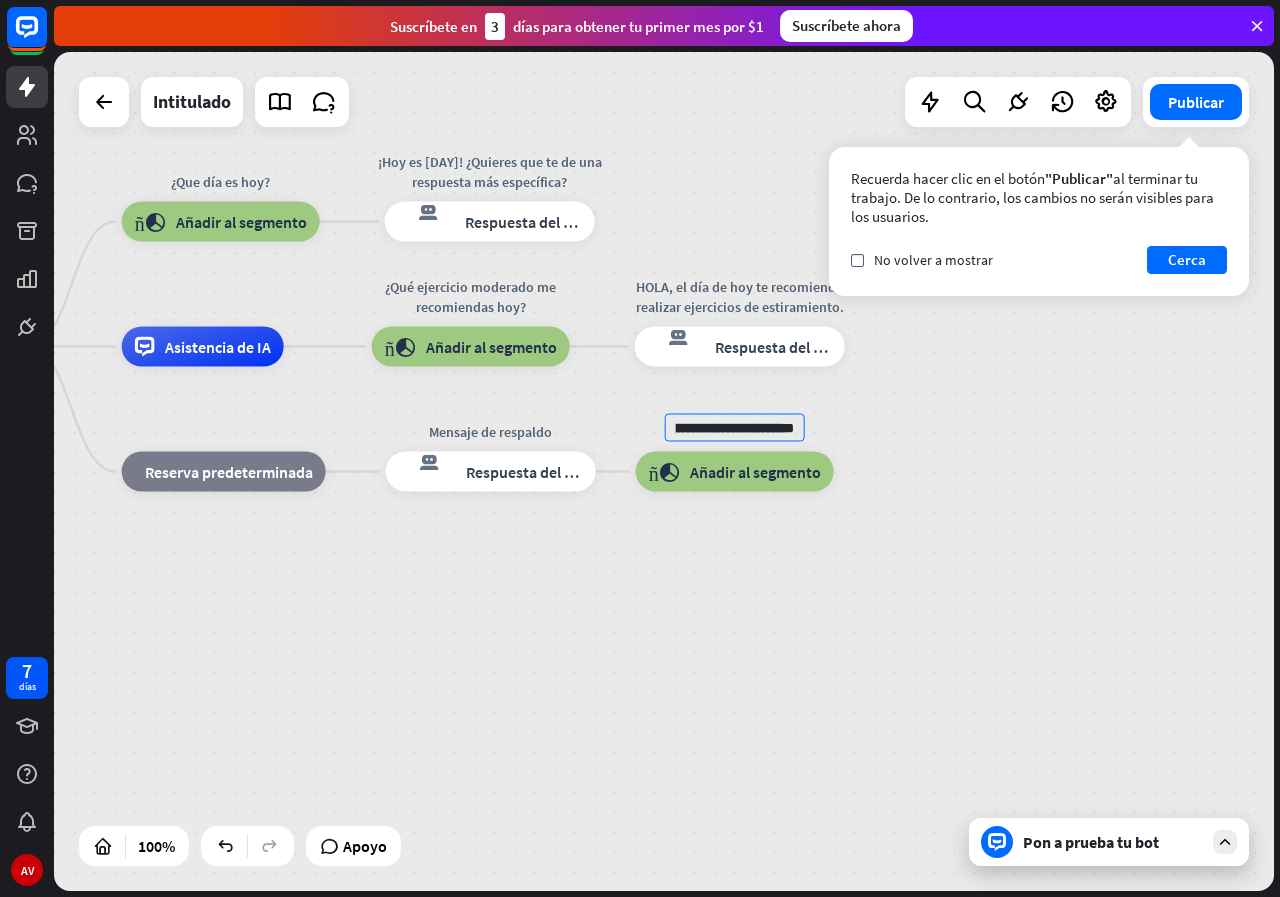 type on "**********" 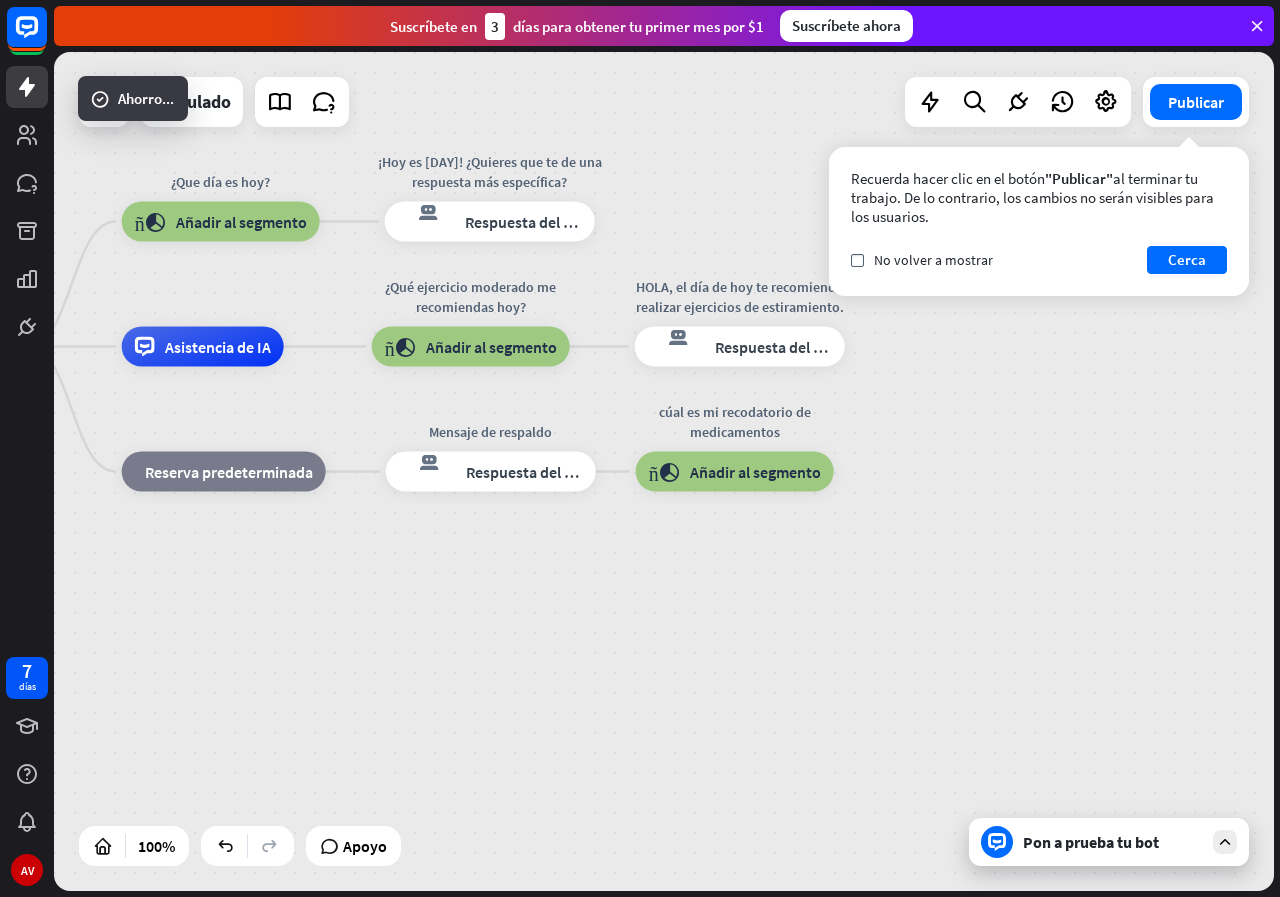 click on "**********" at bounding box center [482, 766] 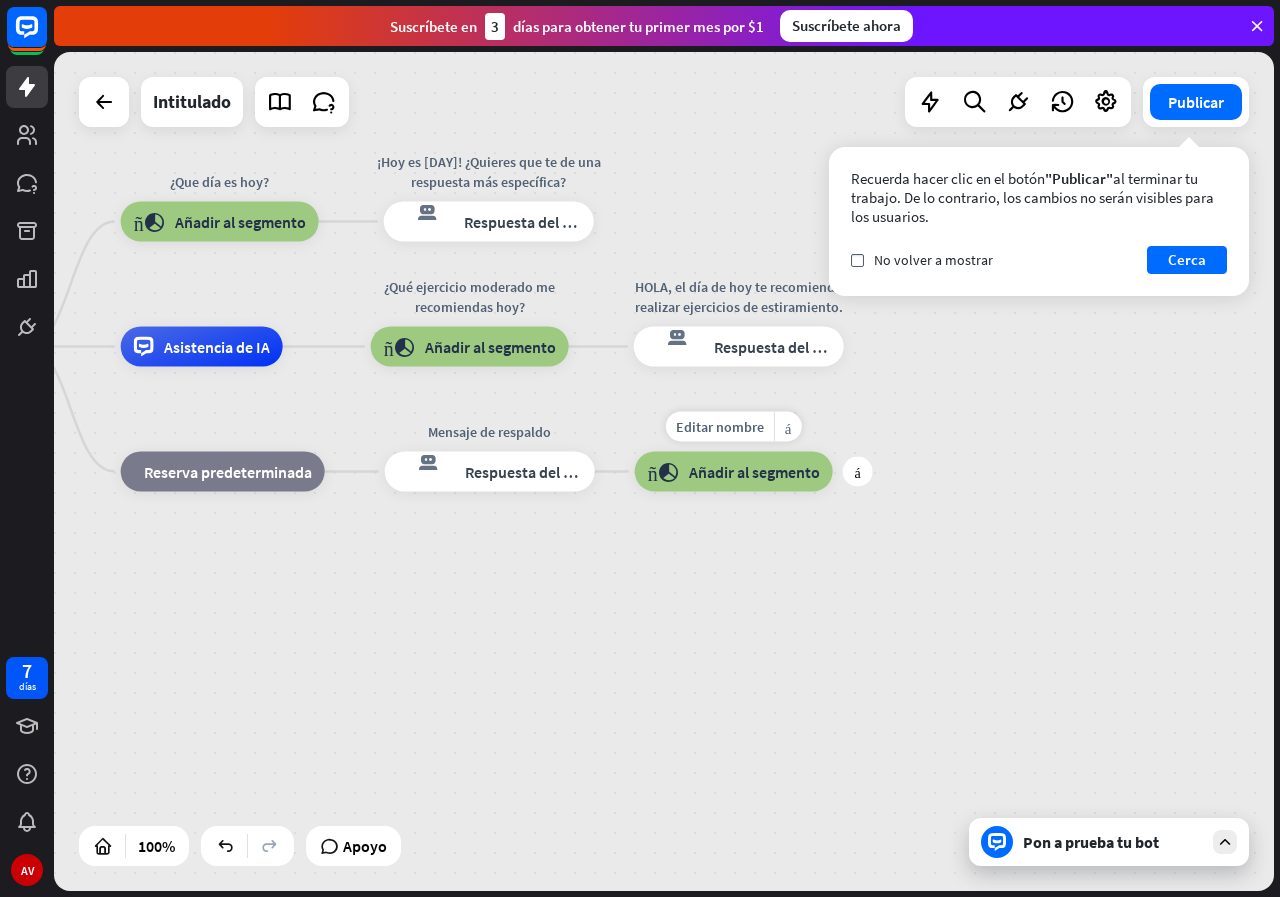 click on "Editar nombre   más_horiz         más     bloque_añadir_al_segmento   Añadir al segmento" at bounding box center (734, 472) 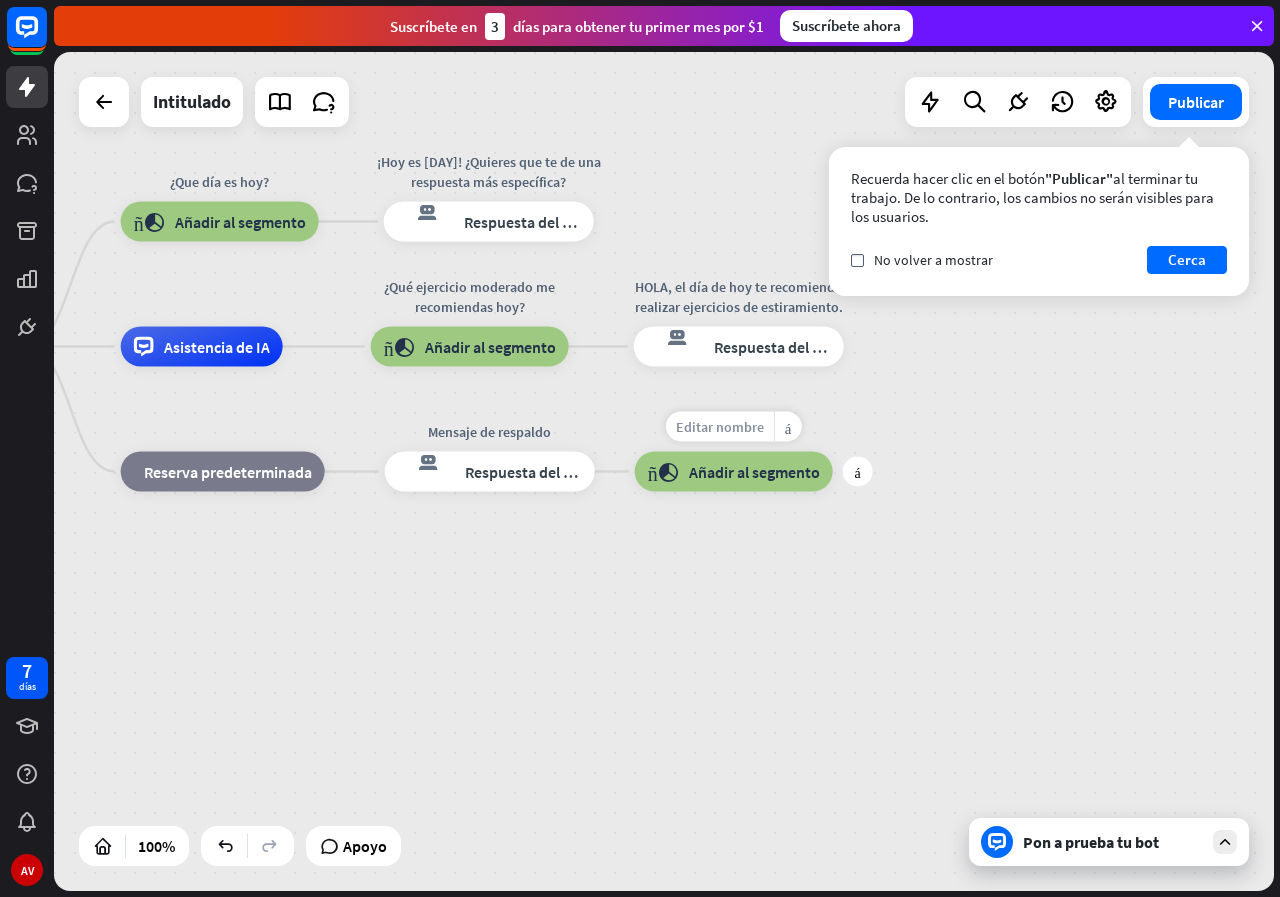 click on "Editar nombre" at bounding box center [720, 427] 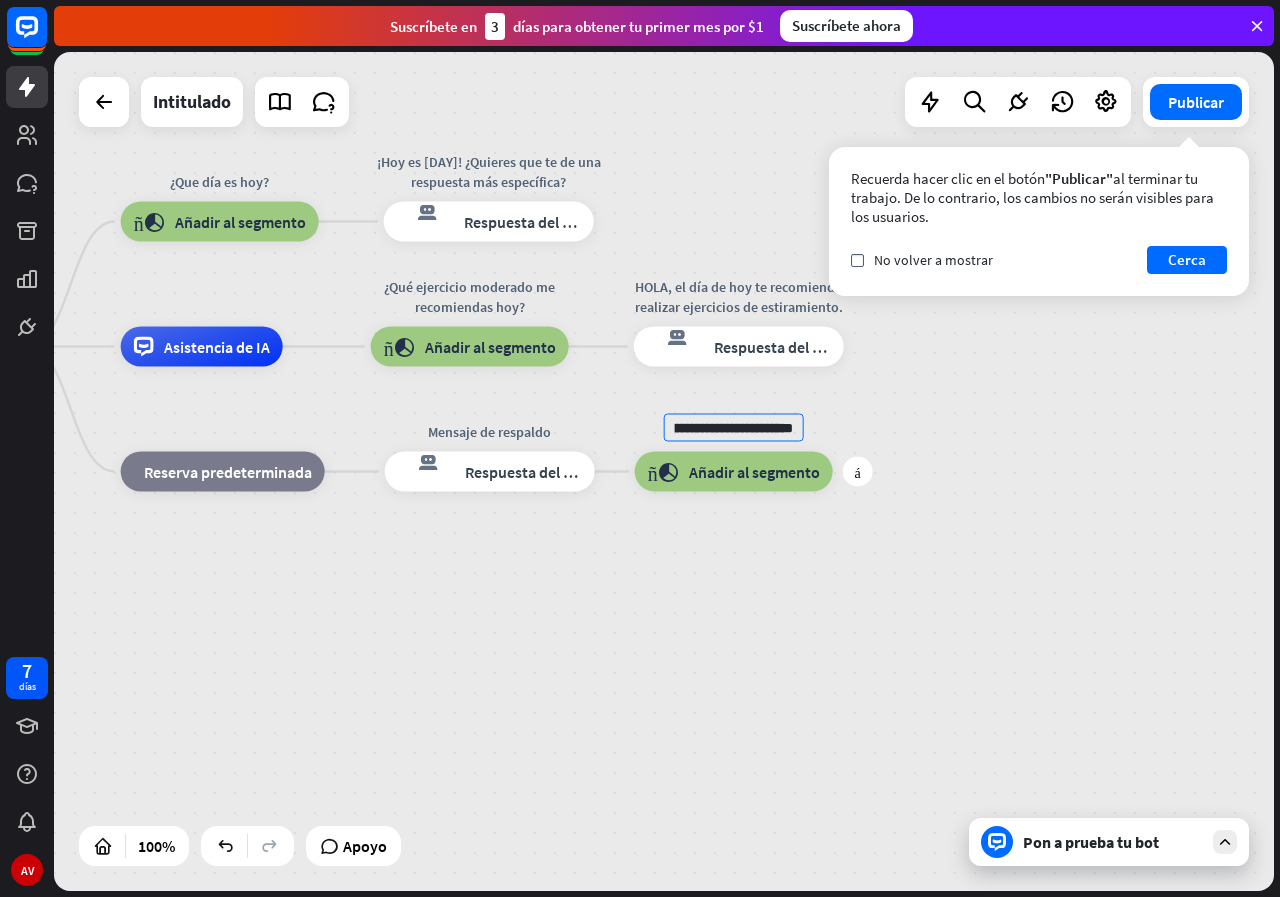scroll, scrollTop: 0, scrollLeft: 130, axis: horizontal 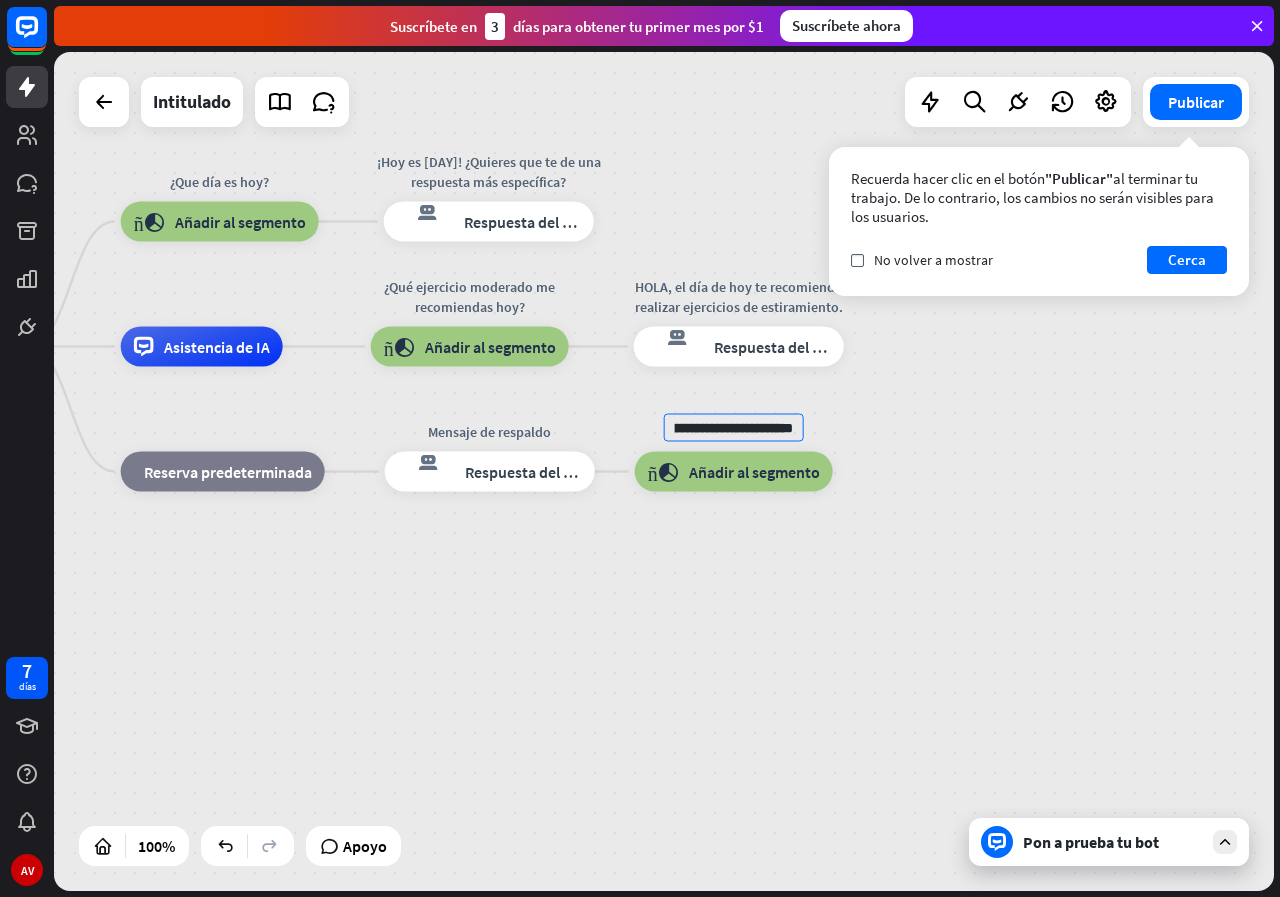 type on "**********" 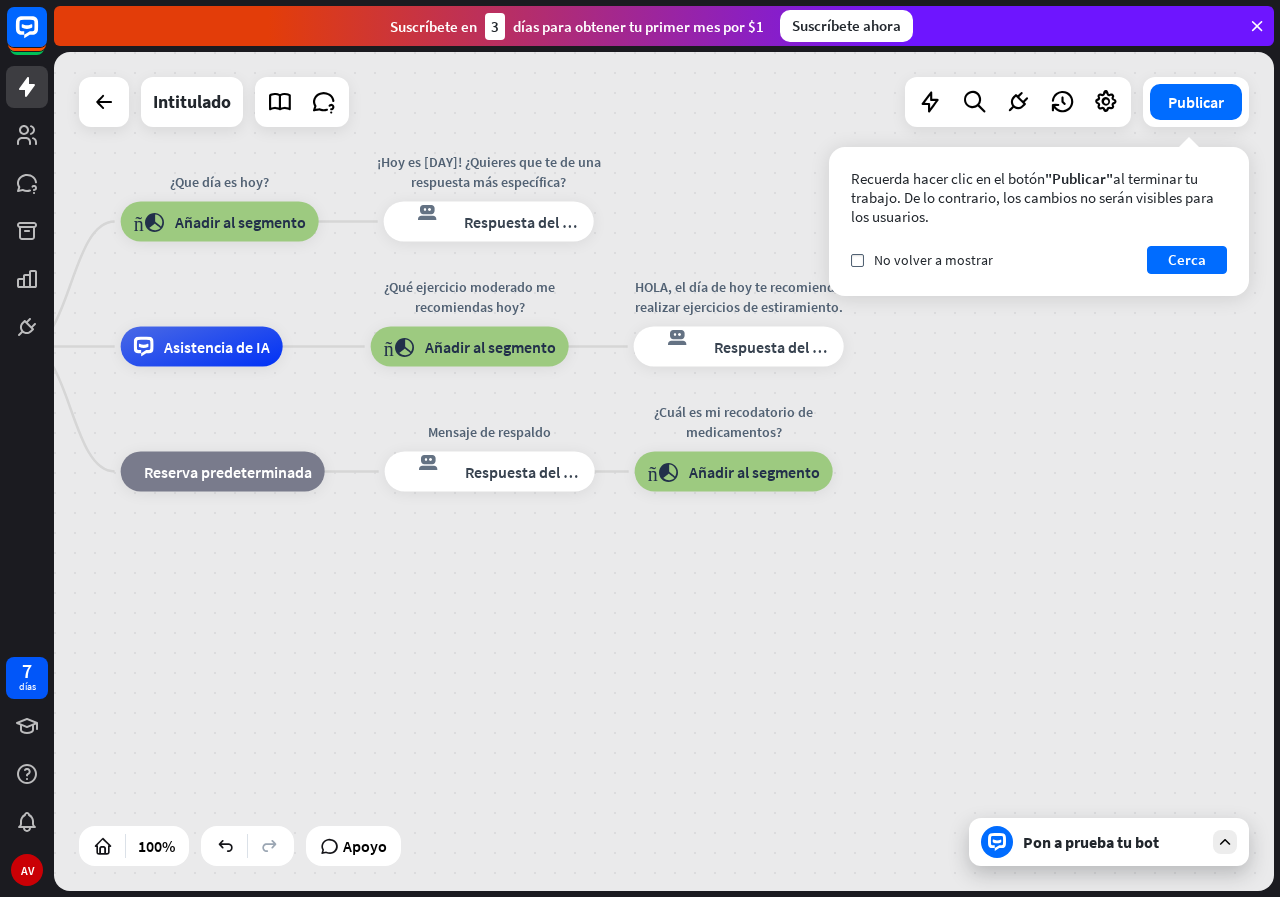 drag, startPoint x: 733, startPoint y: 658, endPoint x: 757, endPoint y: 619, distance: 45.79301 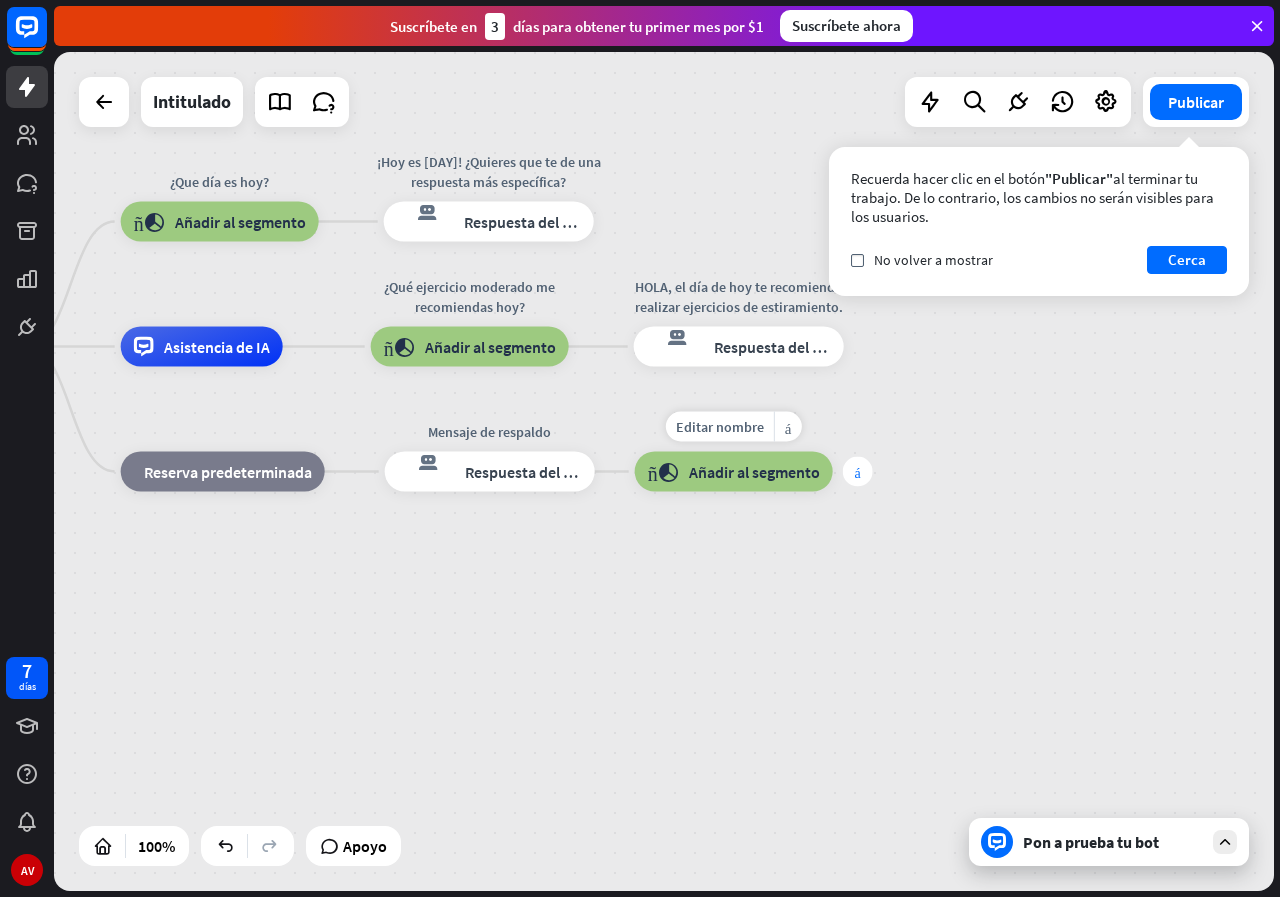 click on "más" at bounding box center [858, 472] 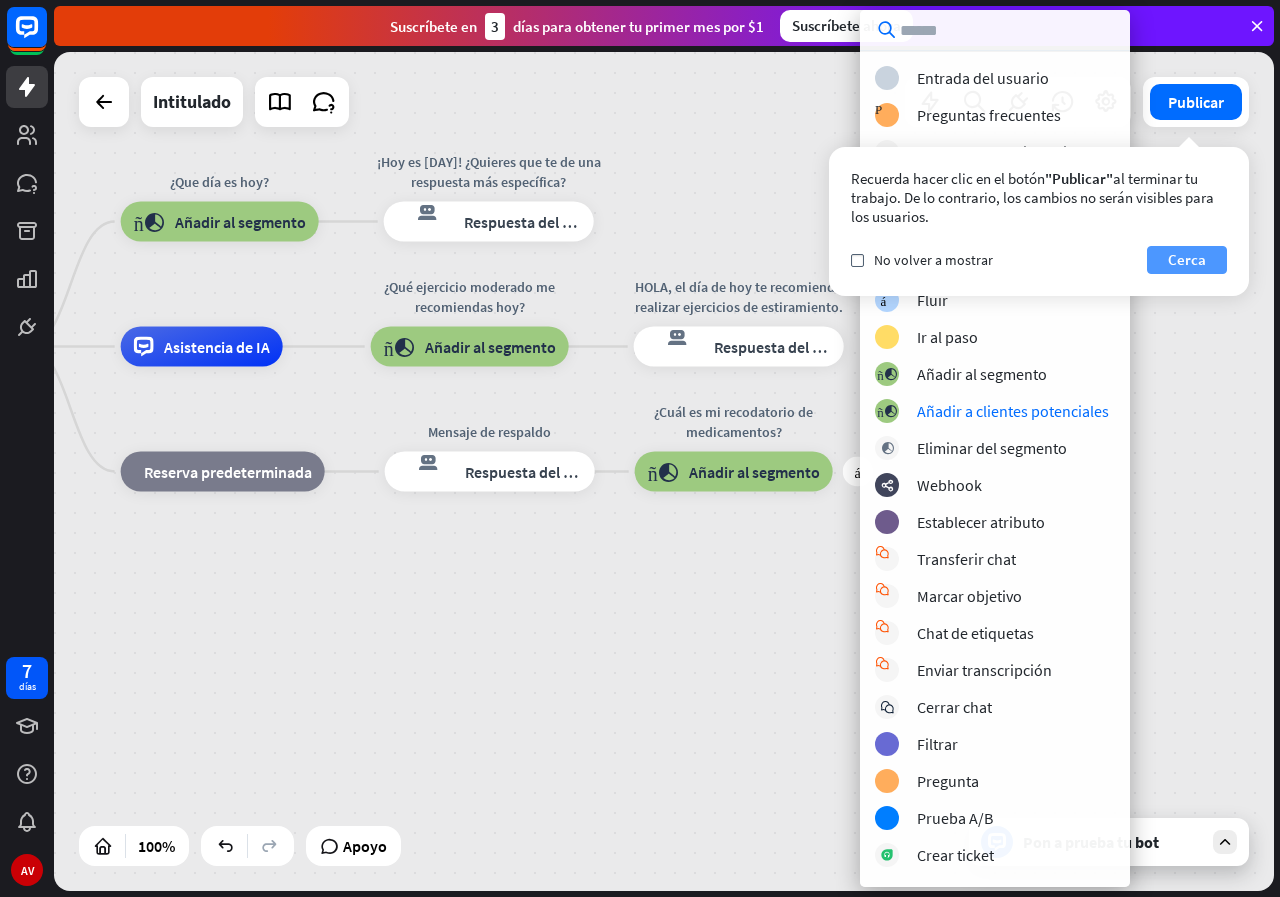 click on "Cerca" at bounding box center [1187, 259] 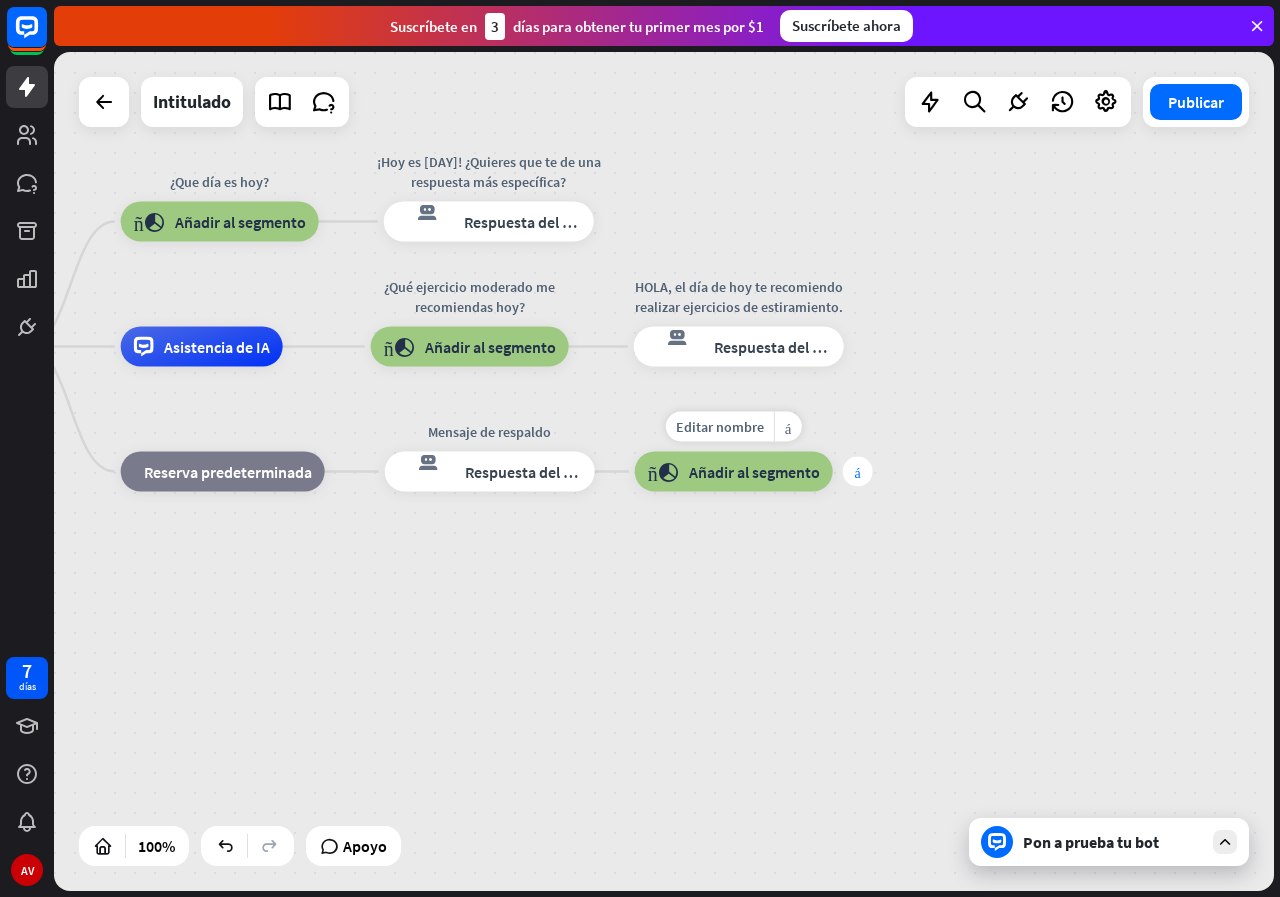 click on "más" at bounding box center [858, 472] 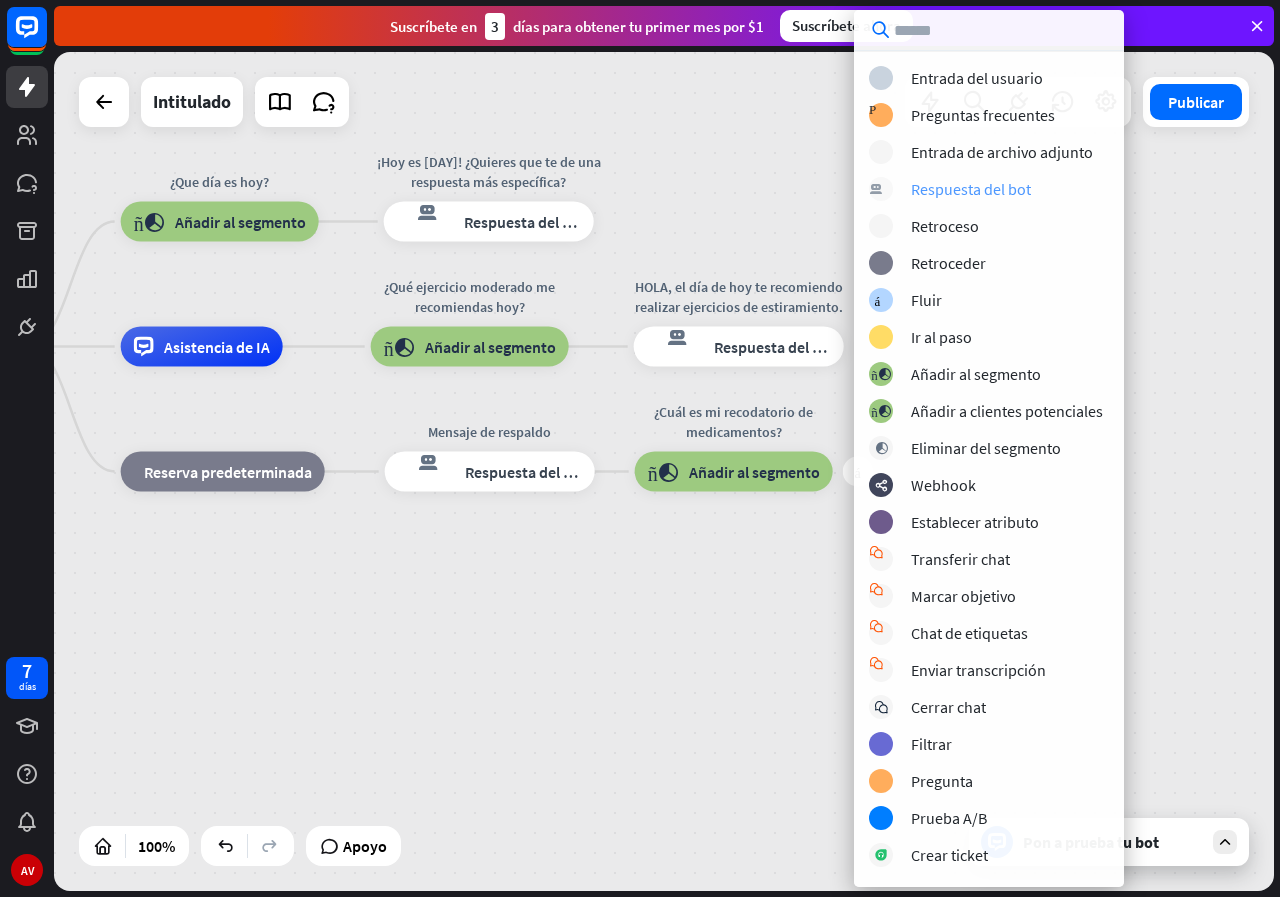 click on "Respuesta del bot" at bounding box center (971, 189) 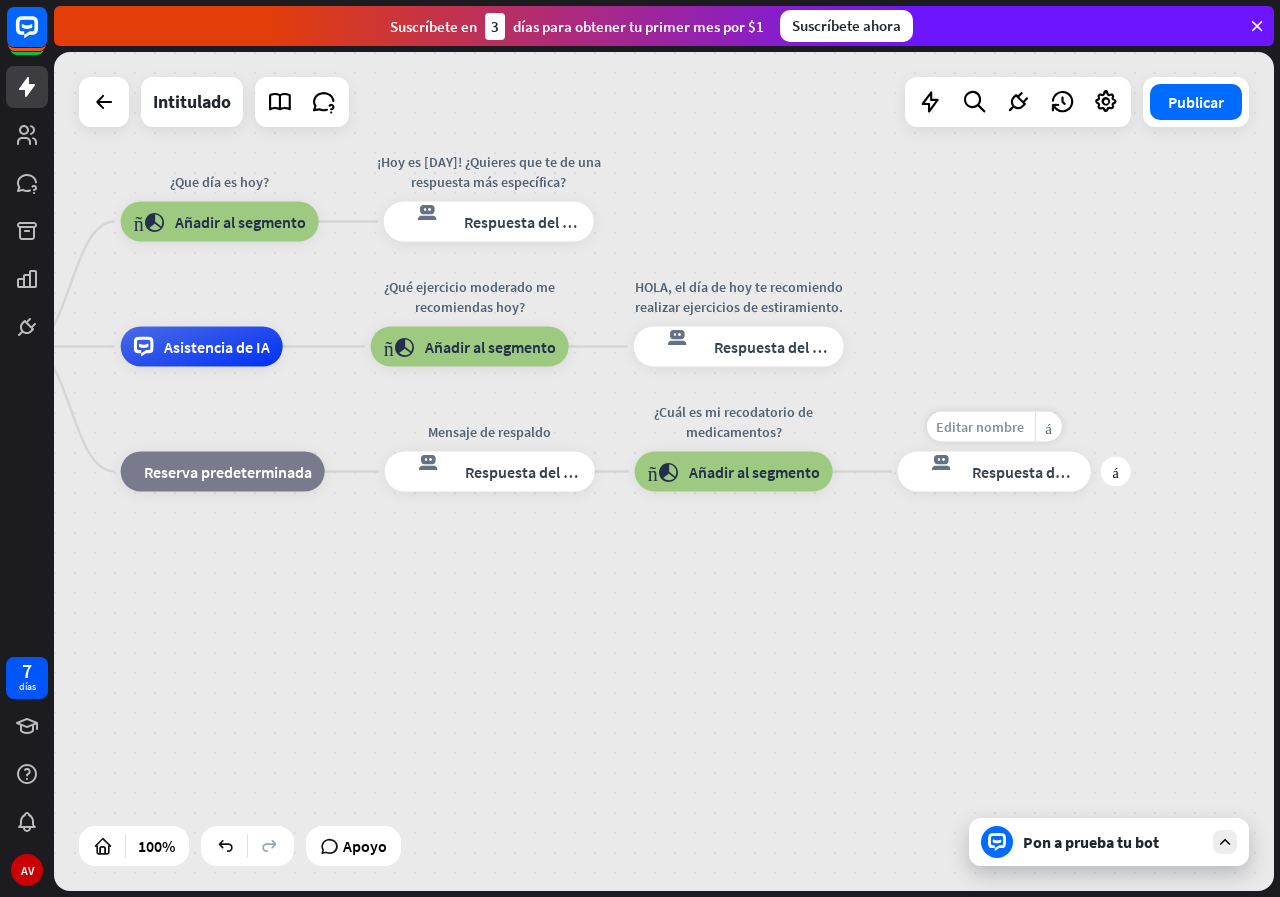 click on "Editar nombre" at bounding box center (980, 427) 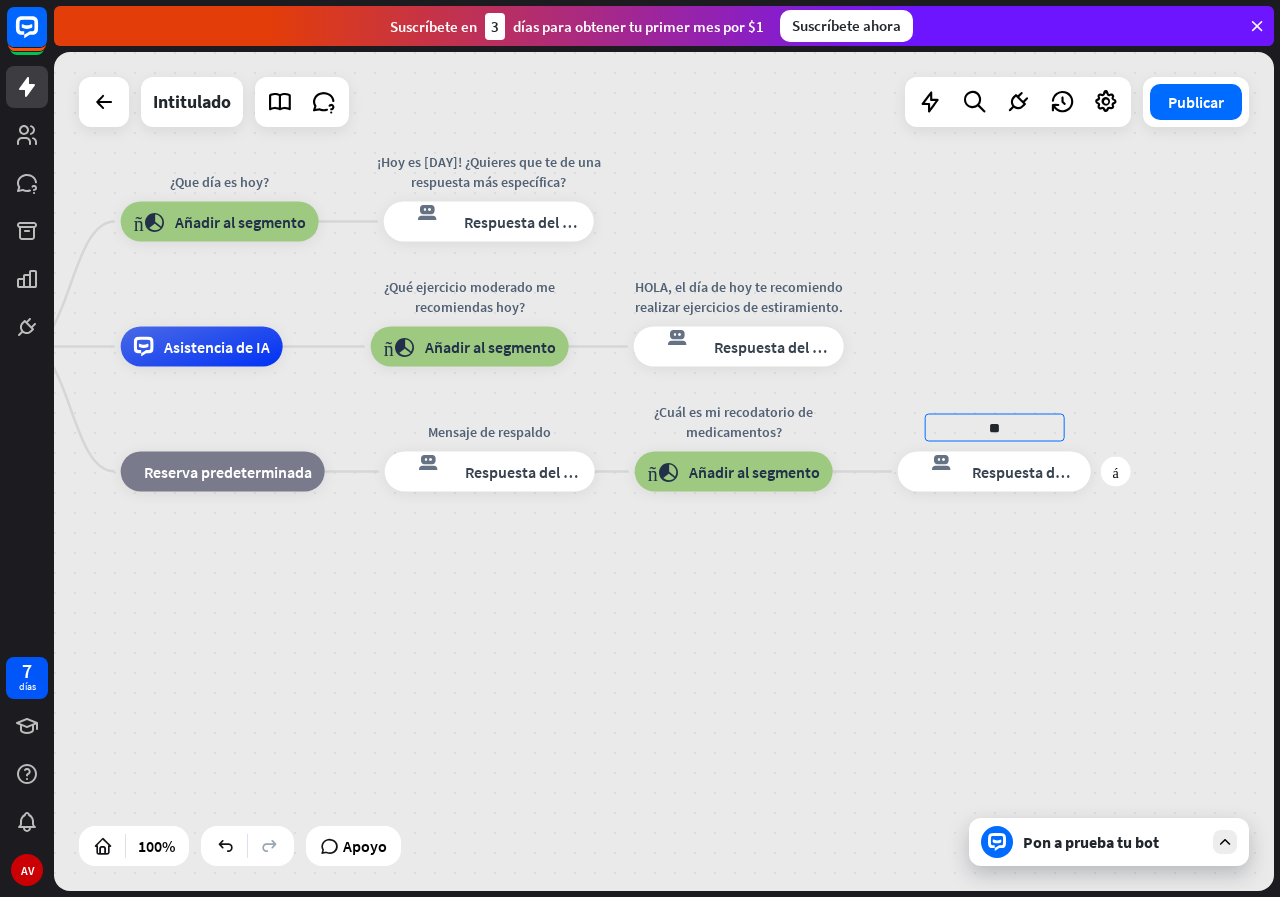 type on "*" 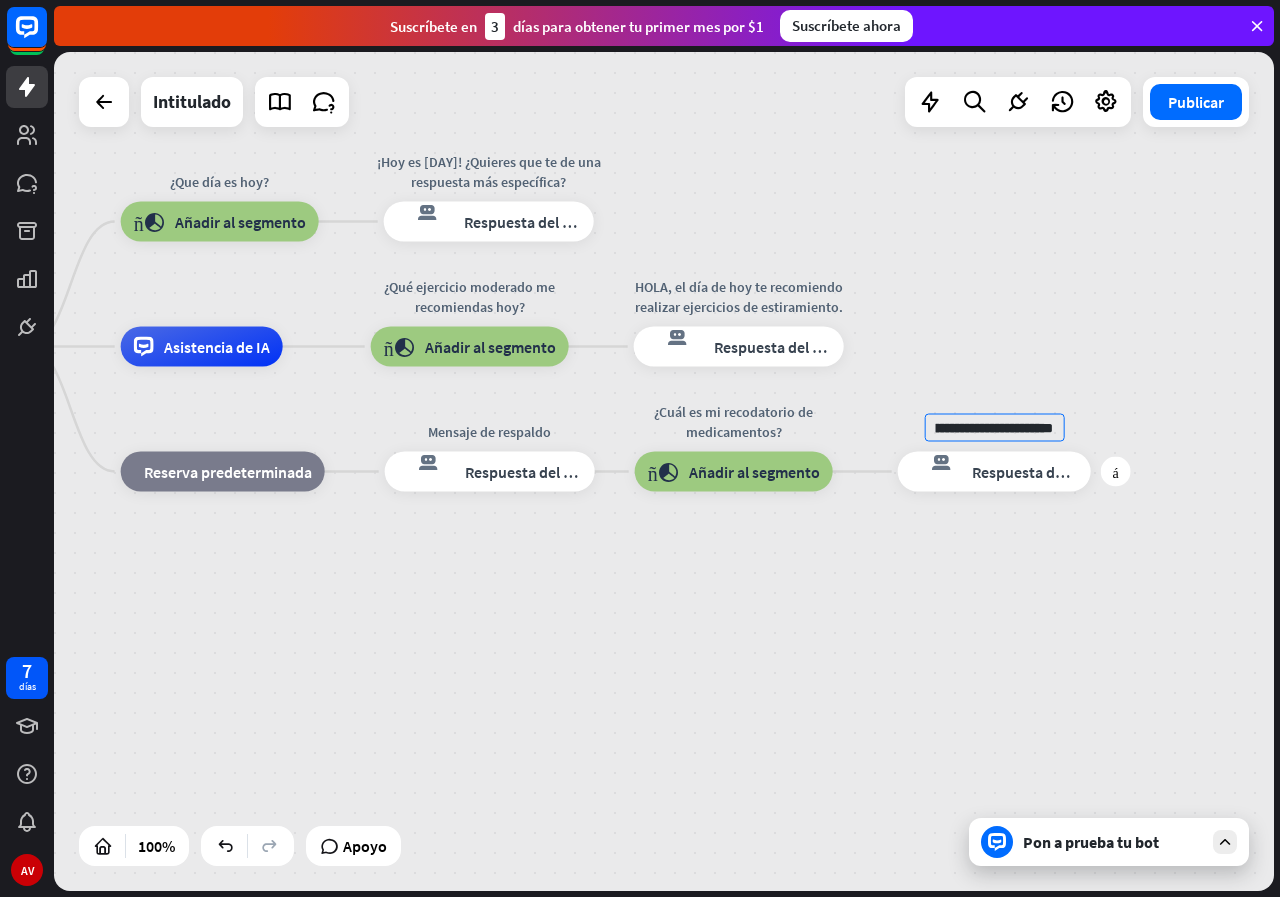 scroll, scrollTop: 0, scrollLeft: 332, axis: horizontal 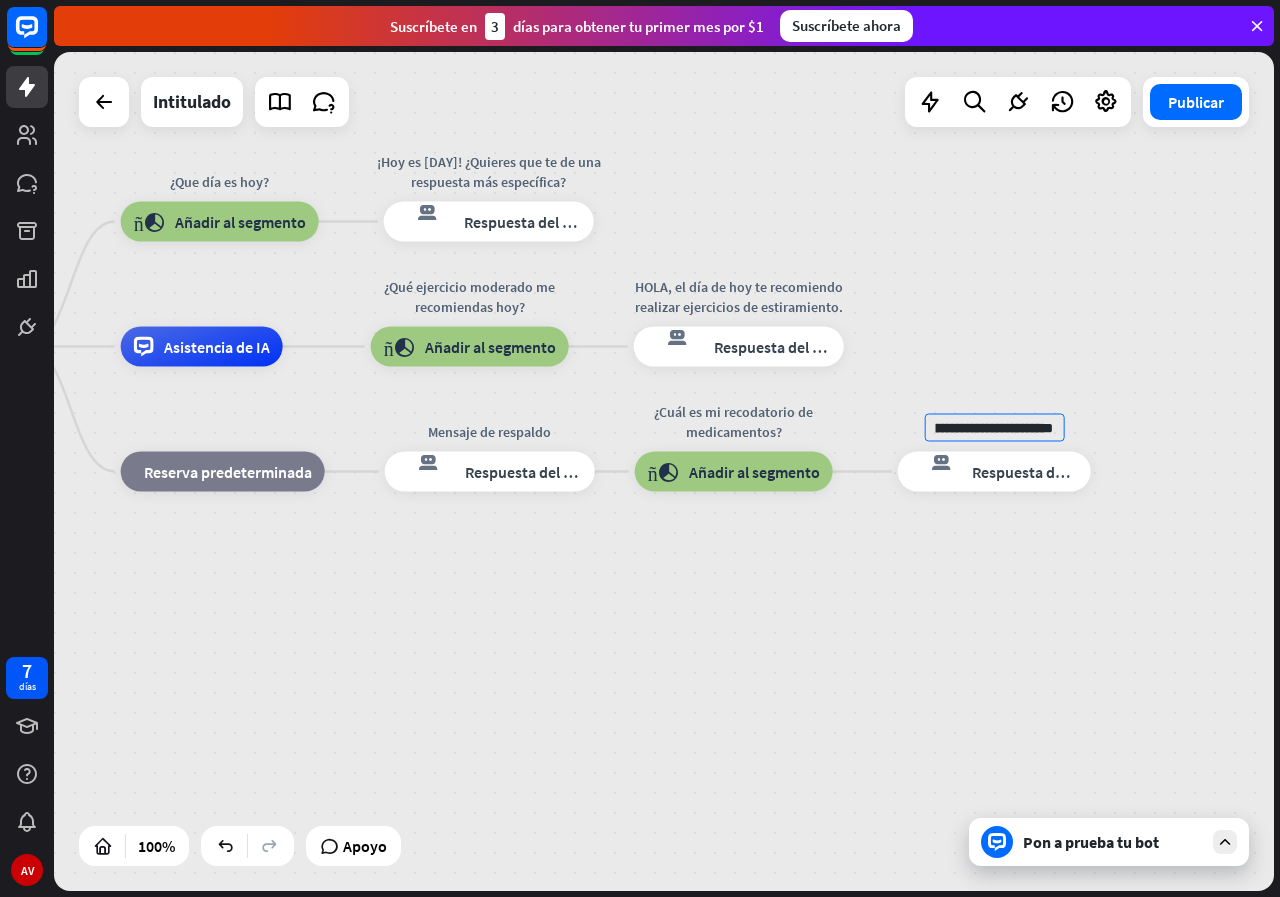 type on "**********" 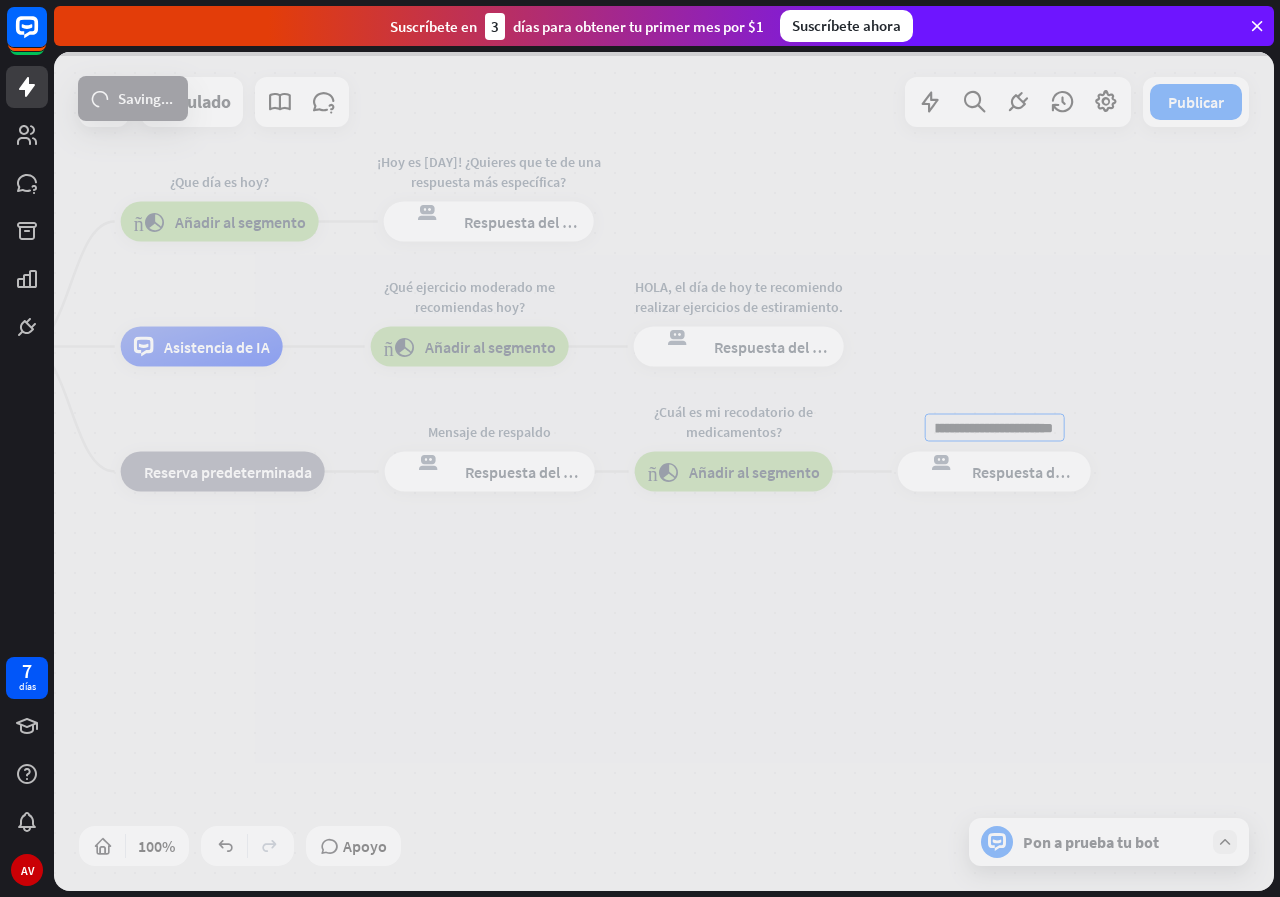 click on "**********" at bounding box center [664, 471] 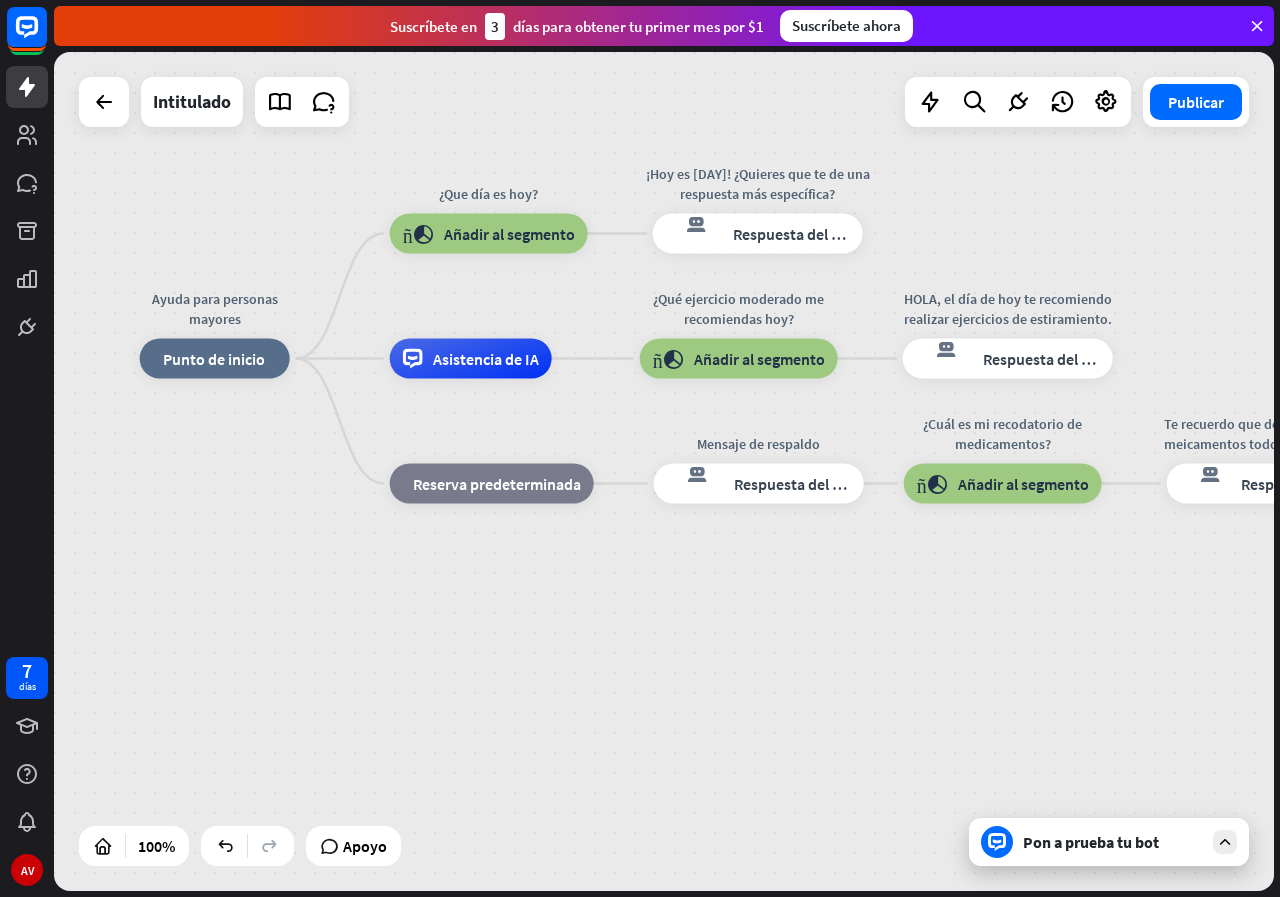drag, startPoint x: 488, startPoint y: 598, endPoint x: 757, endPoint y: 610, distance: 269.26752 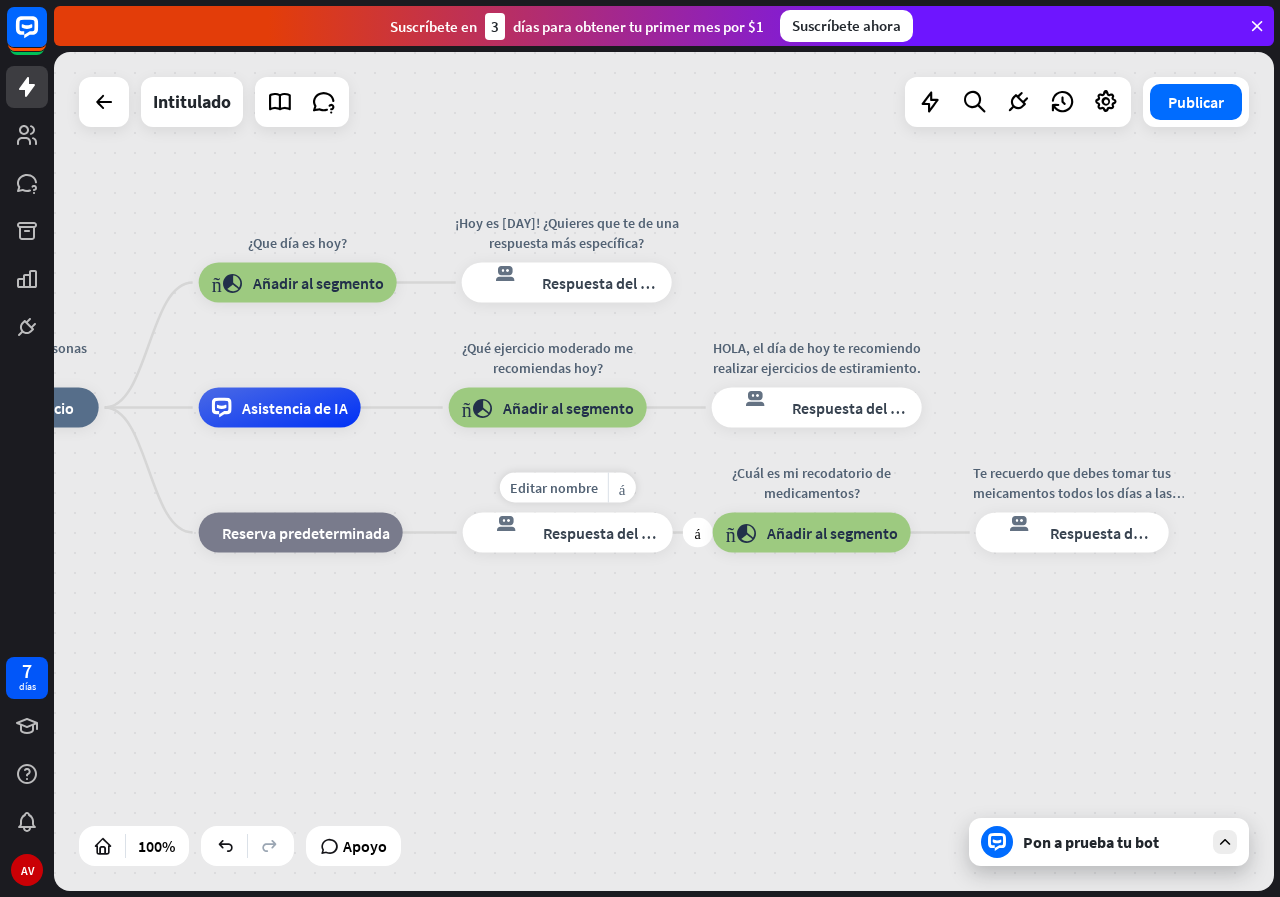 drag, startPoint x: 635, startPoint y: 519, endPoint x: 482, endPoint y: 539, distance: 154.30165 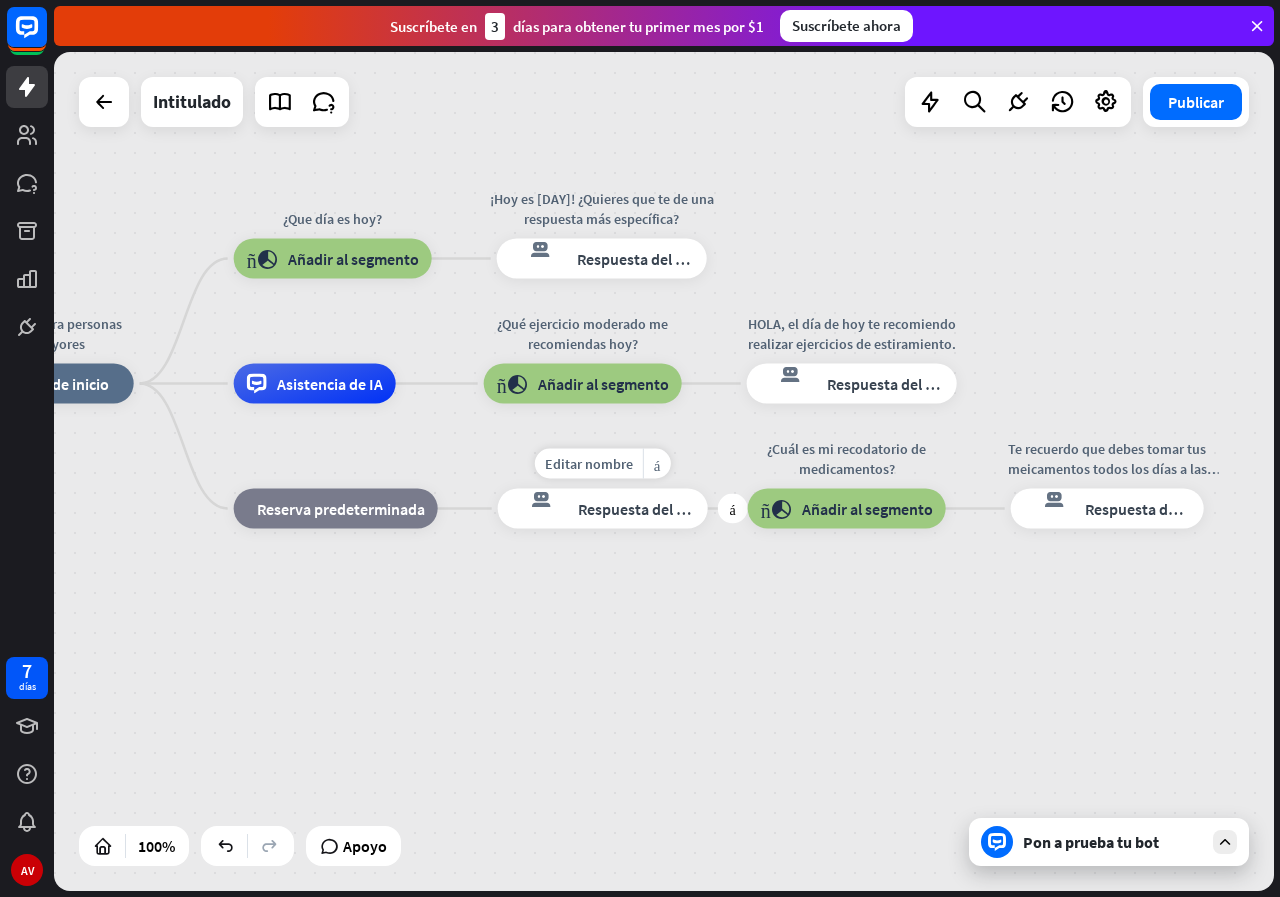 click on "Editar nombre   más_horiz         más     respuesta del bot de bloqueo   Respuesta del bot" at bounding box center [603, 509] 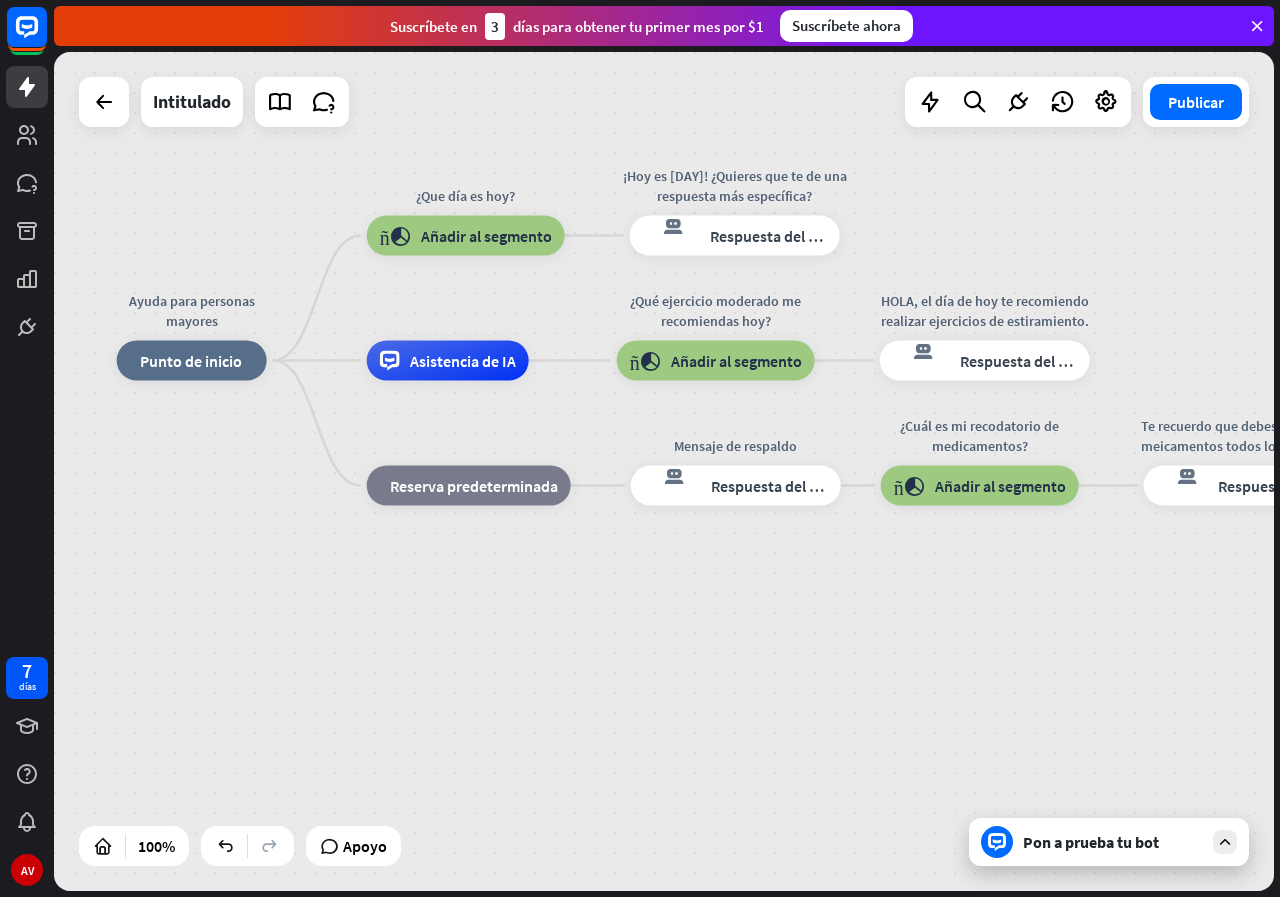 drag, startPoint x: 316, startPoint y: 600, endPoint x: 386, endPoint y: 580, distance: 72.8011 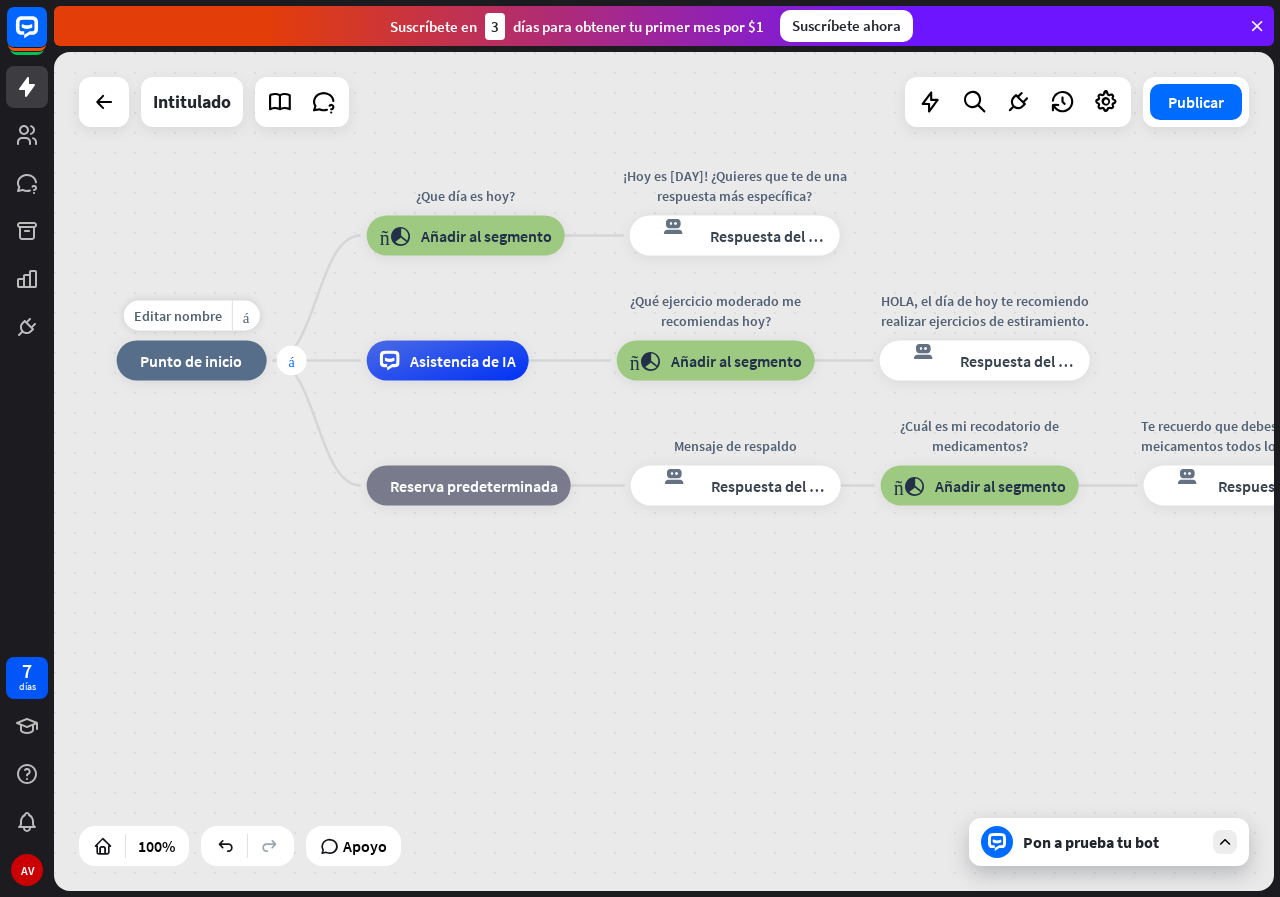 click on "más" at bounding box center [292, 361] 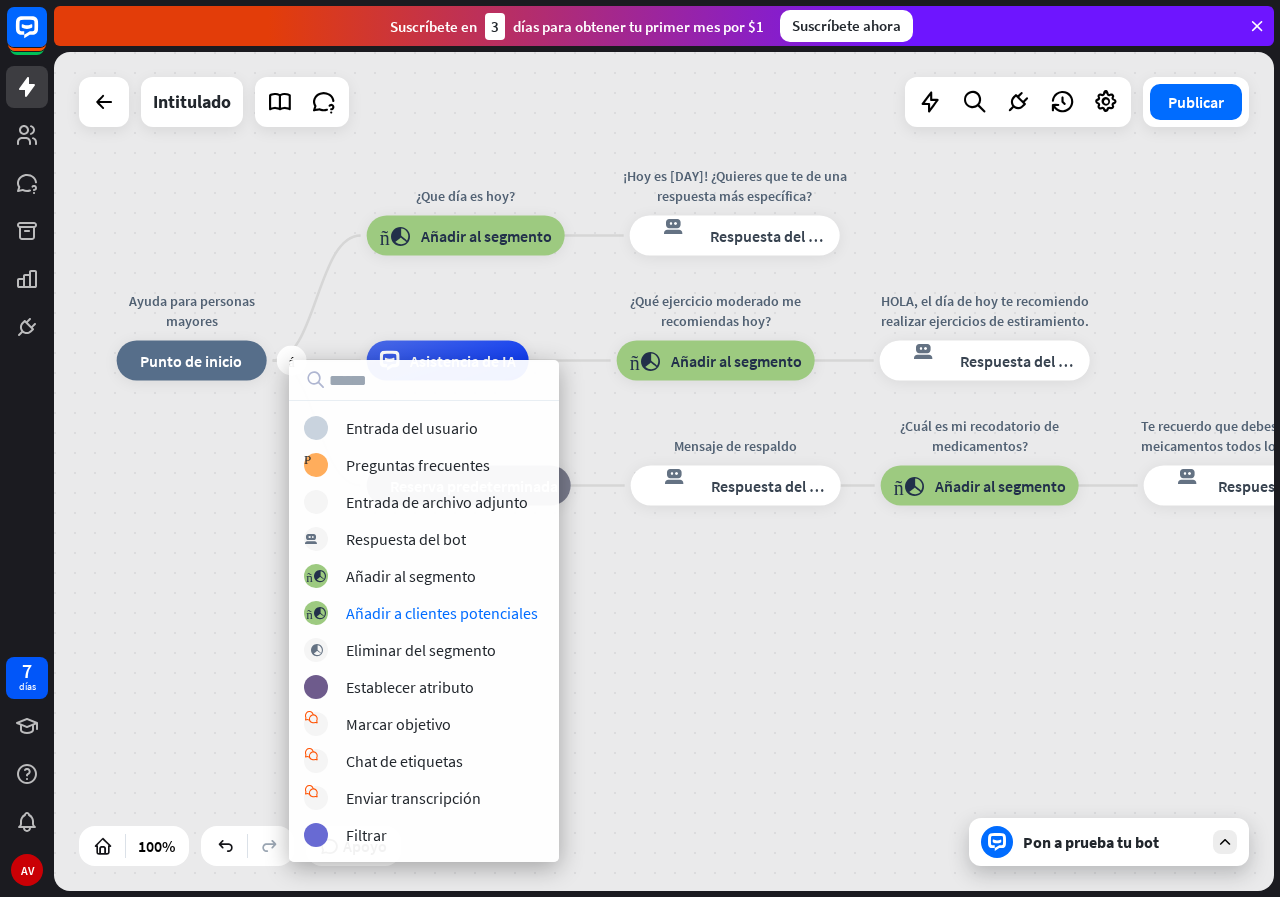 click on "más   Ayuda para personas mayores   inicio_2   Punto de inicio                 ¿Que día es hoy?   bloque_añadir_al_segmento   Añadir al segmento                 ¡Hoy es [DAY]! ¿Quieres que te de una respuesta más específica?   respuesta del bot de bloqueo   Respuesta del bot                     Asistencia de IA                 ¿Qué ejercicio moderado me recomiendas hoy?   bloque_añadir_al_segmento   Añadir al segmento                 HOLA, el día de hoy te recomiendo realizar ejercicios de estiramiento.   respuesta del bot de bloqueo   Respuesta del bot                   bloque_de_retroceso   Reserva predeterminada                 Mensaje de respaldo   respuesta del bot de bloqueo   Respuesta del bot                 ¿Cuál es mi recodatorio de medicamentos?   bloque_añadir_al_segmento   Añadir al segmento                 Te recuerdo que debes tomar tus meicamentos todos los días a las [TIME].   respuesta del bot de bloqueo   Respuesta del bot" at bounding box center (727, 780) 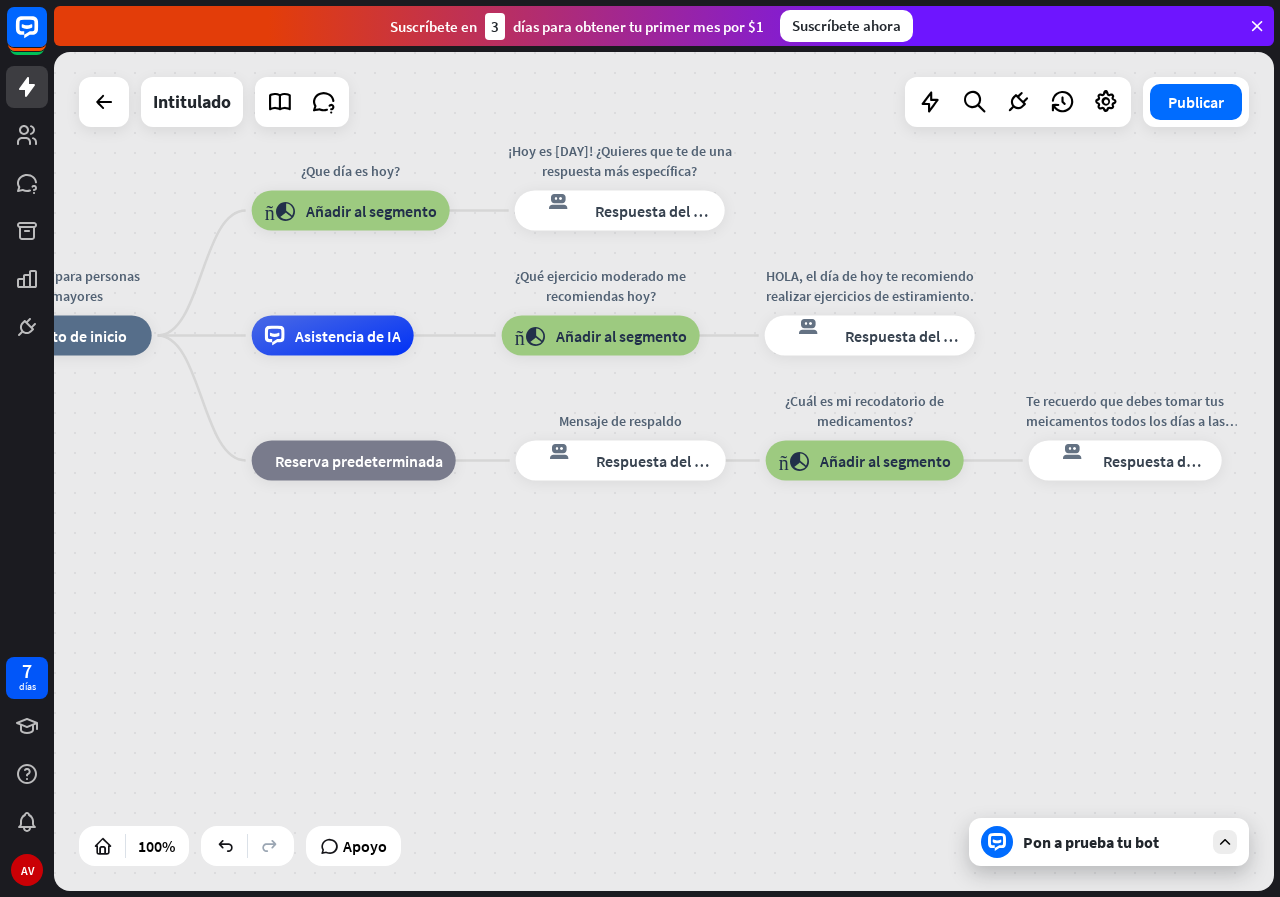 drag, startPoint x: 728, startPoint y: 639, endPoint x: 613, endPoint y: 614, distance: 117.68602 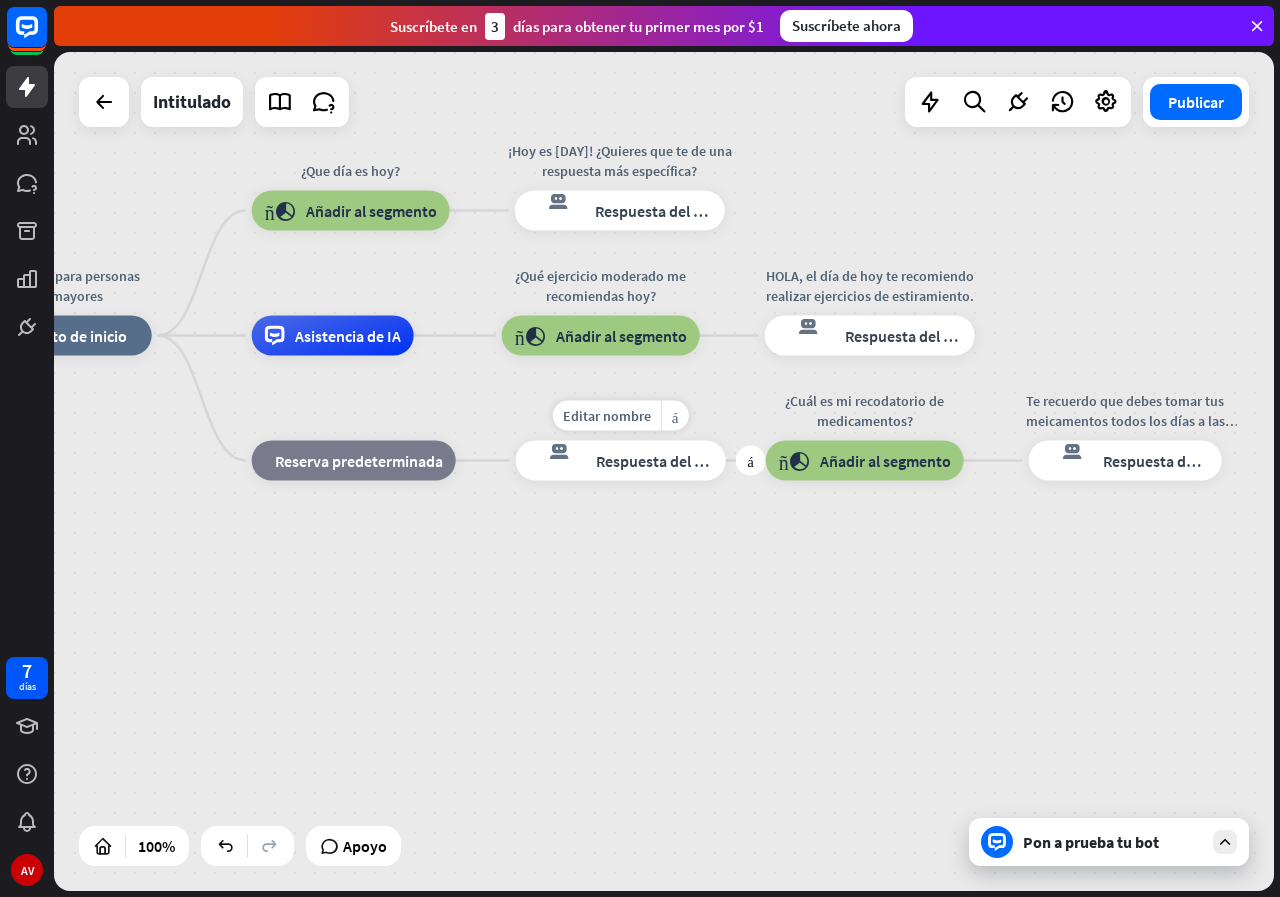 click on "respuesta del bot de bloqueo" at bounding box center (557, 461) 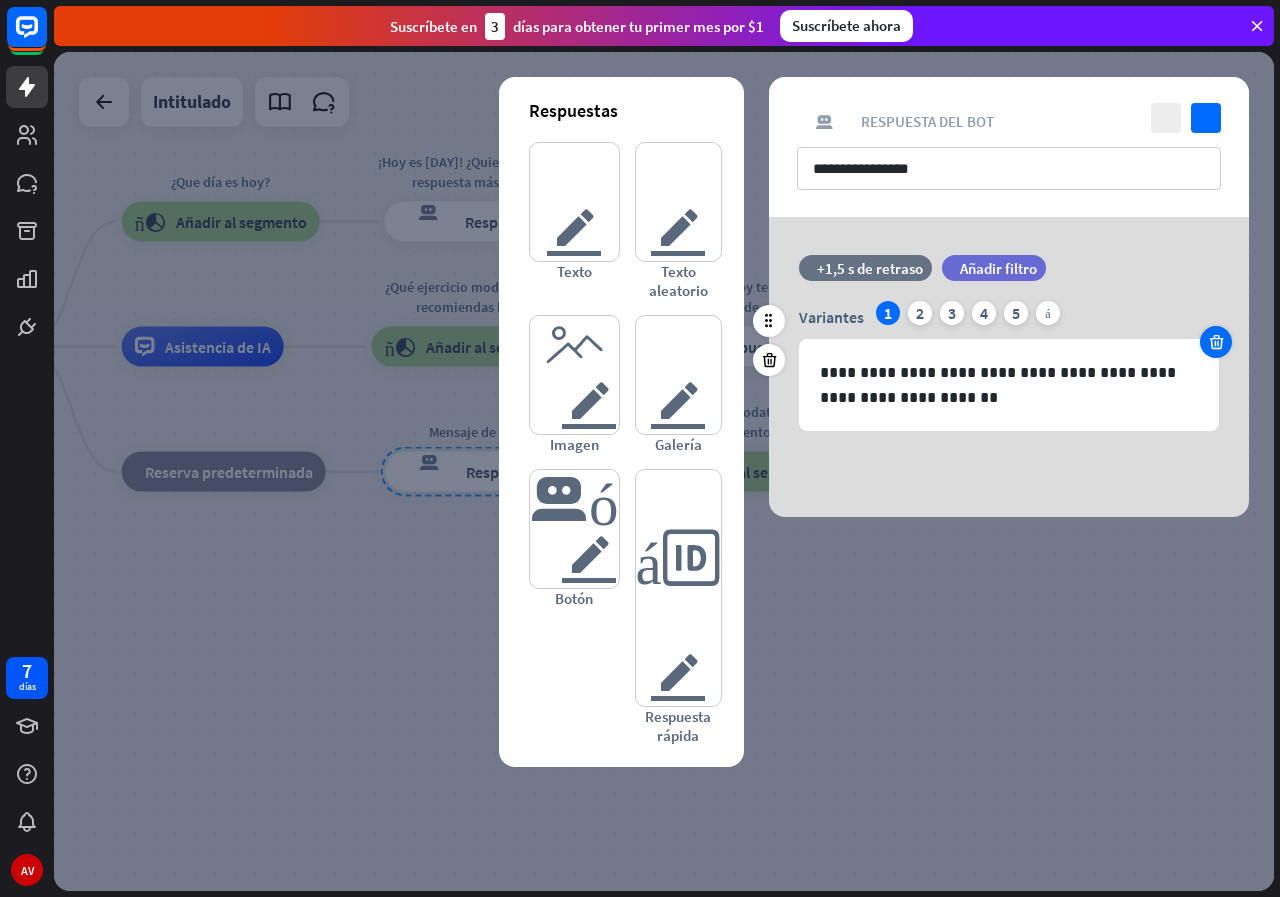 click at bounding box center [1216, 342] 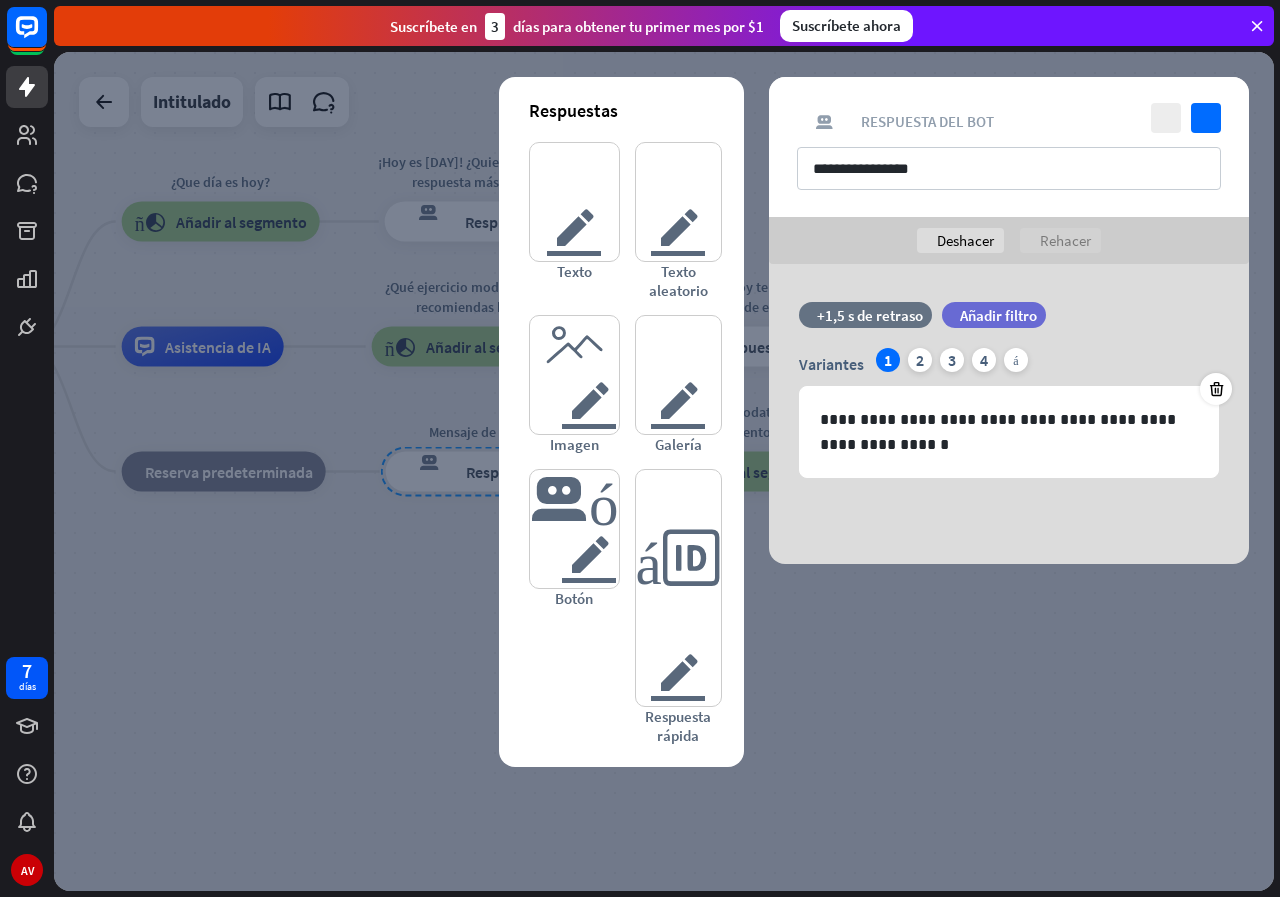 click at bounding box center (664, 471) 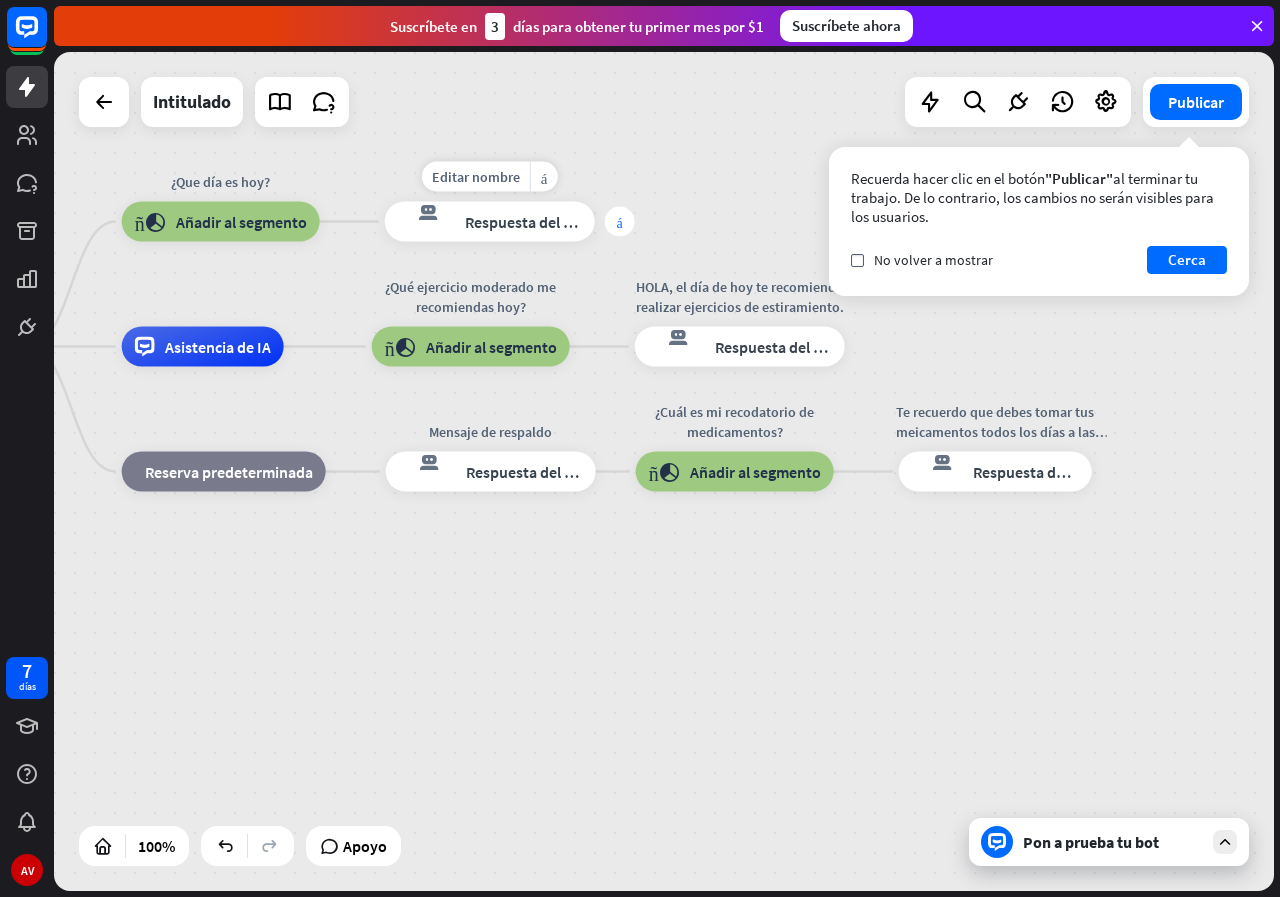 click on "más" at bounding box center (620, 222) 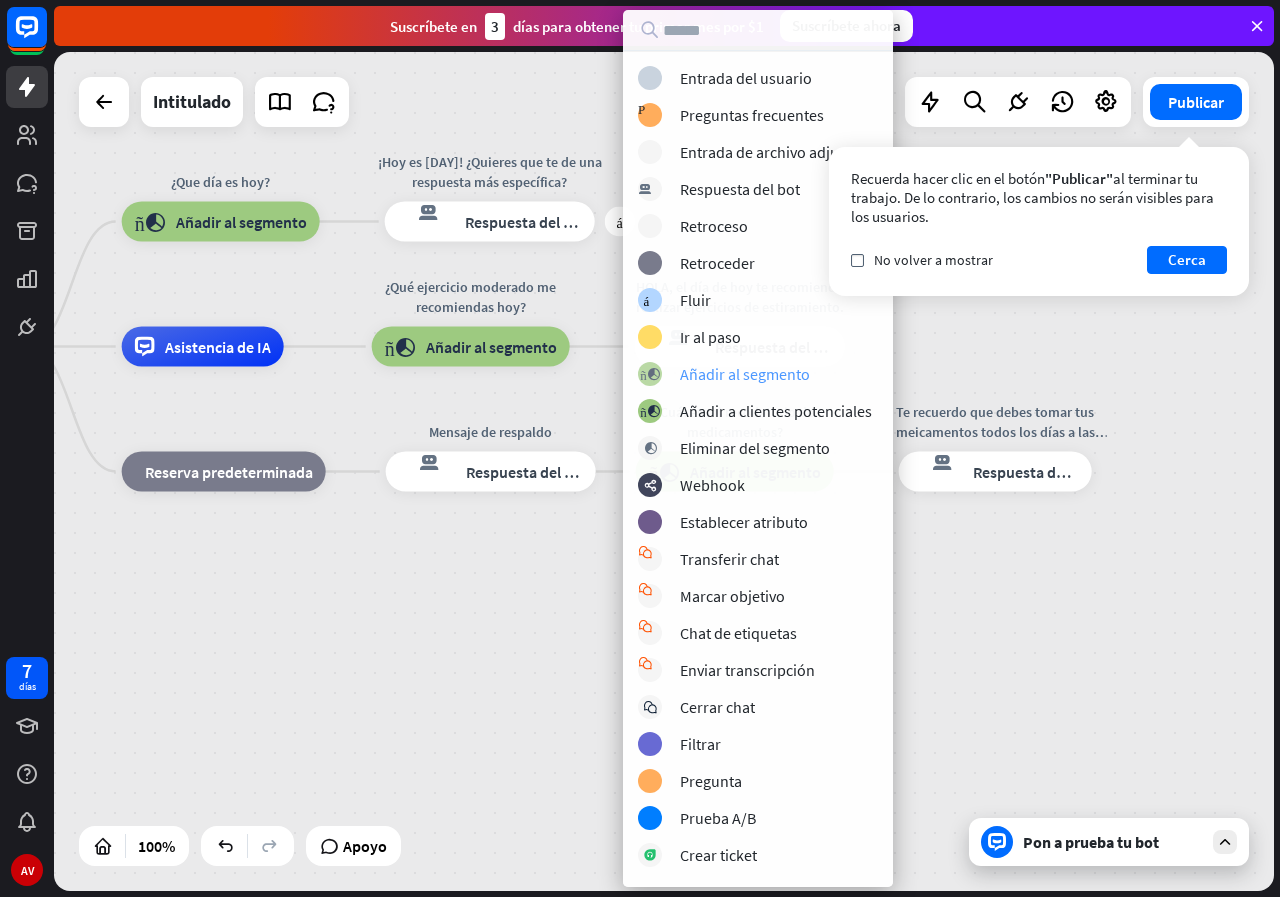 click on "bloque_añadir_al_segmento
Añadir al segmento" at bounding box center (781, 374) 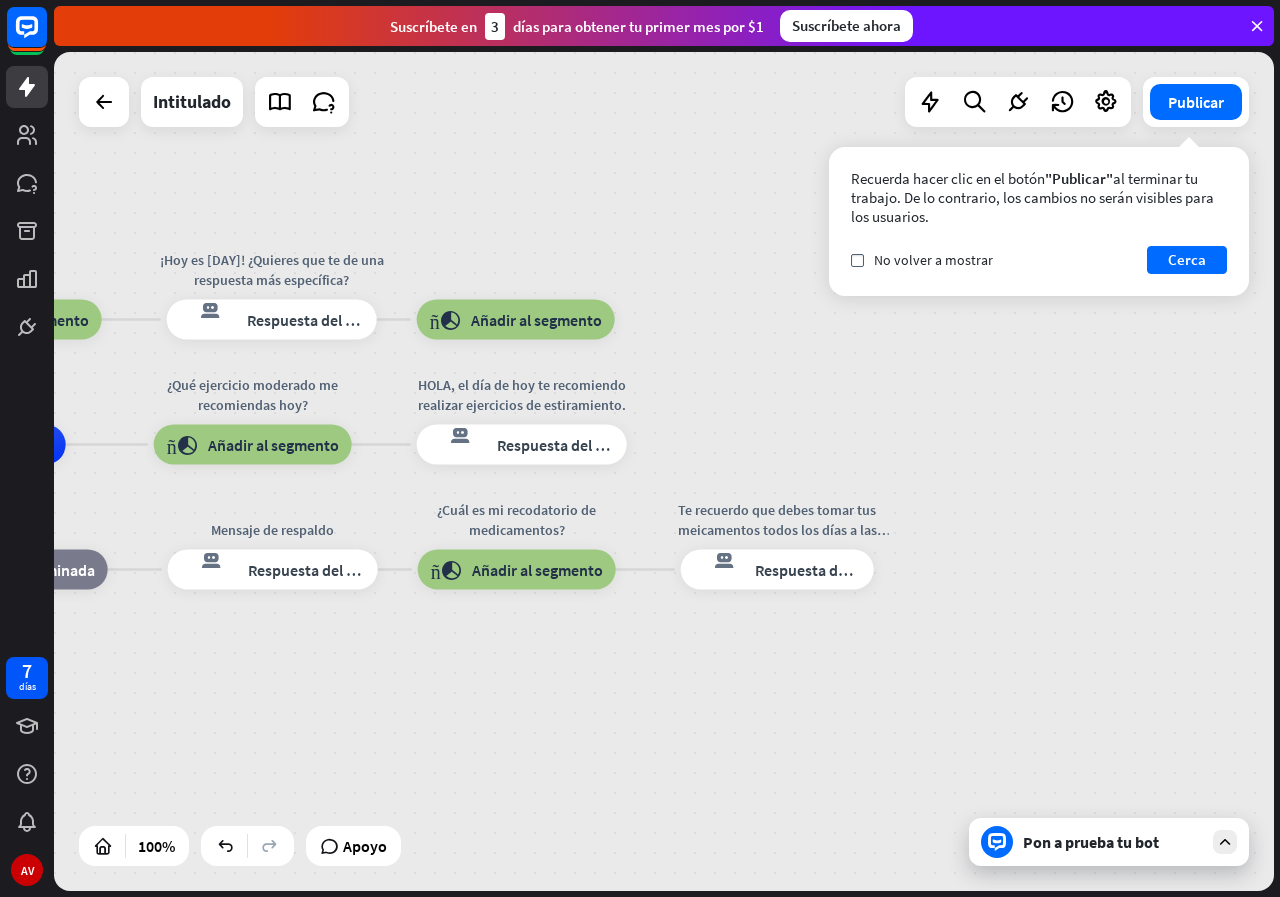 drag, startPoint x: 972, startPoint y: 337, endPoint x: 754, endPoint y: 435, distance: 239.01465 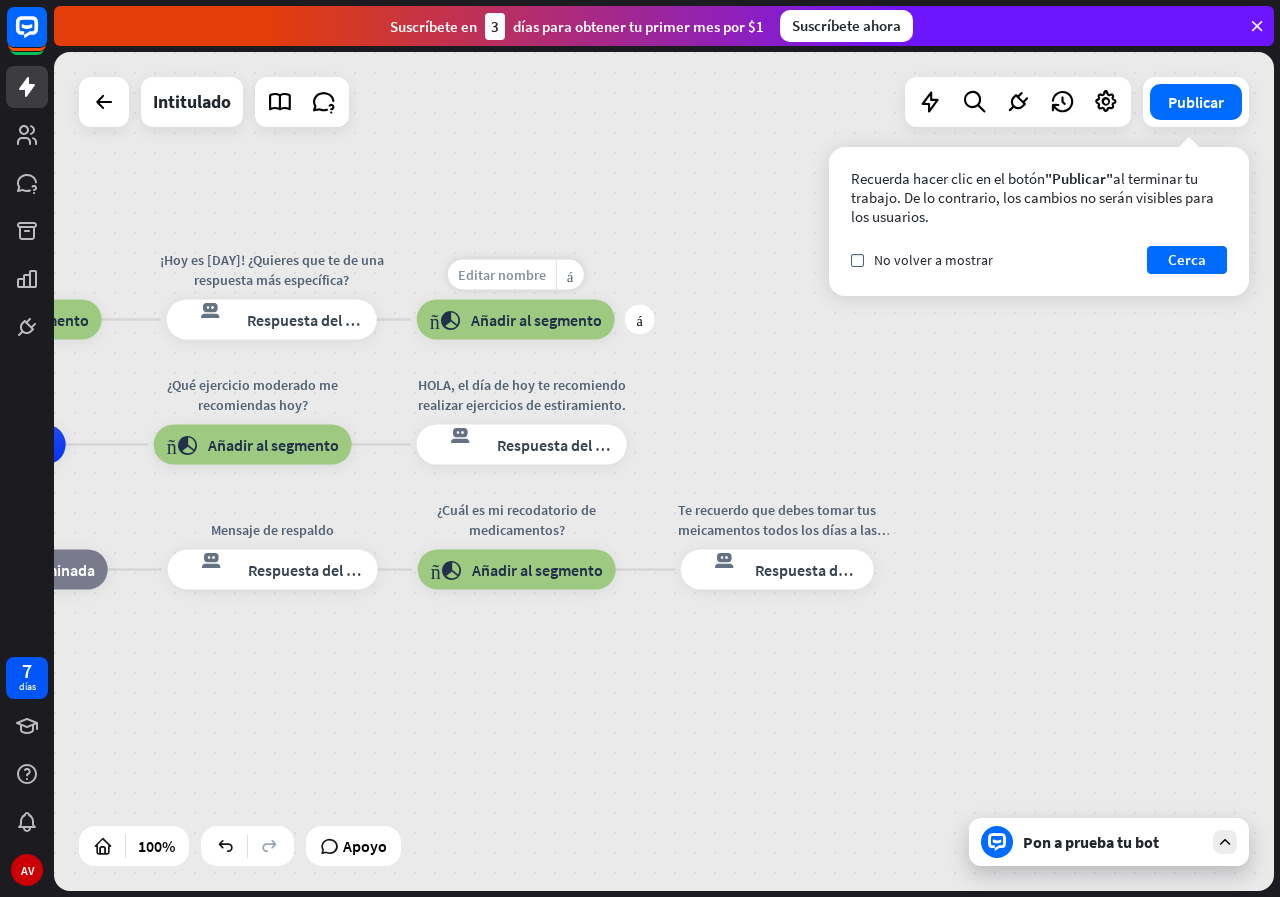 click on "Editar nombre" at bounding box center (502, 275) 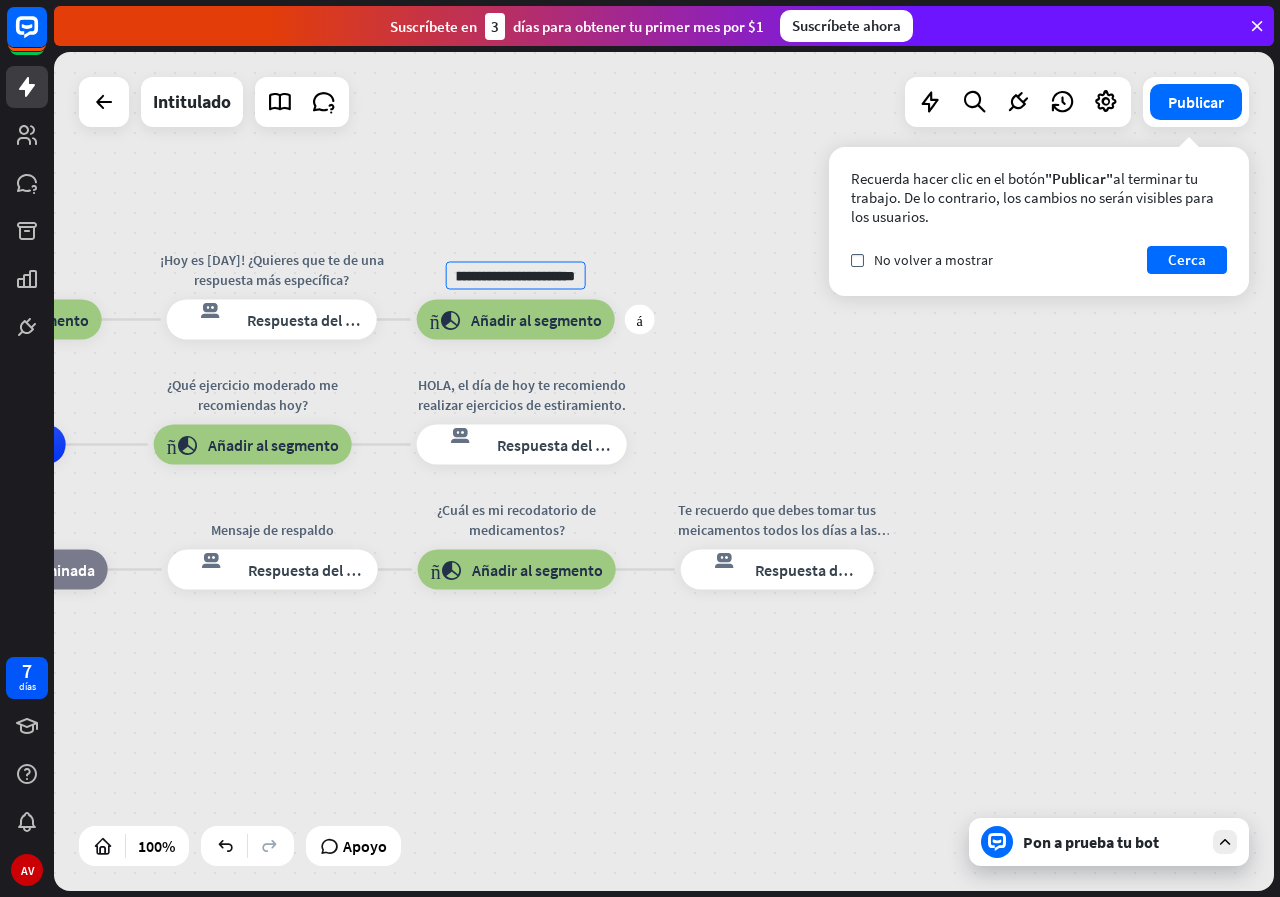 scroll, scrollTop: 0, scrollLeft: 103, axis: horizontal 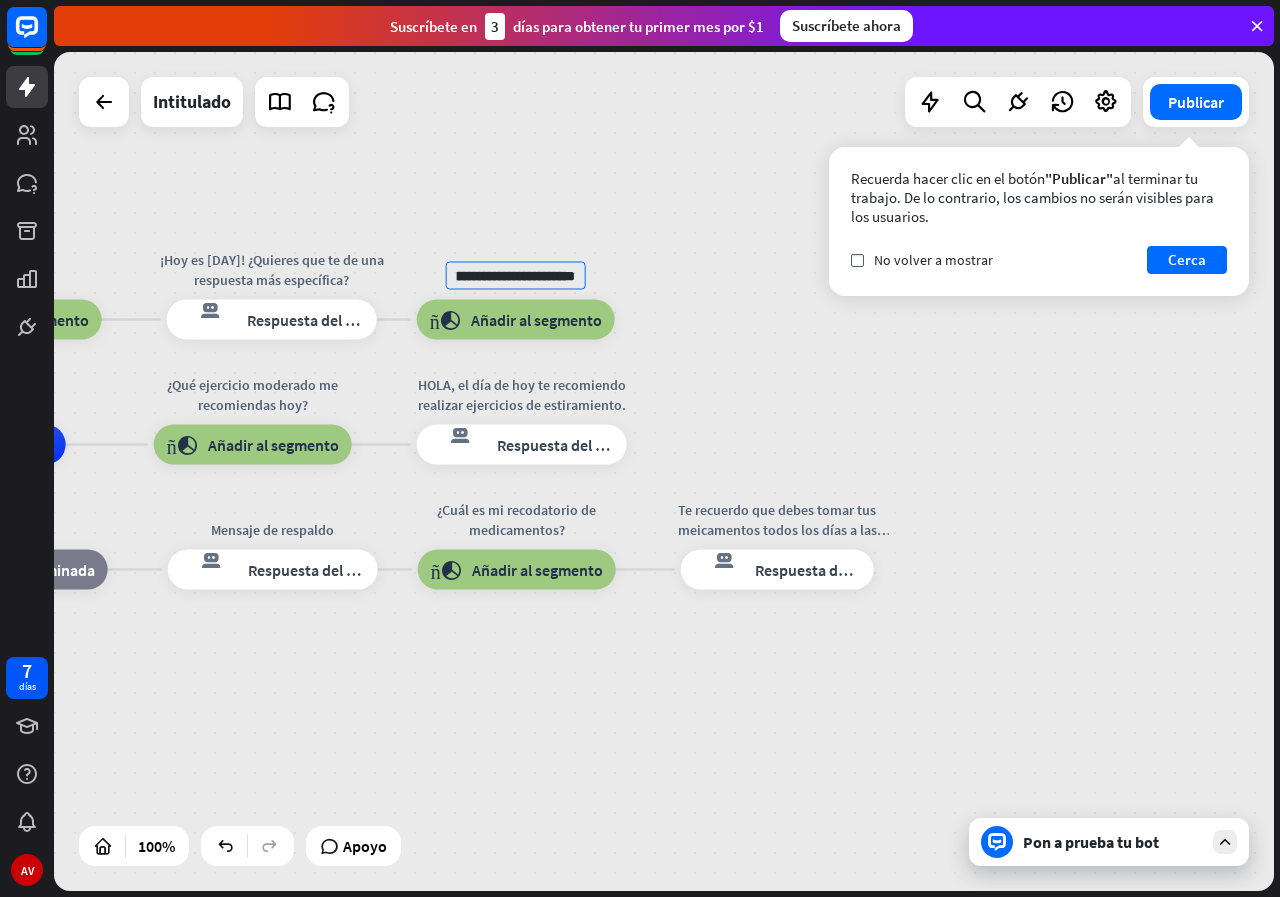 type on "**********" 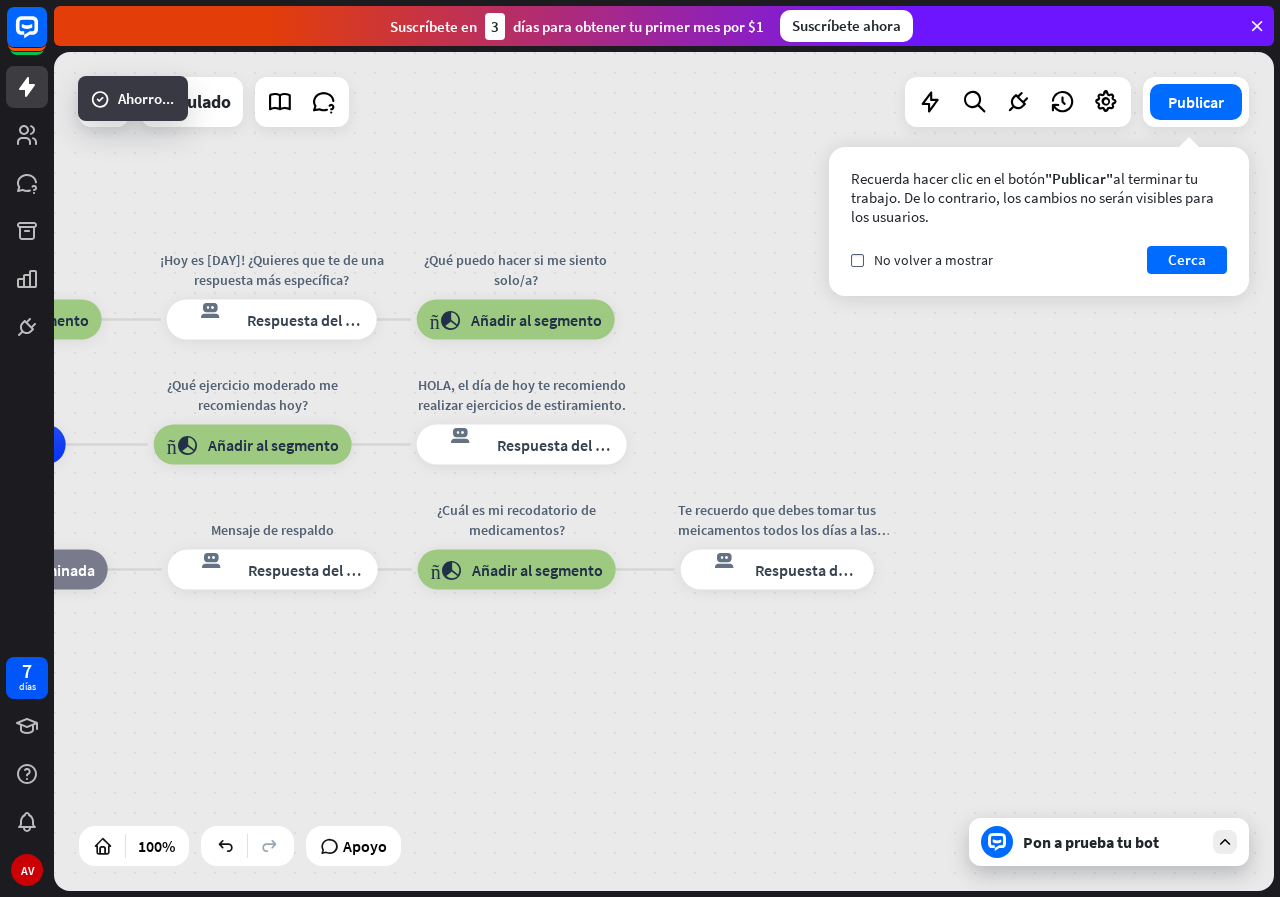click on "Añadir al segmento" at bounding box center (536, 320) 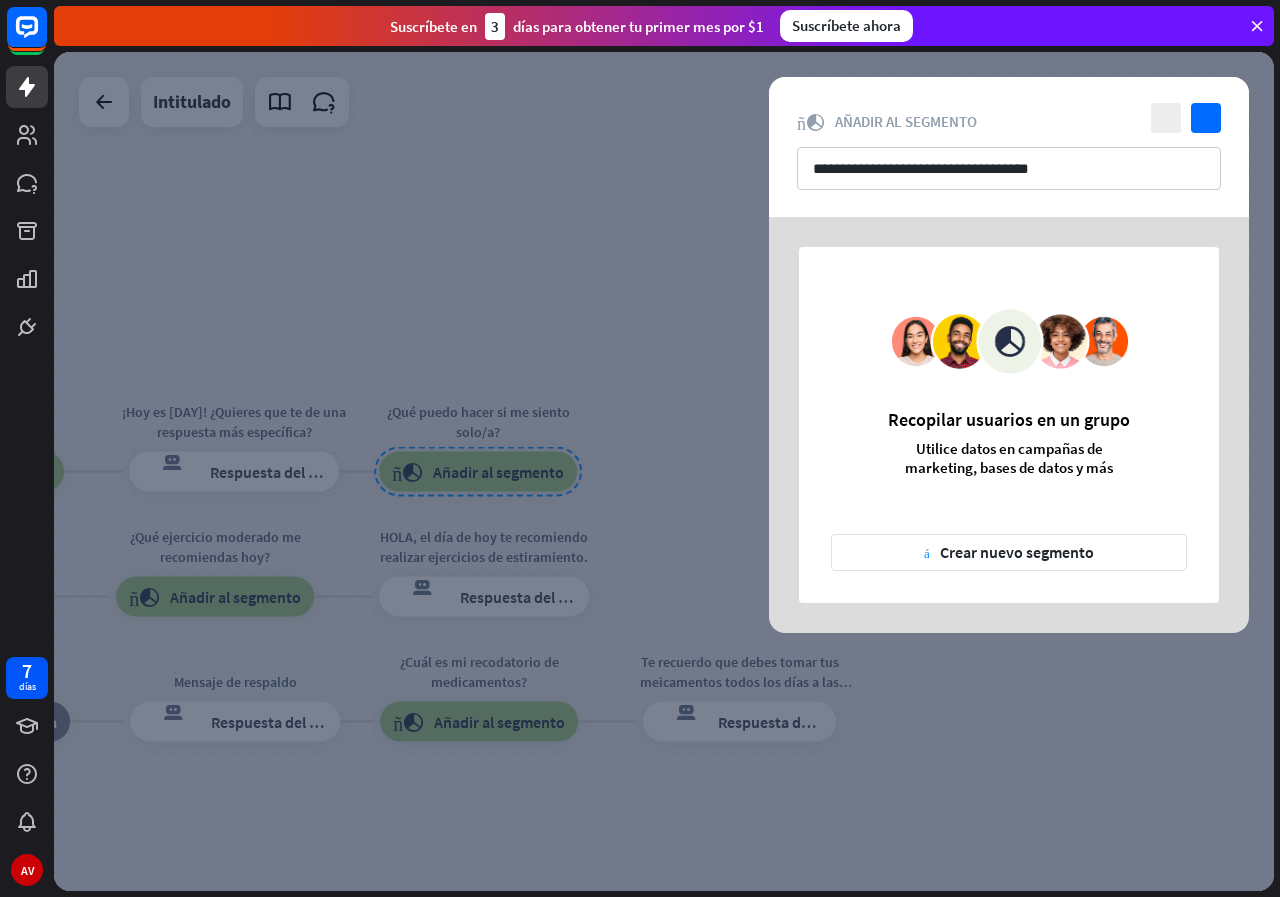 click at bounding box center (664, 471) 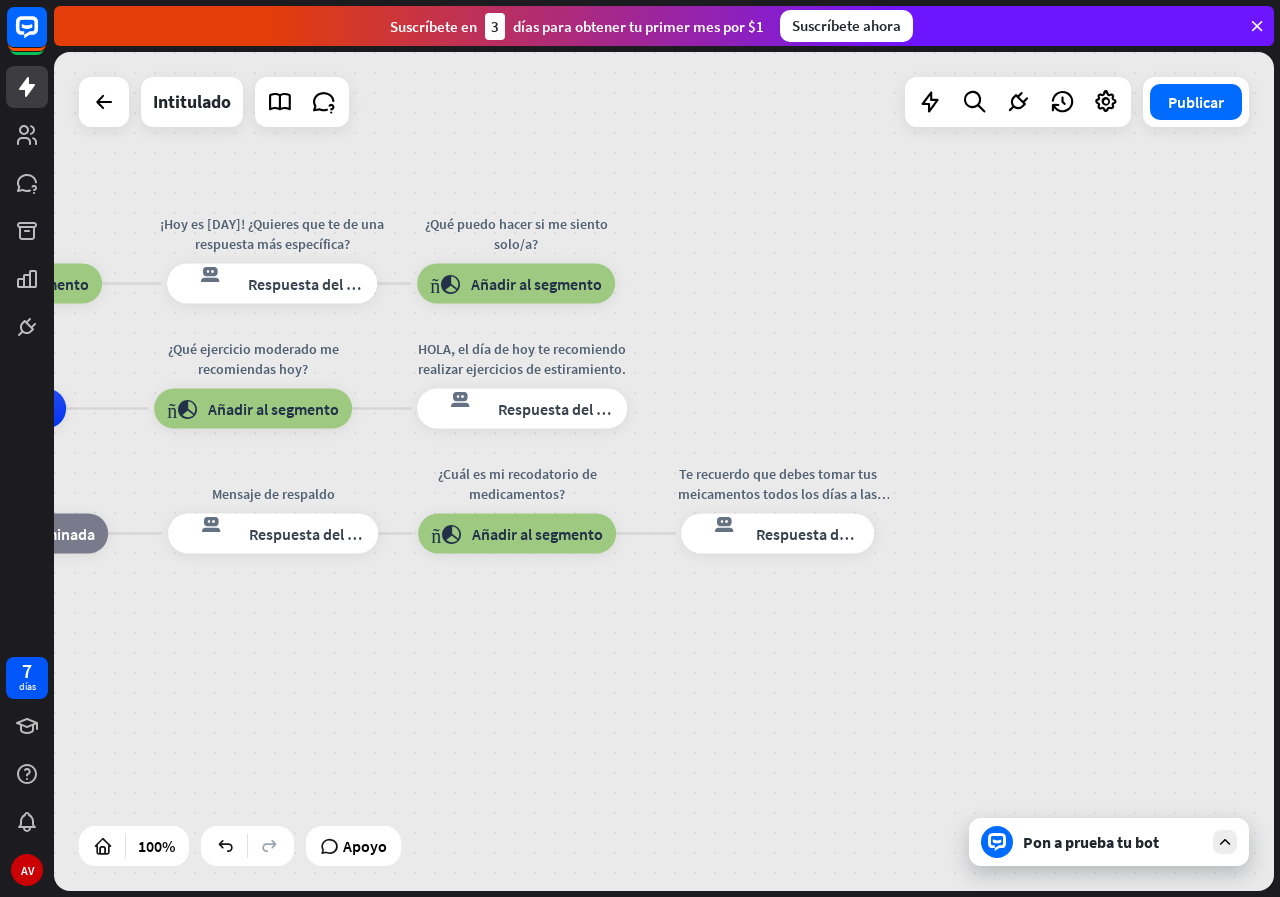 drag, startPoint x: 750, startPoint y: 477, endPoint x: 788, endPoint y: 289, distance: 191.80199 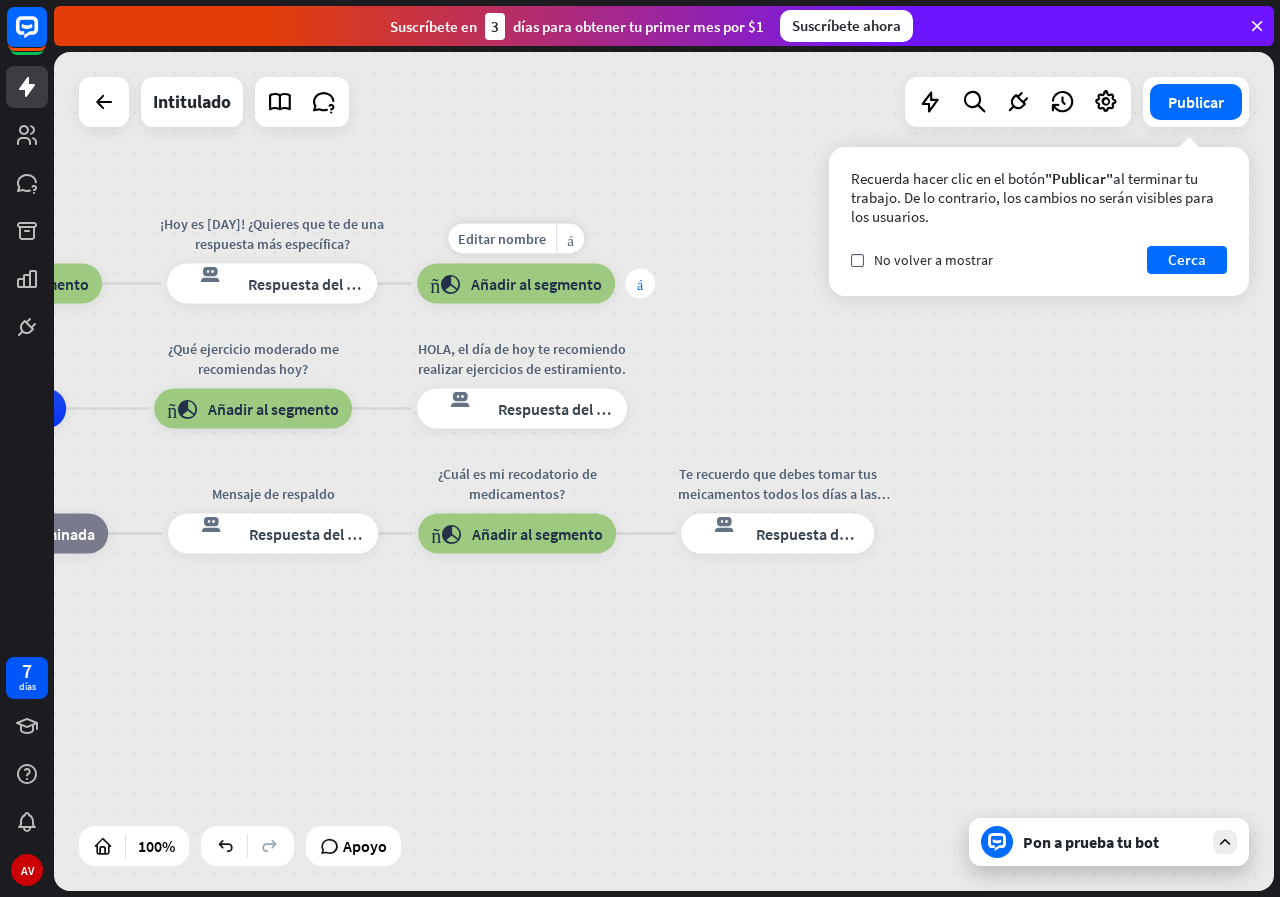 click on "más" at bounding box center (640, 284) 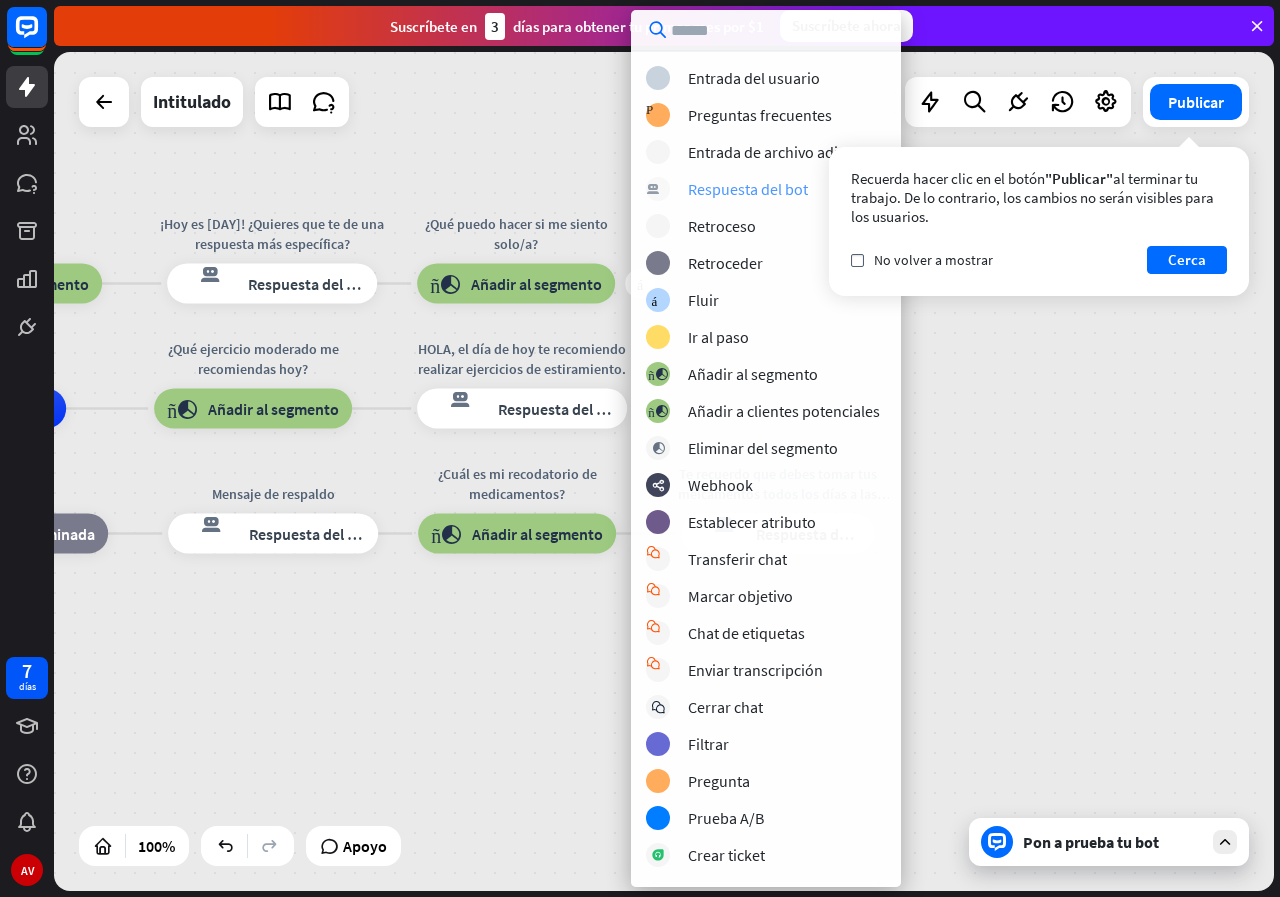 click on "Respuesta del bot" at bounding box center (748, 189) 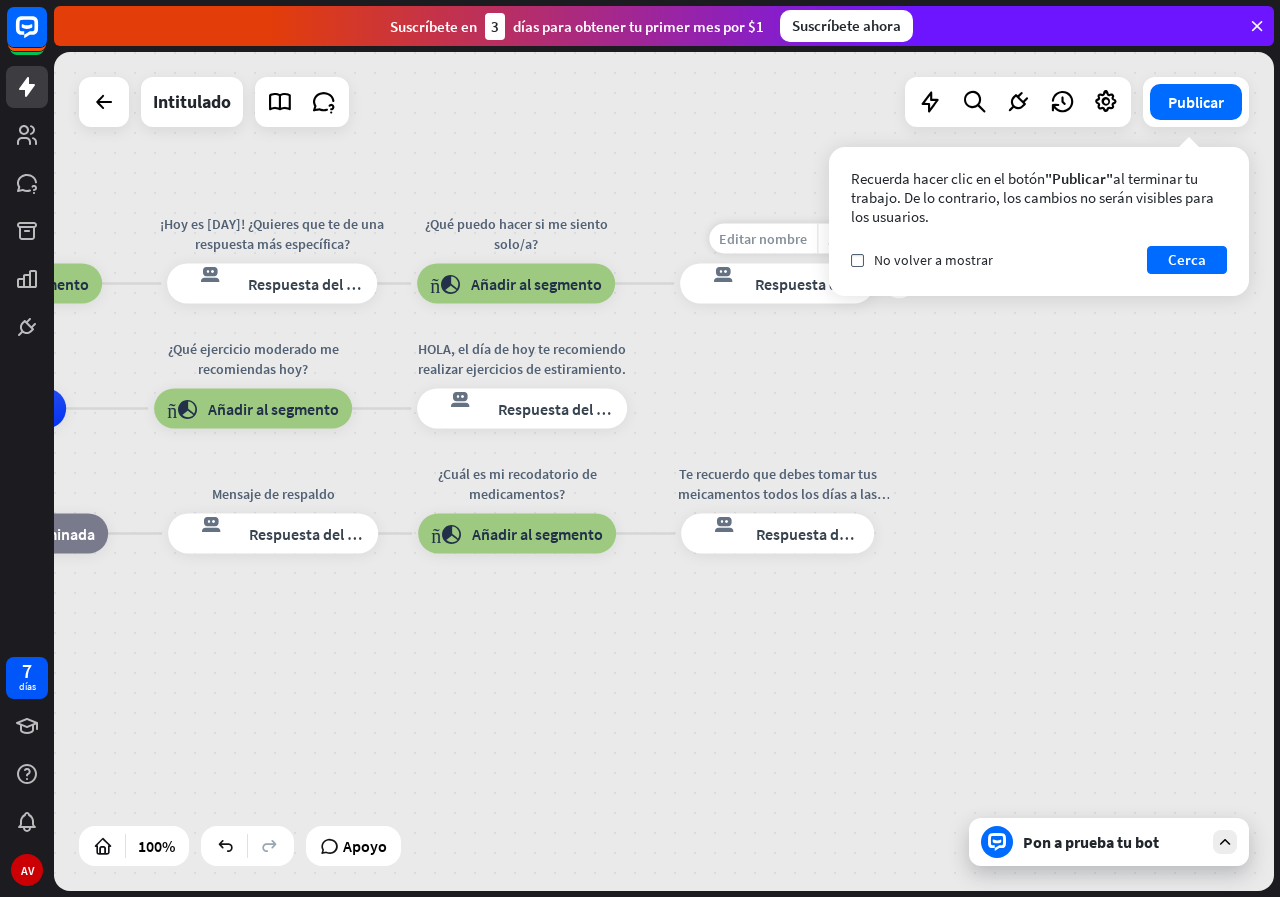 click on "Editar nombre" at bounding box center [763, 239] 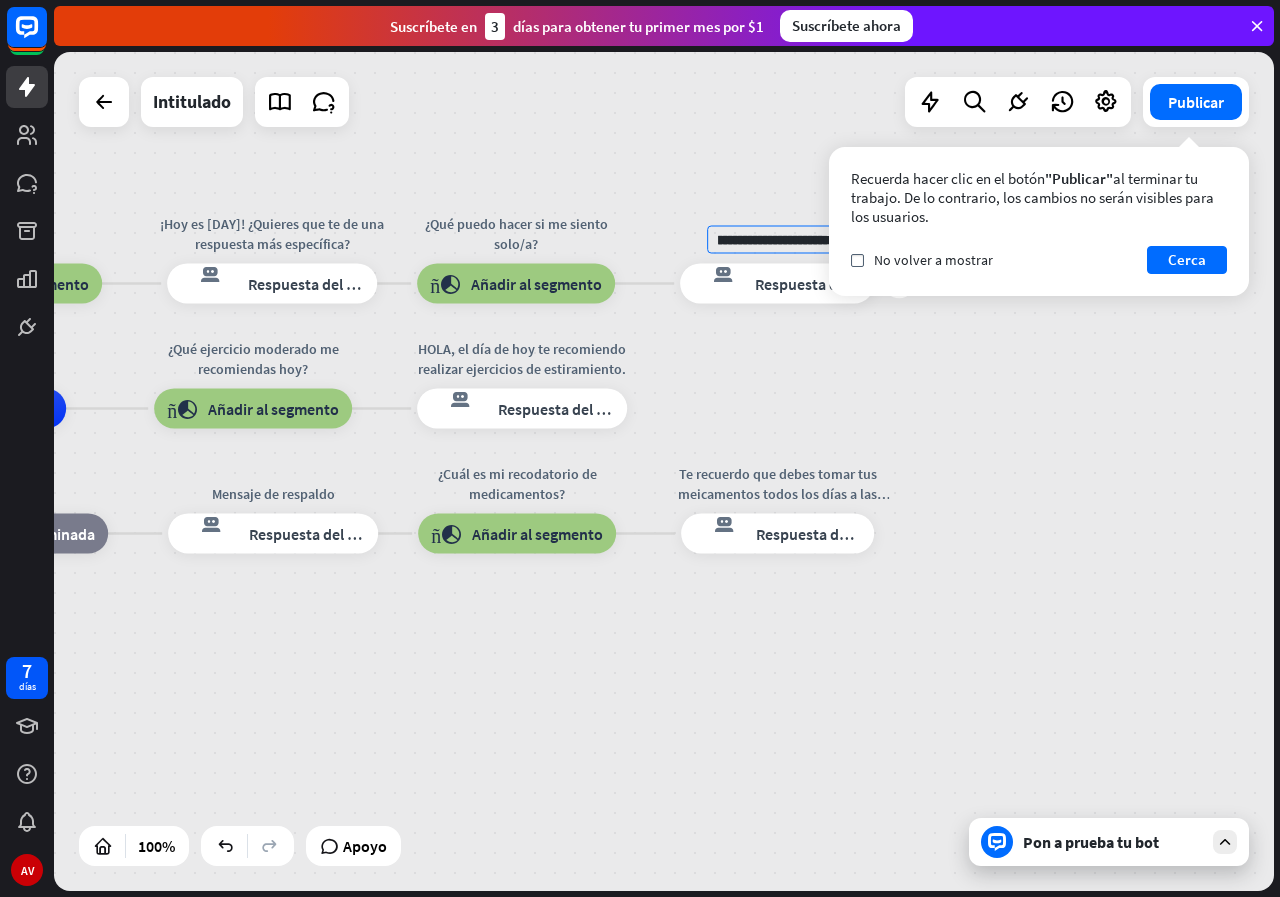 scroll, scrollTop: 0, scrollLeft: 263, axis: horizontal 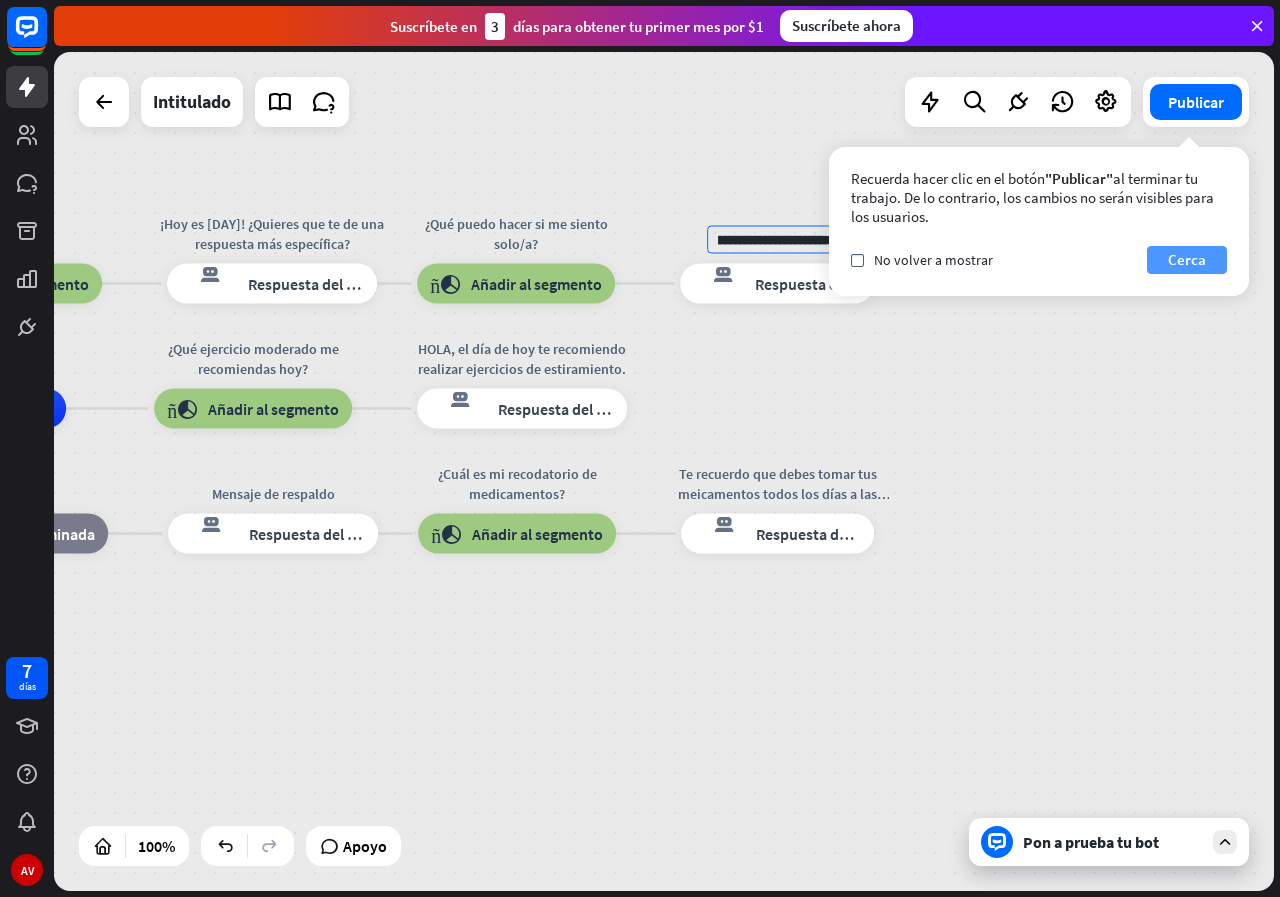 type on "**********" 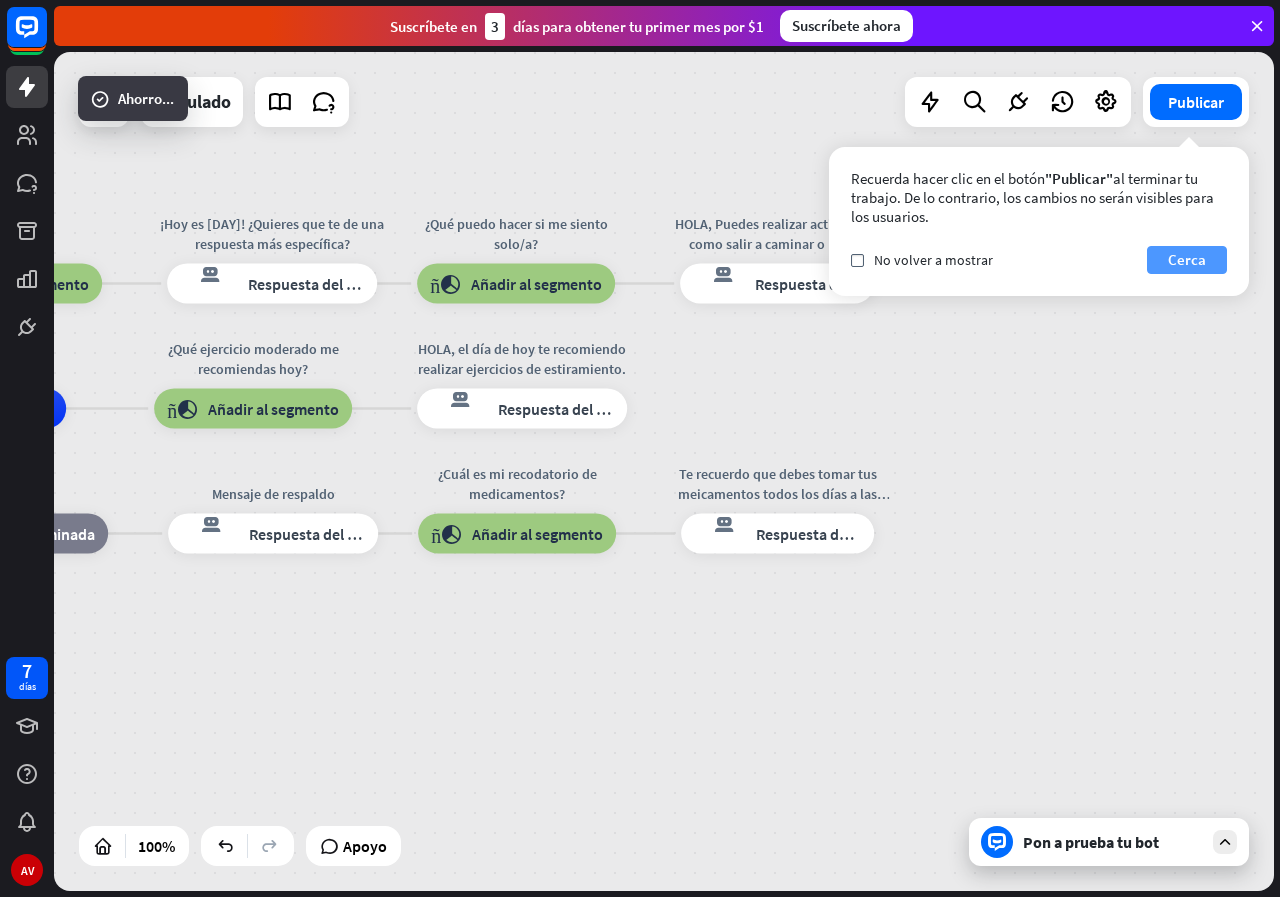 click on "Cerca" at bounding box center (1187, 260) 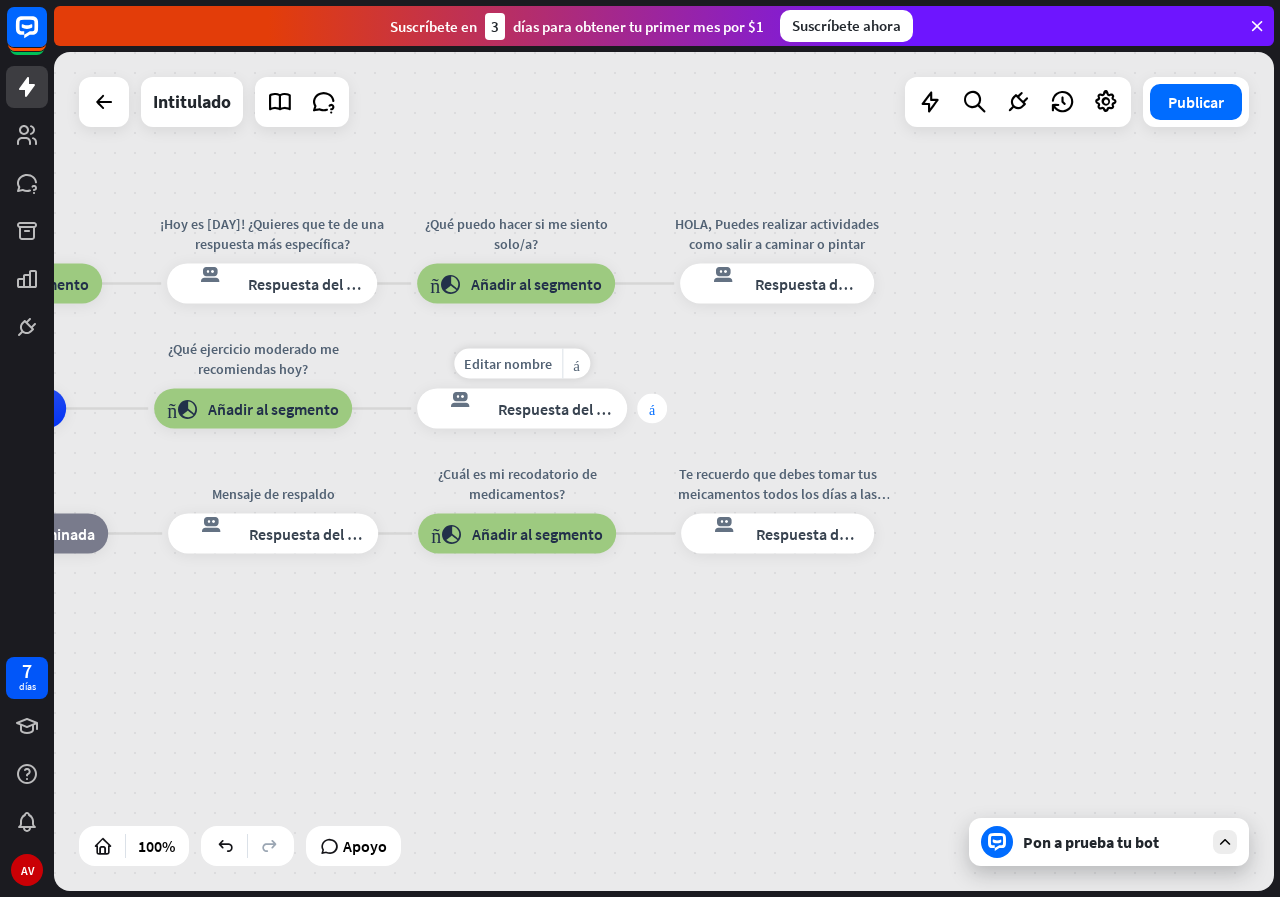 click on "más" at bounding box center (652, 409) 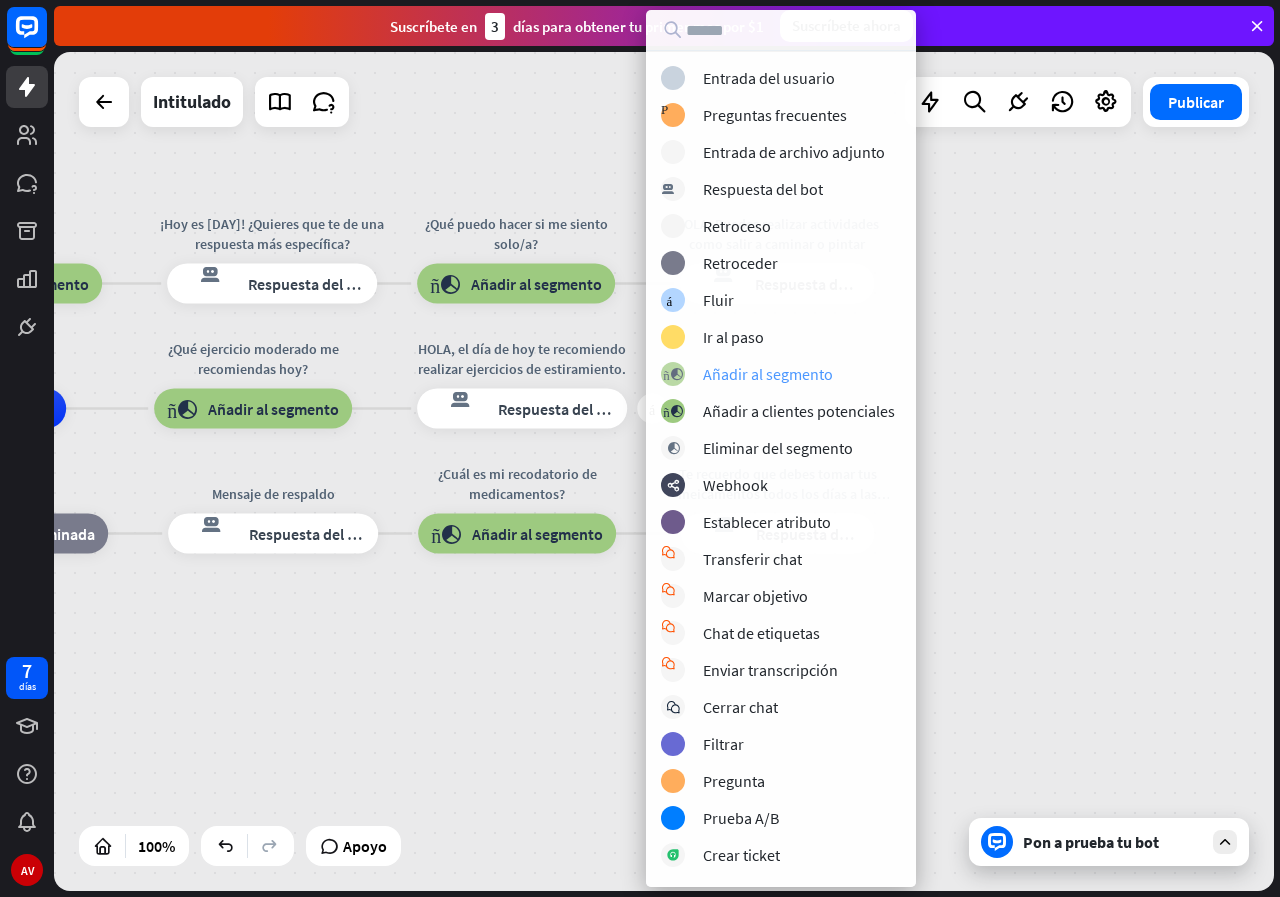 click on "Añadir al segmento" at bounding box center (768, 374) 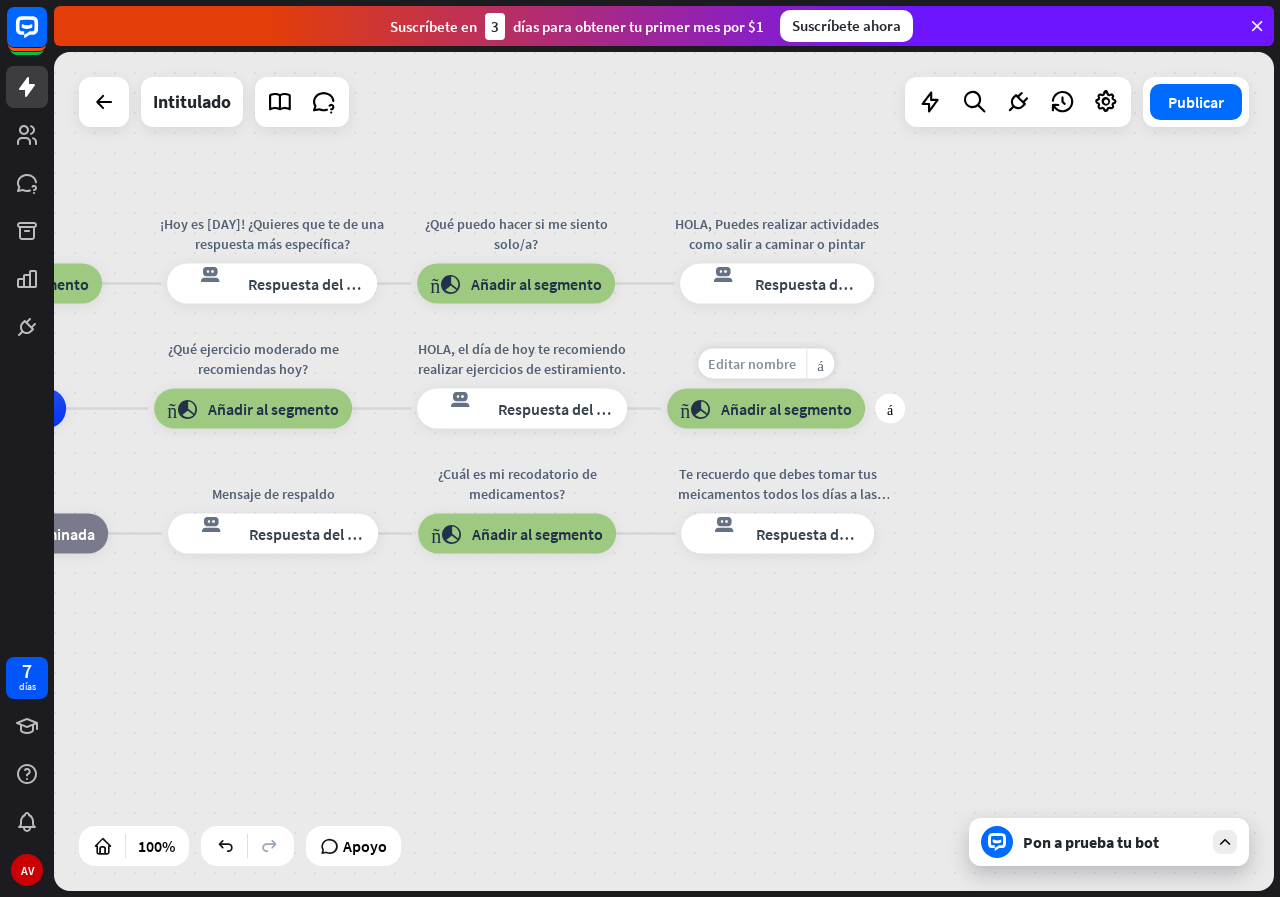 click on "Editar nombre" at bounding box center (752, 364) 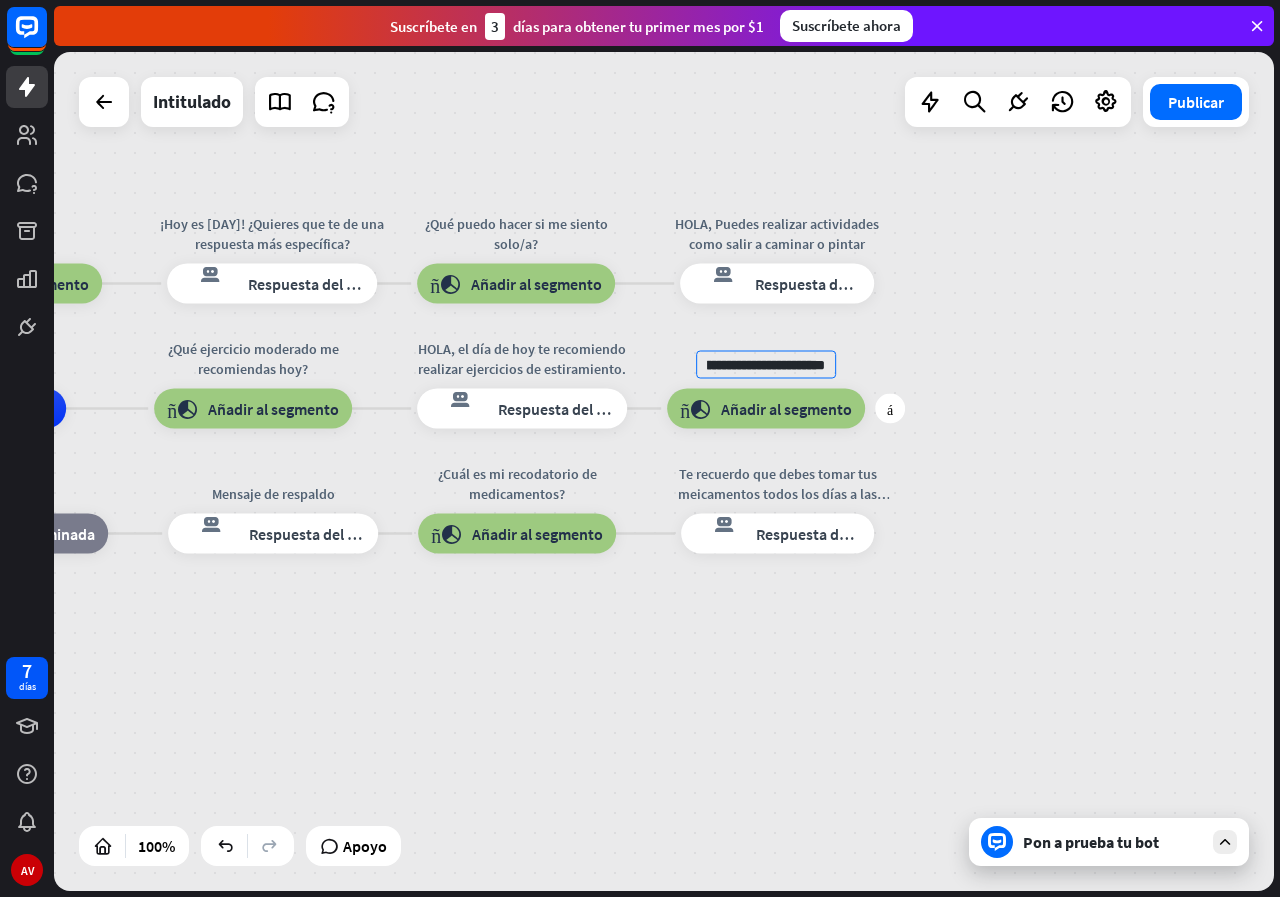 scroll, scrollTop: 0, scrollLeft: 109, axis: horizontal 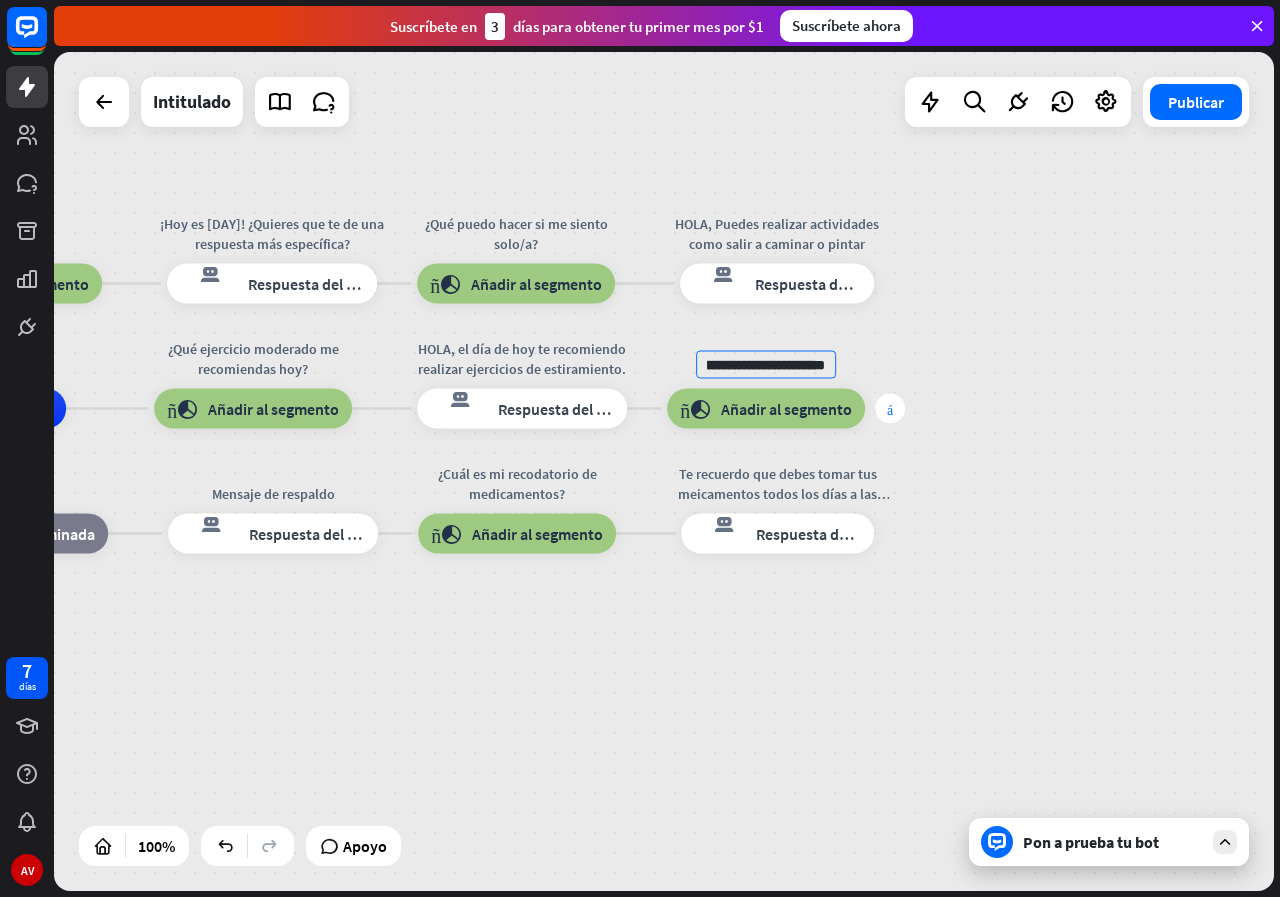 type on "**********" 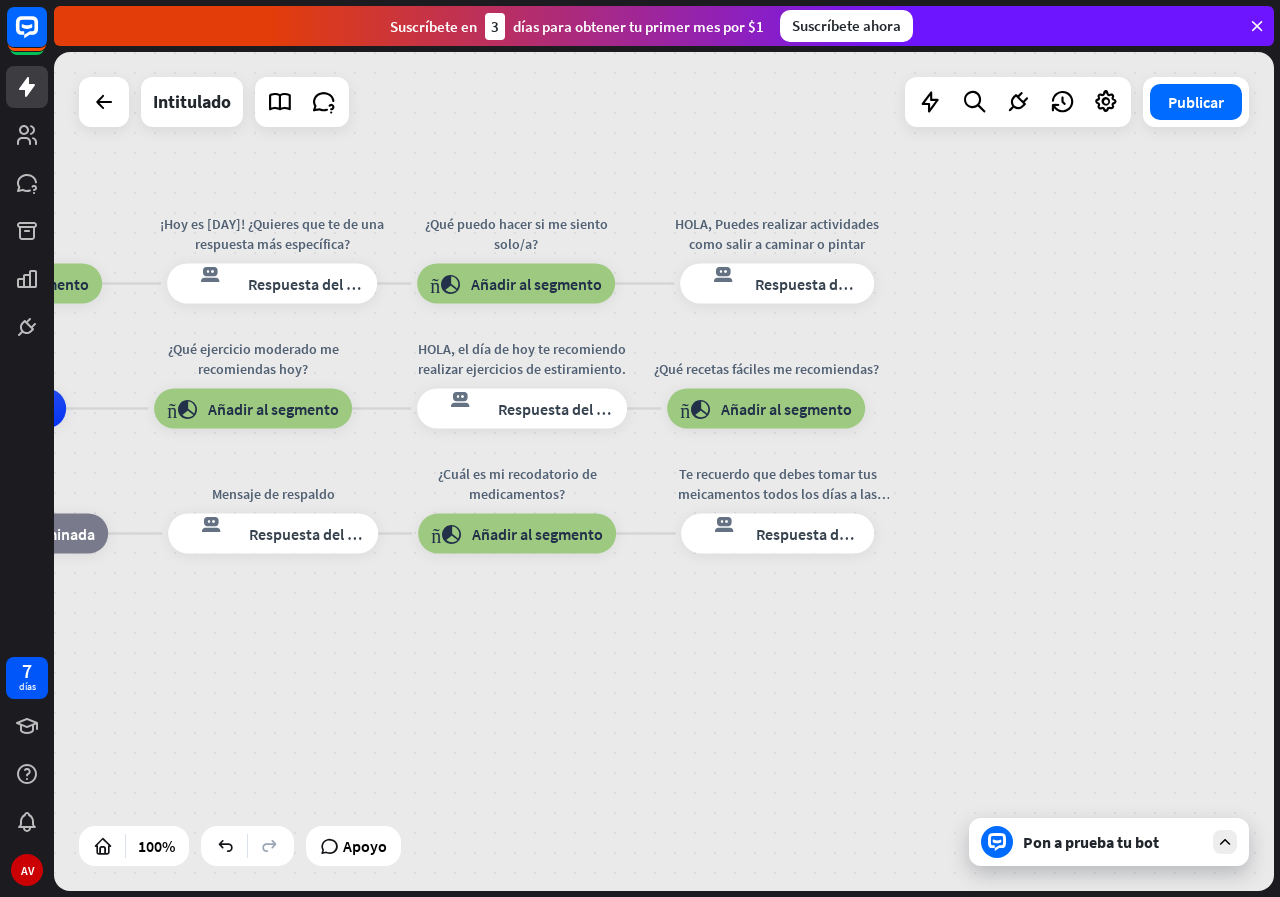 click on "Ayuda para personas mayores   inicio_2   Punto de inicio                 ¿Que día es hoy?   bloque_añadir_al_segmento   Añadir al segmento                 ¡Hoy es [DAY]! ¿Quieres que te de una respuesta más específica?   respuesta del bot de bloqueo   Respuesta del bot                 ¿Qué puedo hacer si me siento solo/a?   bloque_añadir_al_segmento   Añadir al segmento                 HOLA, Puedes realizar actividades como salir a caminar o pintar   respuesta del bot de bloqueo   Respuesta del bot                     Asistencia de IA                 ¿Qué ejercicio moderado me recomiendas hoy?   bloque_añadir_al_segmento   Añadir al segmento                 HOLA, el día de hoy te recomiendo realizar ejercicios de estiramiento.   respuesta del bot de bloqueo   Respuesta del bot                 ¿Qué recetas fáciles me recomiendas?   bloque_añadir_al_segmento   Añadir al segmento                   bloque_de_retroceso   Reserva predeterminada" at bounding box center [664, 471] 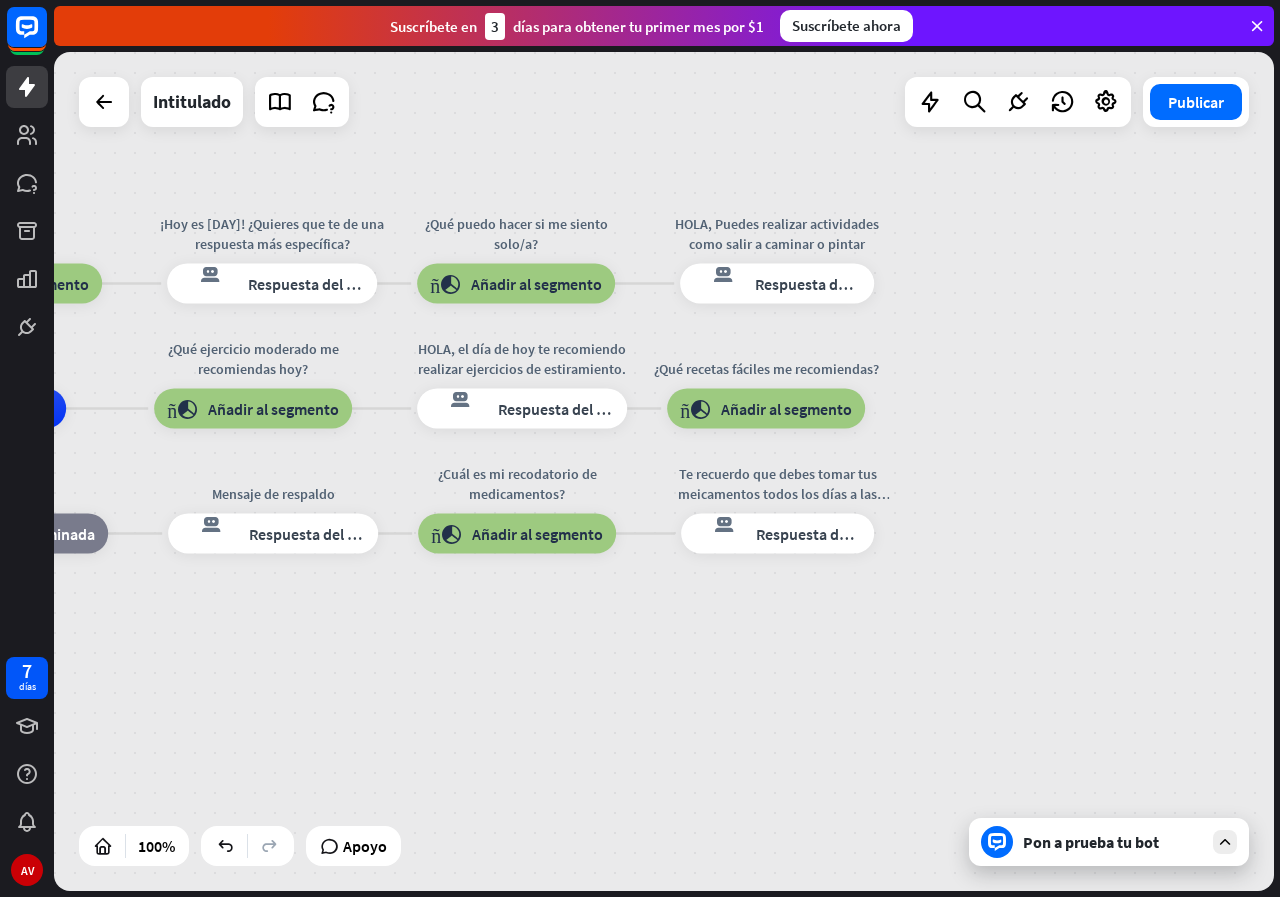 click on "Ayuda para personas mayores   inicio_2   Punto de inicio                 ¿Que día es hoy?   bloque_añadir_al_segmento   Añadir al segmento                 ¡Hoy es [DAY]! ¿Quieres que te de una respuesta más específica?   respuesta del bot de bloqueo   Respuesta del bot                 ¿Qué puedo hacer si me siento solo/a?   bloque_añadir_al_segmento   Añadir al segmento                 HOLA, Puedes realizar actividades como salir a caminar o pintar   respuesta del bot de bloqueo   Respuesta del bot                     Asistencia de IA                 ¿Qué ejercicio moderado me recomiendas hoy?   bloque_añadir_al_segmento   Añadir al segmento                 HOLA, el día de hoy te recomiendo realizar ejercicios de estiramiento.   respuesta del bot de bloqueo   Respuesta del bot                 ¿Qué recetas fáciles me recomiendas?   bloque_añadir_al_segmento   Añadir al segmento                   bloque_de_retroceso   Reserva predeterminada" at bounding box center [664, 471] 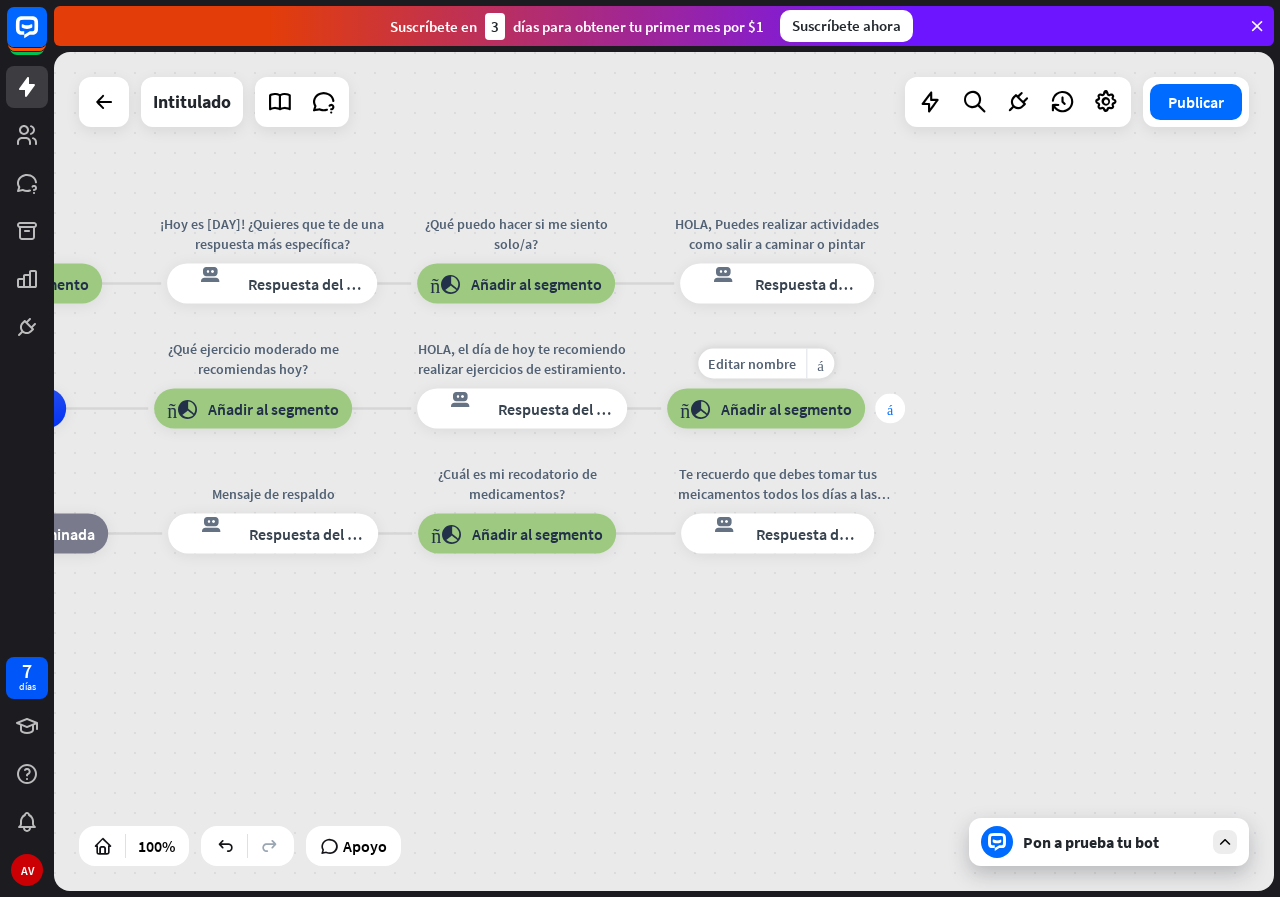 click on "más" at bounding box center (890, 409) 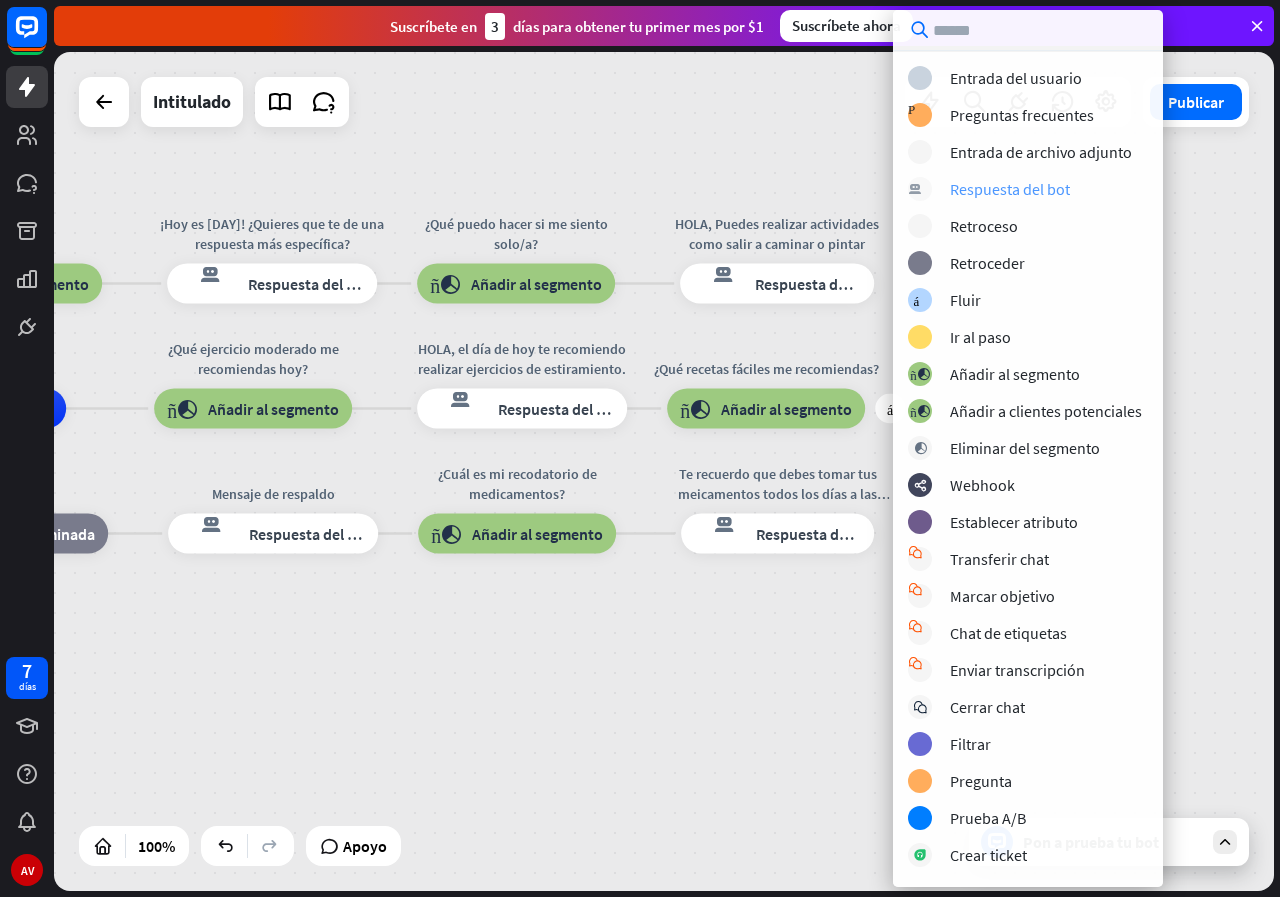 click on "Respuesta del bot" at bounding box center [1010, 189] 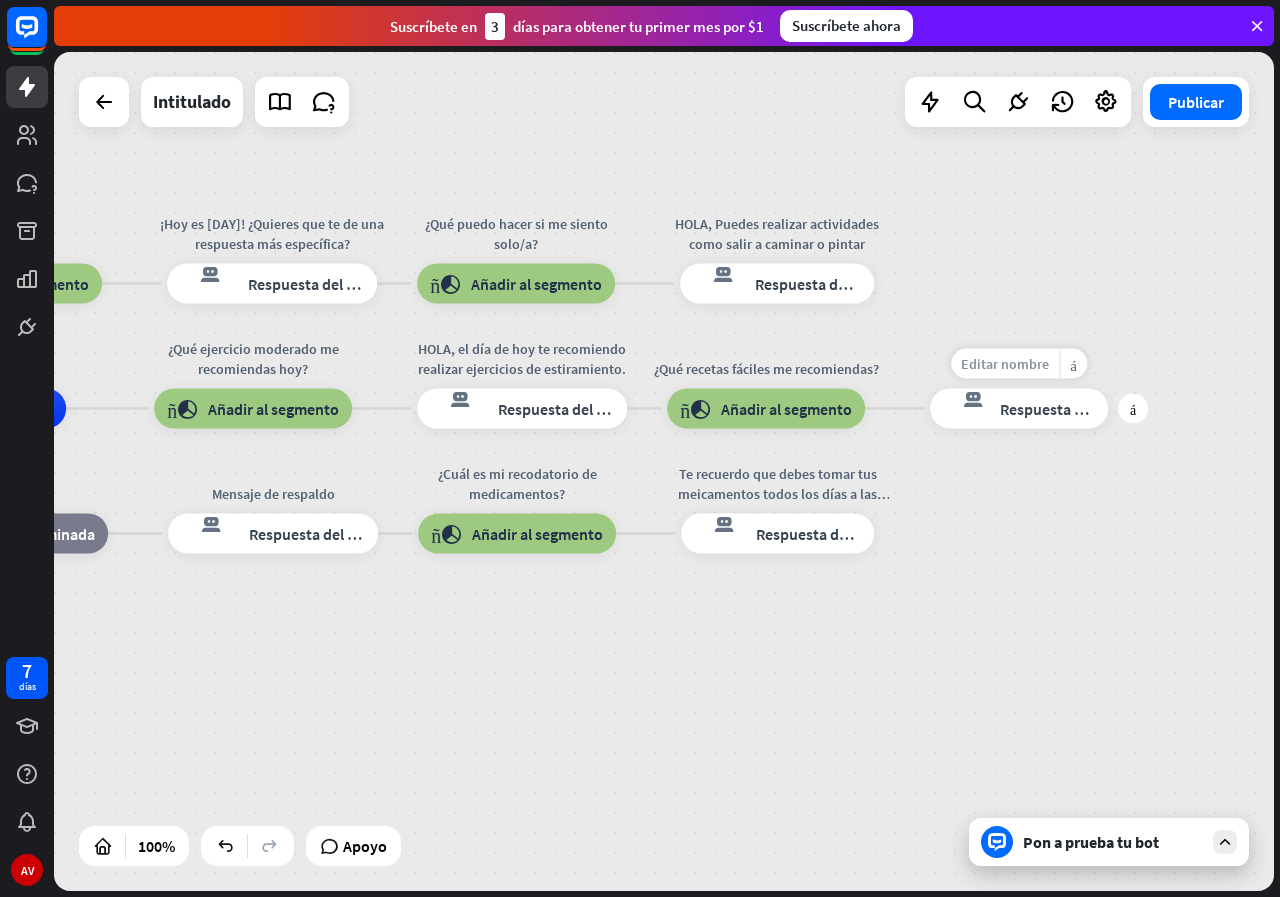click on "Editar nombre" at bounding box center [1005, 364] 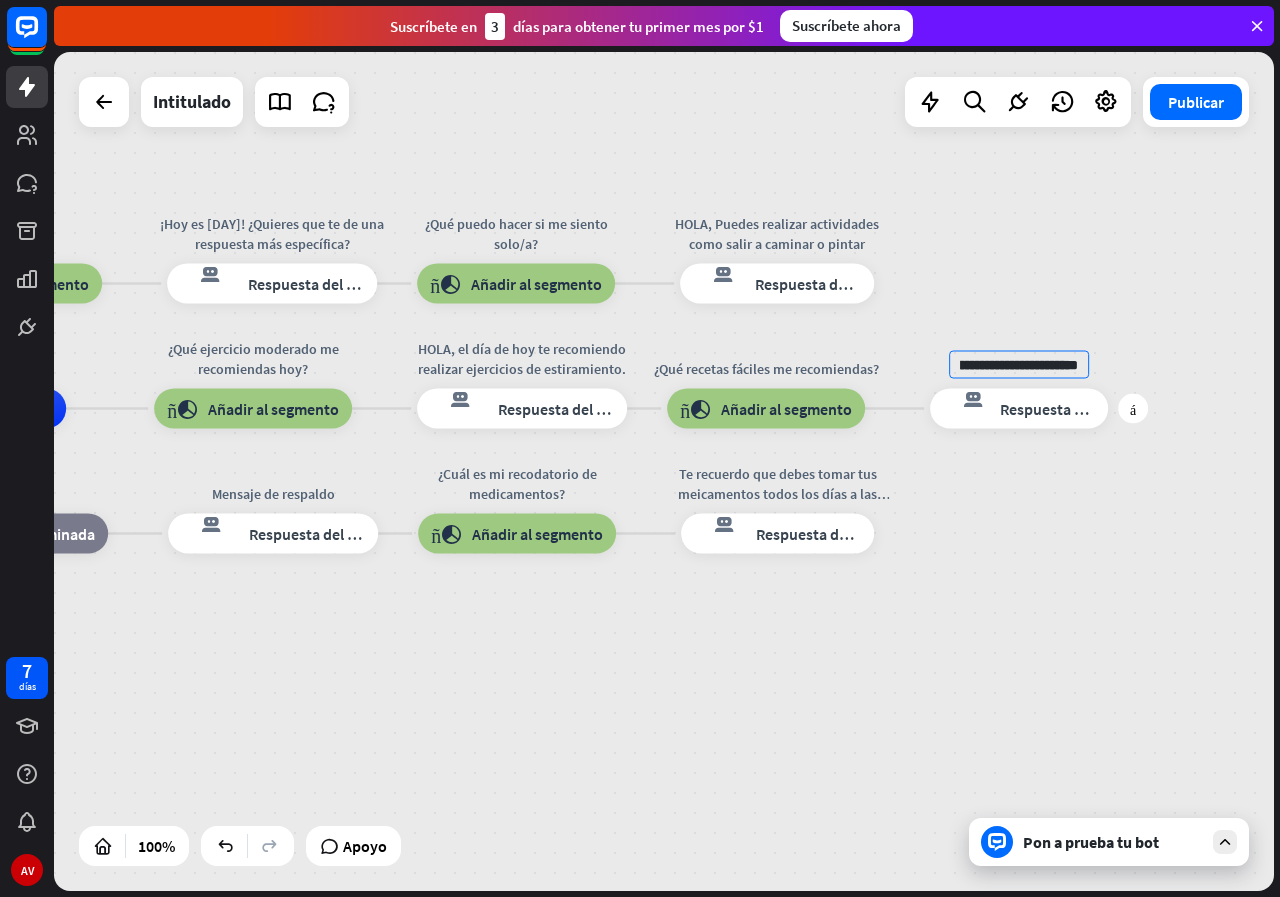 scroll, scrollTop: 0, scrollLeft: 363, axis: horizontal 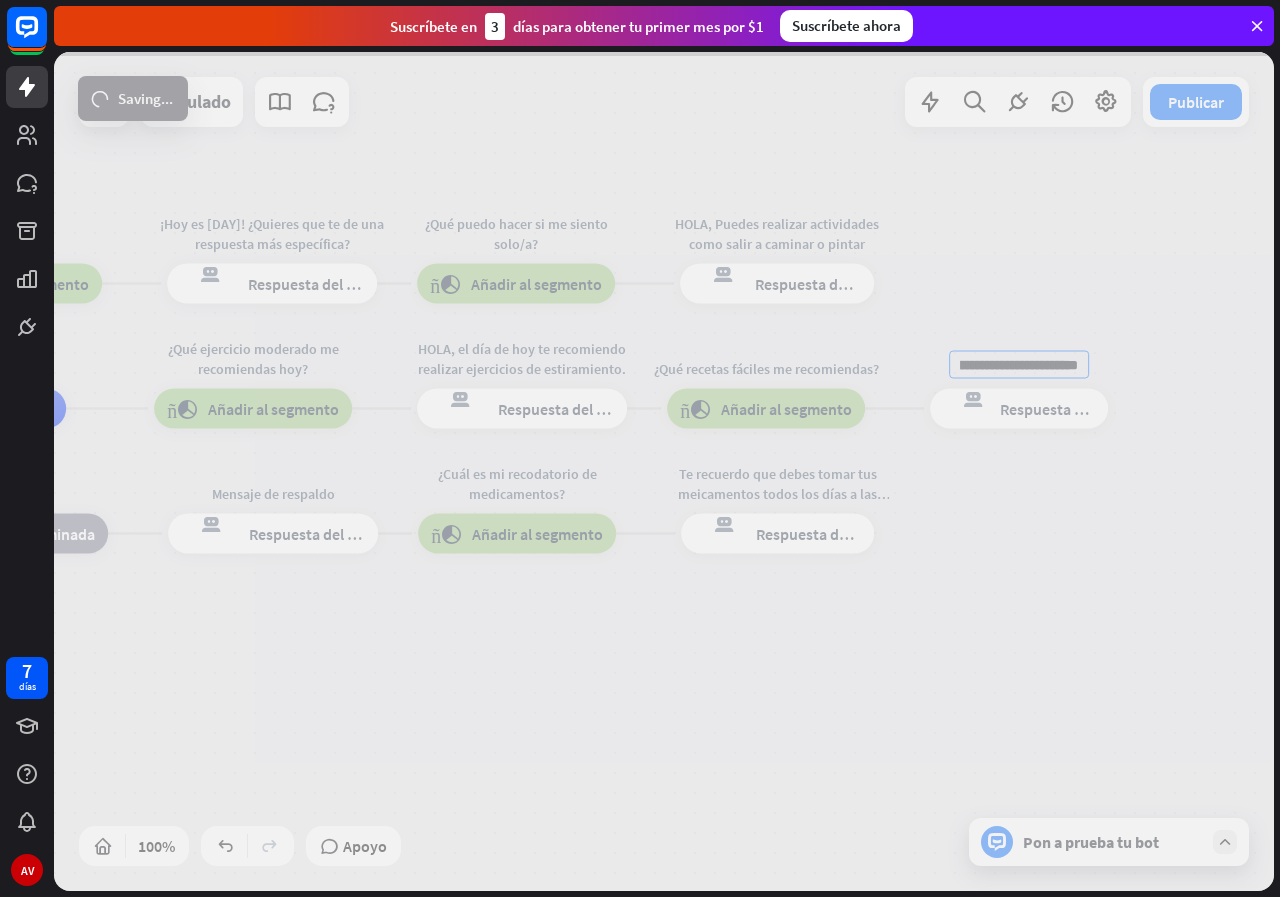 click on "**********" at bounding box center [664, 471] 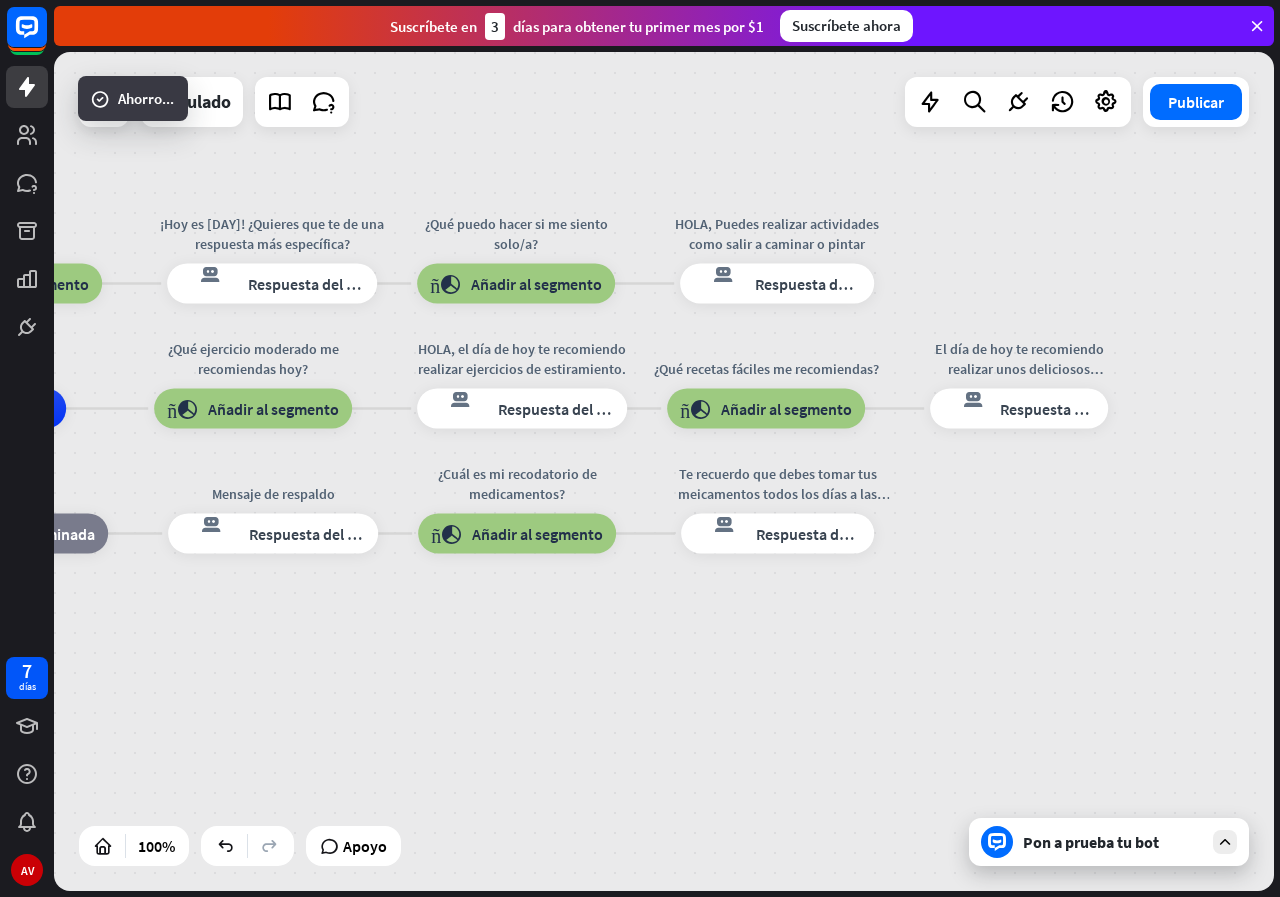 click on "respuesta del bot de bloqueo   Respuesta del bot" at bounding box center [777, 534] 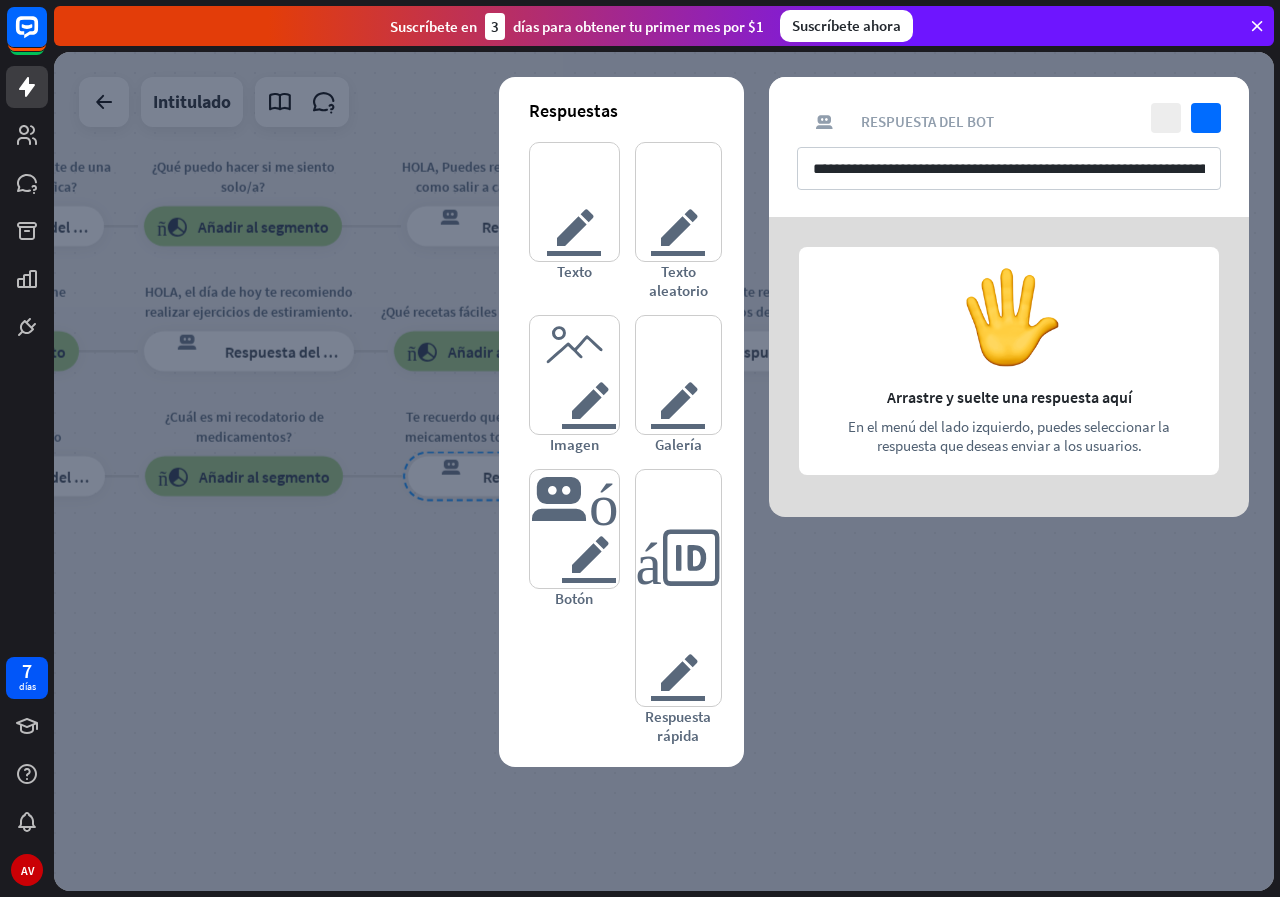 click at bounding box center (664, 471) 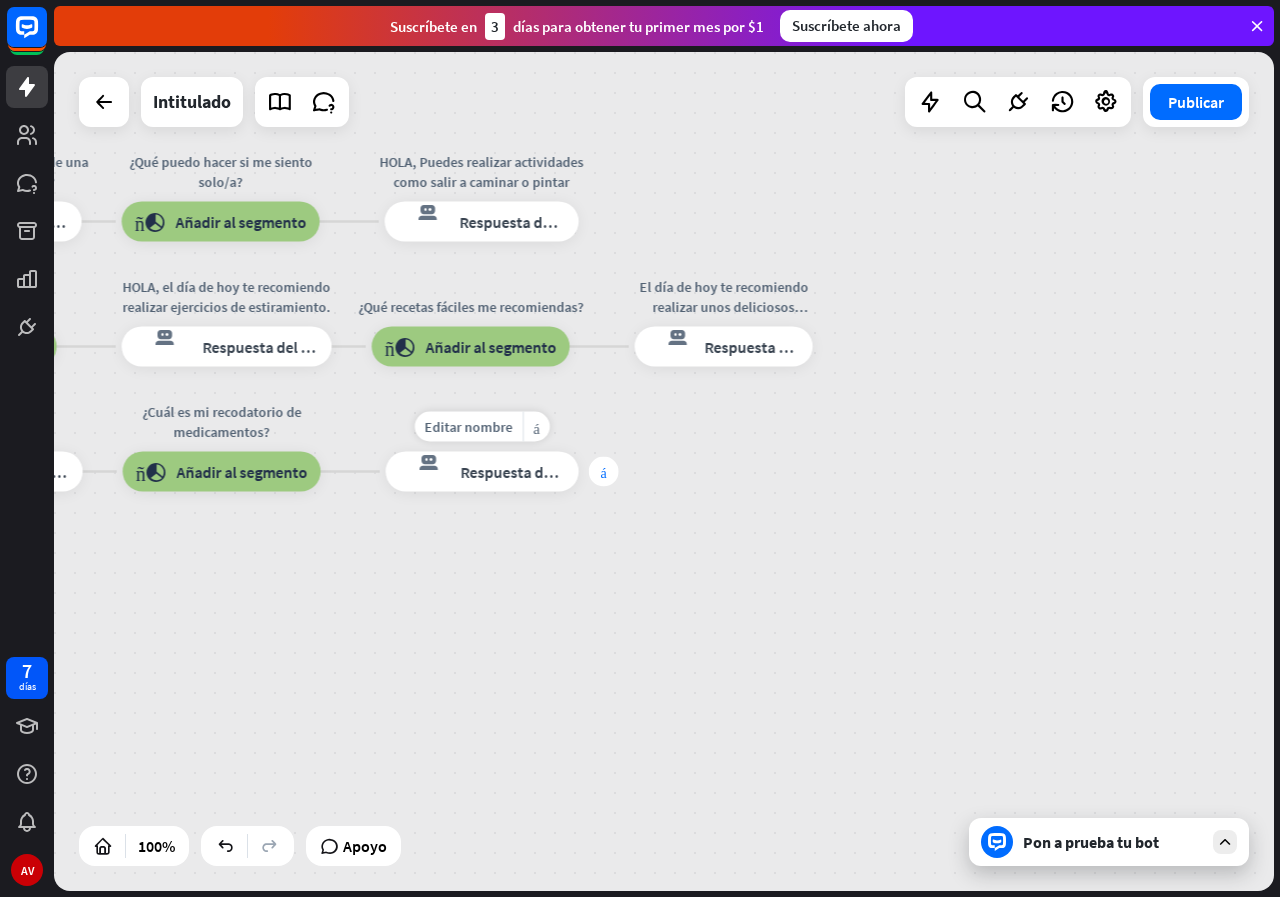 click on "más" at bounding box center (604, 472) 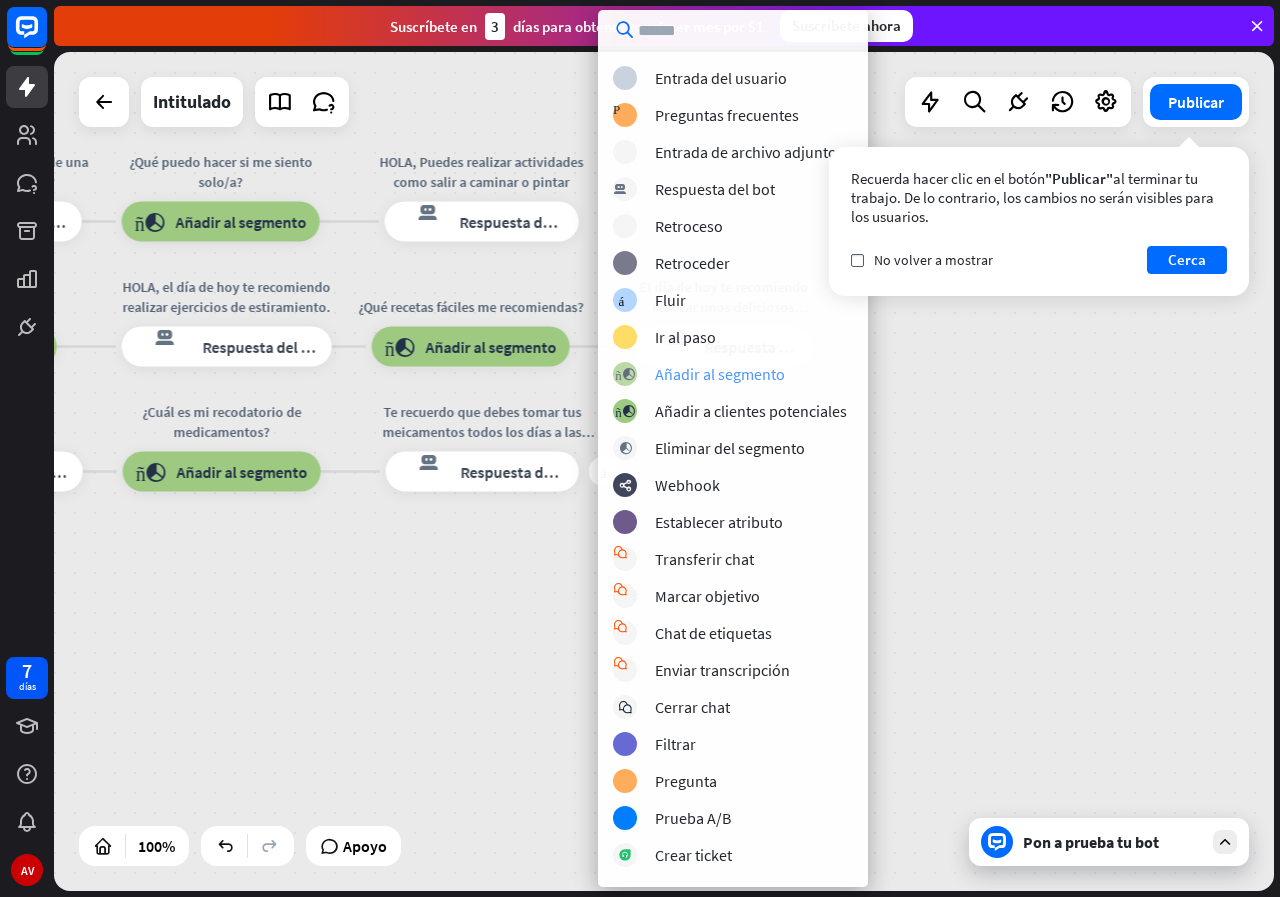 click on "Añadir al segmento" at bounding box center [720, 374] 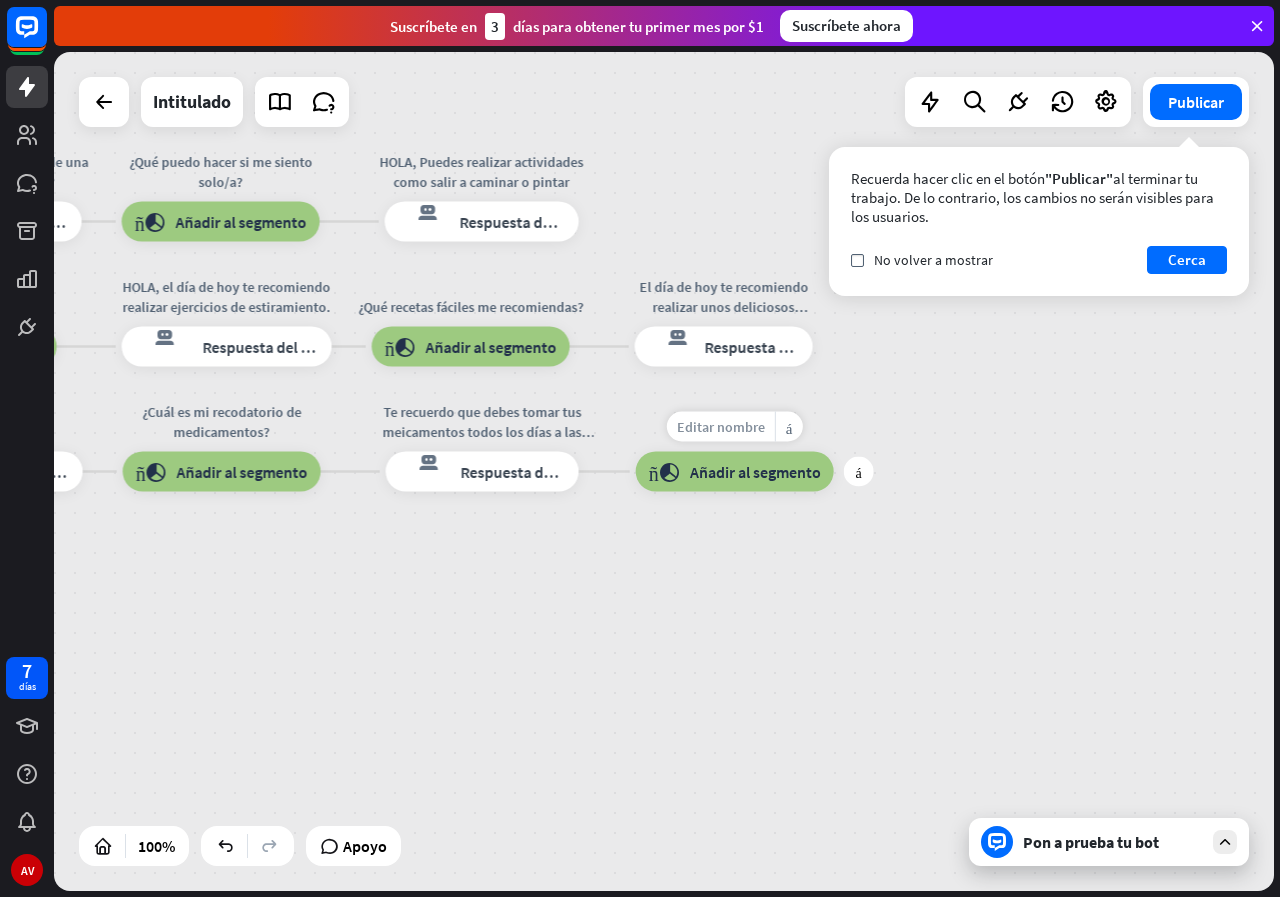 click on "Editar nombre" at bounding box center (721, 427) 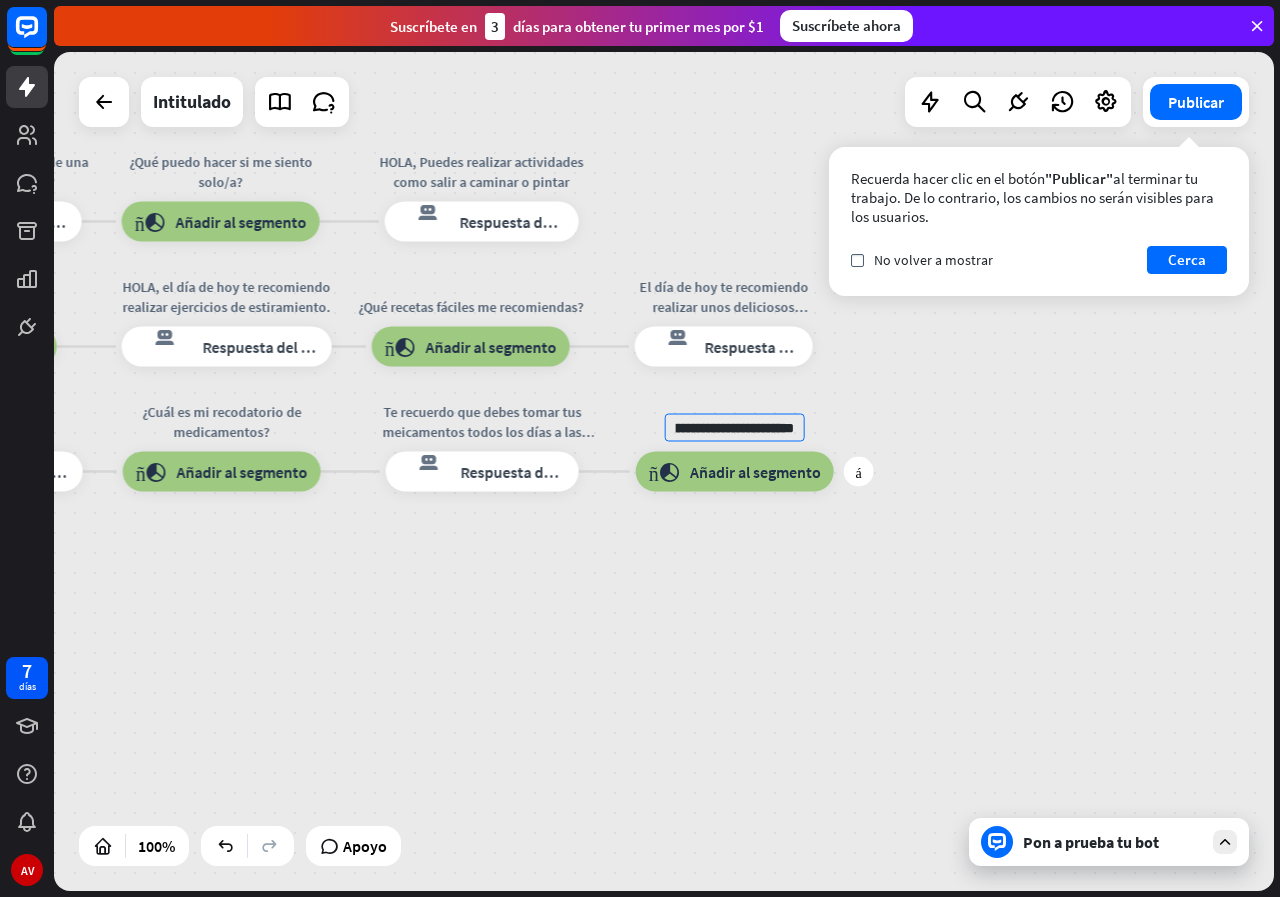 scroll, scrollTop: 0, scrollLeft: 111, axis: horizontal 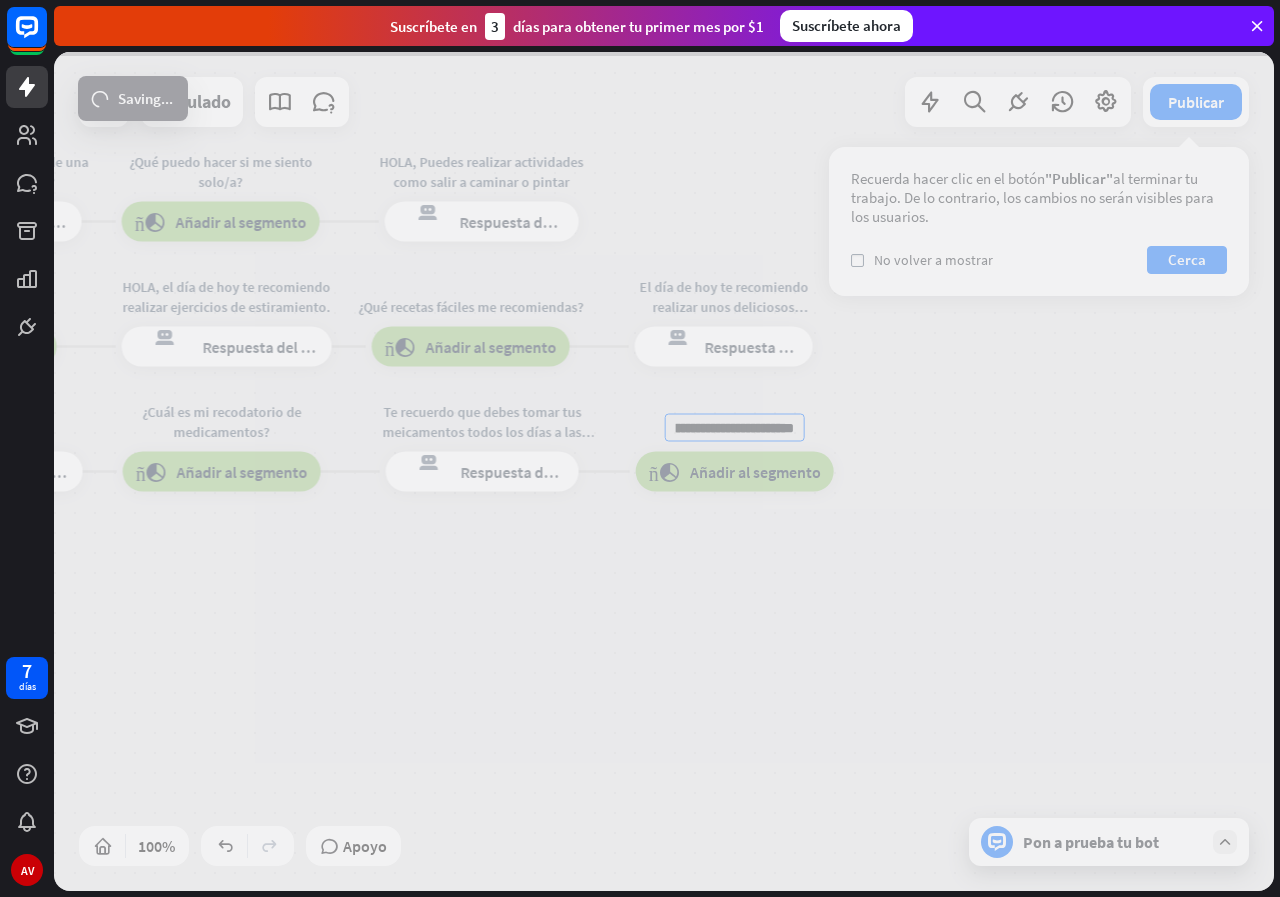click on "Ayuda para personas mayores   inicio_2   Punto de inicio                 ¿Que día es hoy?   bloque_añadir_al_segmento   Añadir al segmento                 ¡Hoy es [DAY]! ¿Quieres que te de una respuesta más específica?   respuesta del bot de bloqueo   Respuesta del bot                 ¿Qué puedo hacer si me siento solo/a?   bloque_añadir_al_segmento   Añadir al segmento                 HOLA, Puedes realizar actividades como salir a caminar o pintar   respuesta del bot de bloqueo   Respuesta del bot                     Asistencia de IA                 ¿Qué ejercicio moderado me recomiendas hoy?   bloque_añadir_al_segmento   Añadir al segmento                 HOLA, el día de hoy te recomiendo realizar ejercicios de estiramiento.   respuesta del bot de bloqueo   Respuesta del bot                 ¿Qué recetas fáciles me recomiendas?   bloque_añadir_al_segmento   Respuesta del bot" at bounding box center [664, 471] 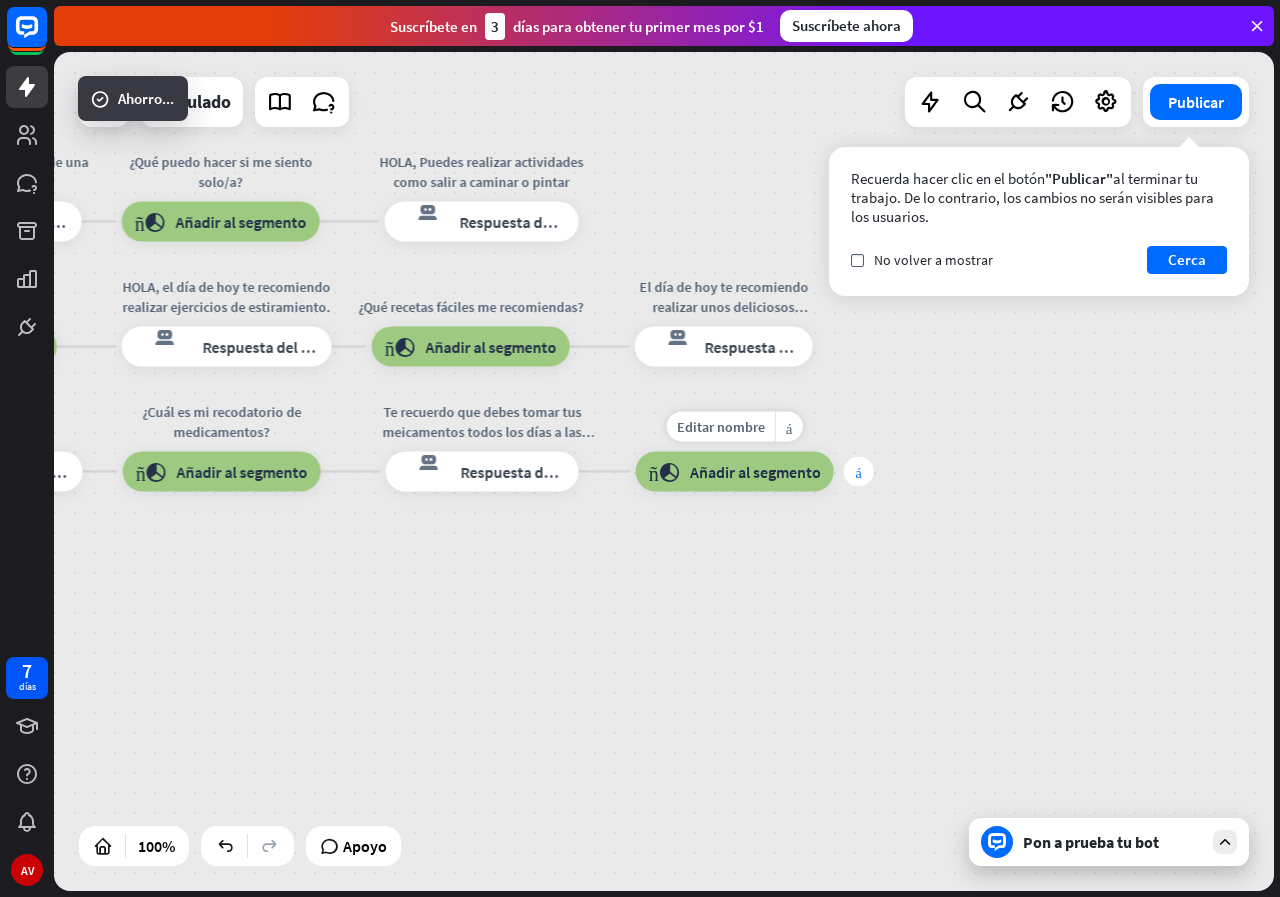click on "más" at bounding box center (859, 472) 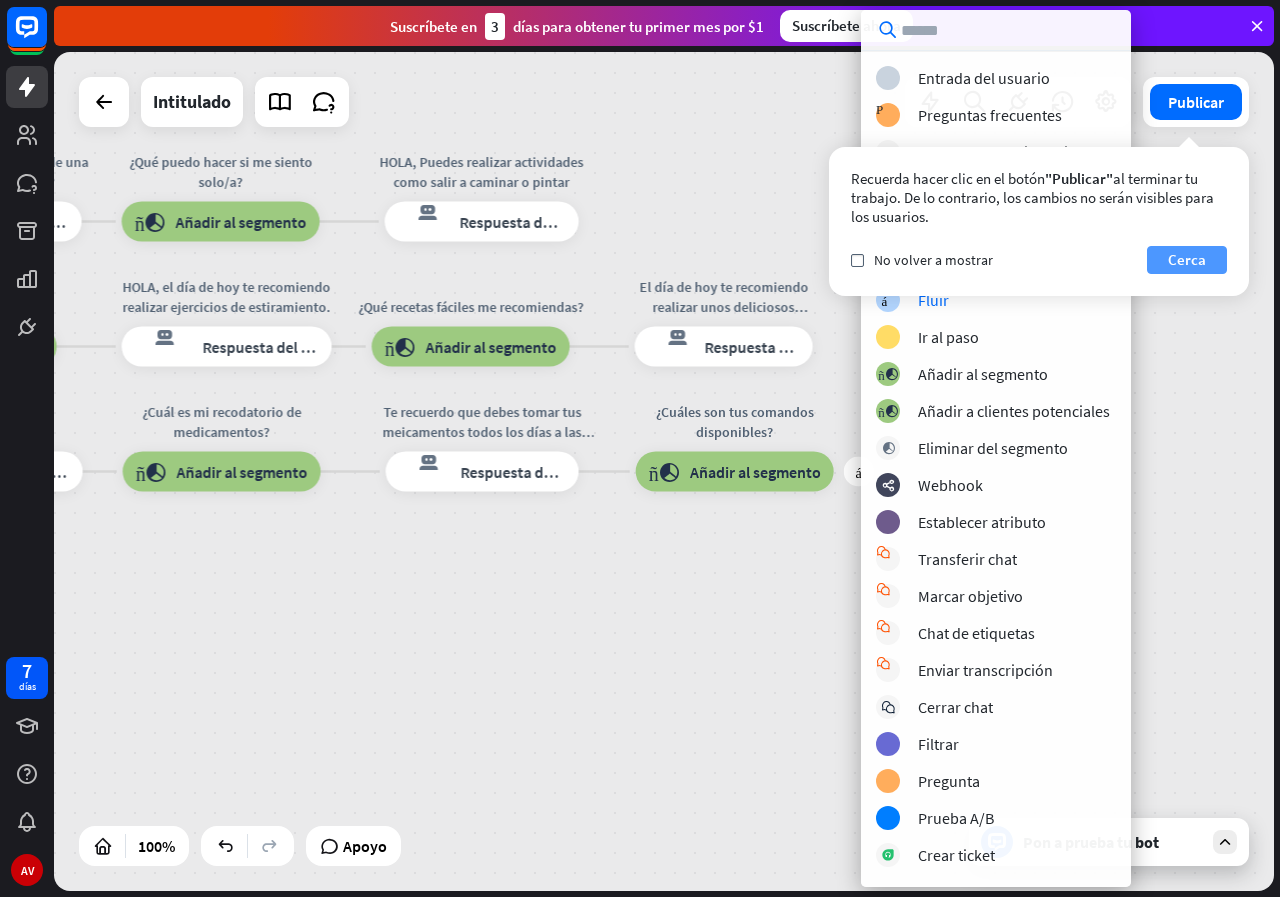 click on "Cerca" at bounding box center (1187, 260) 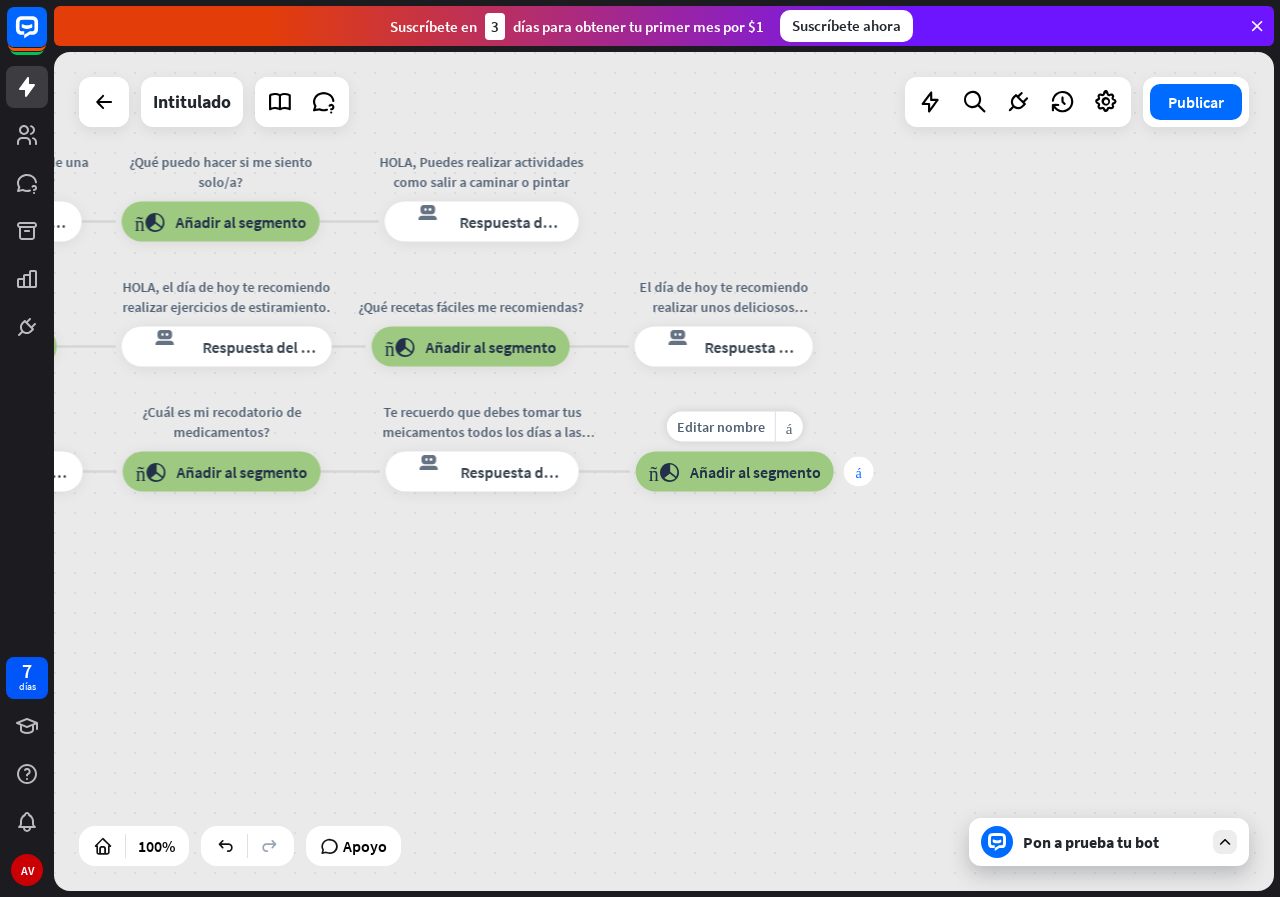 click on "más" at bounding box center (859, 472) 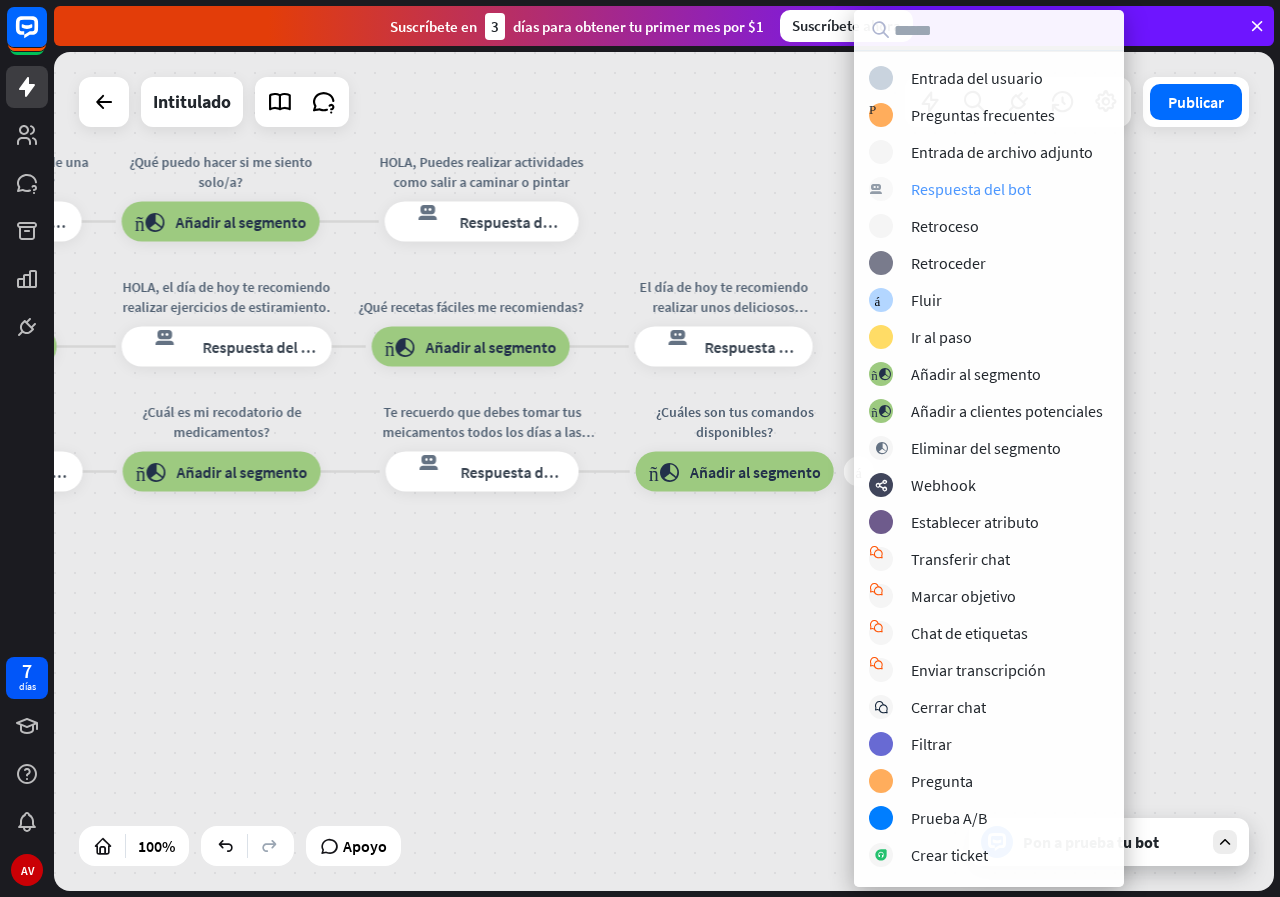 click on "Respuesta del bot" at bounding box center (971, 189) 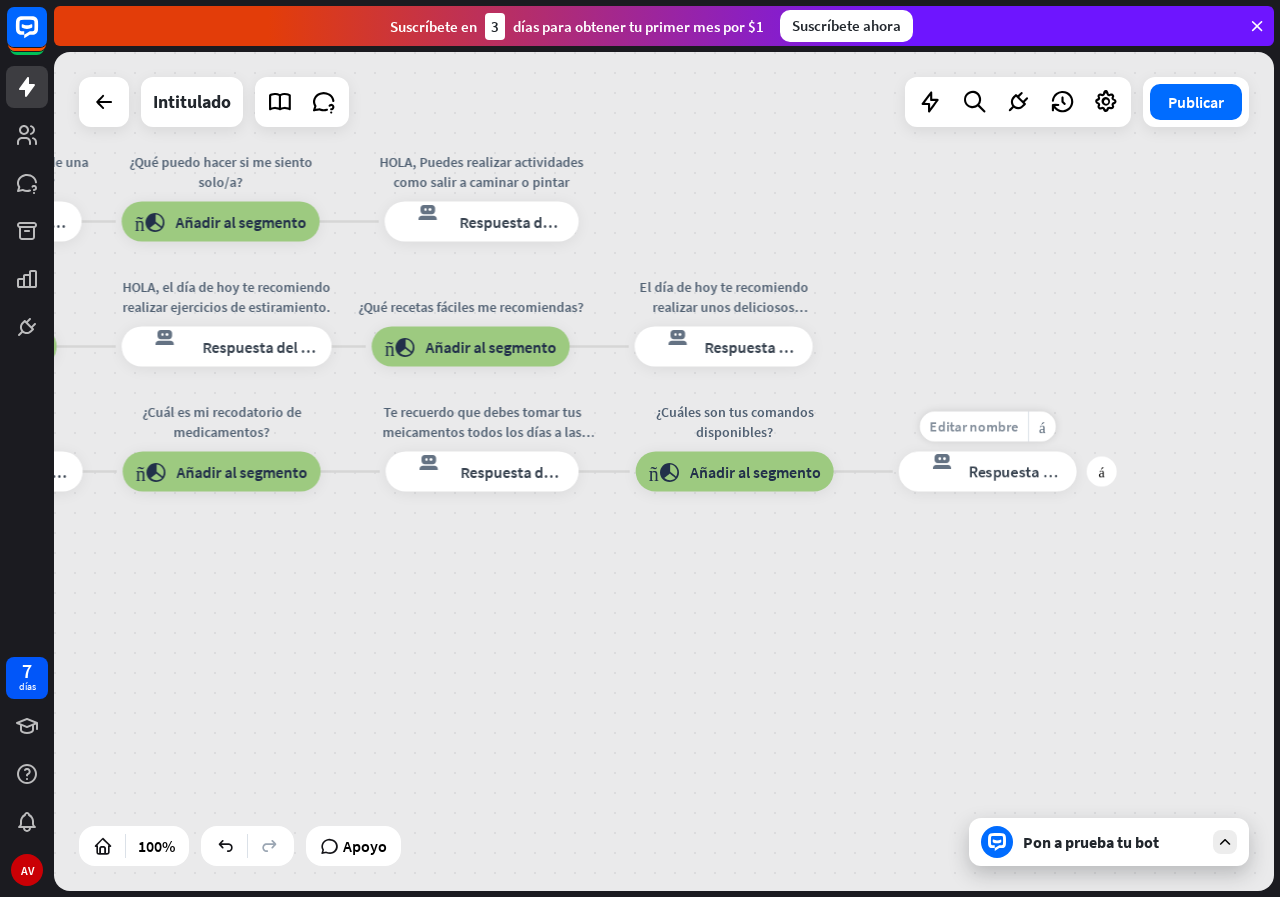 click on "Editar nombre" at bounding box center [974, 427] 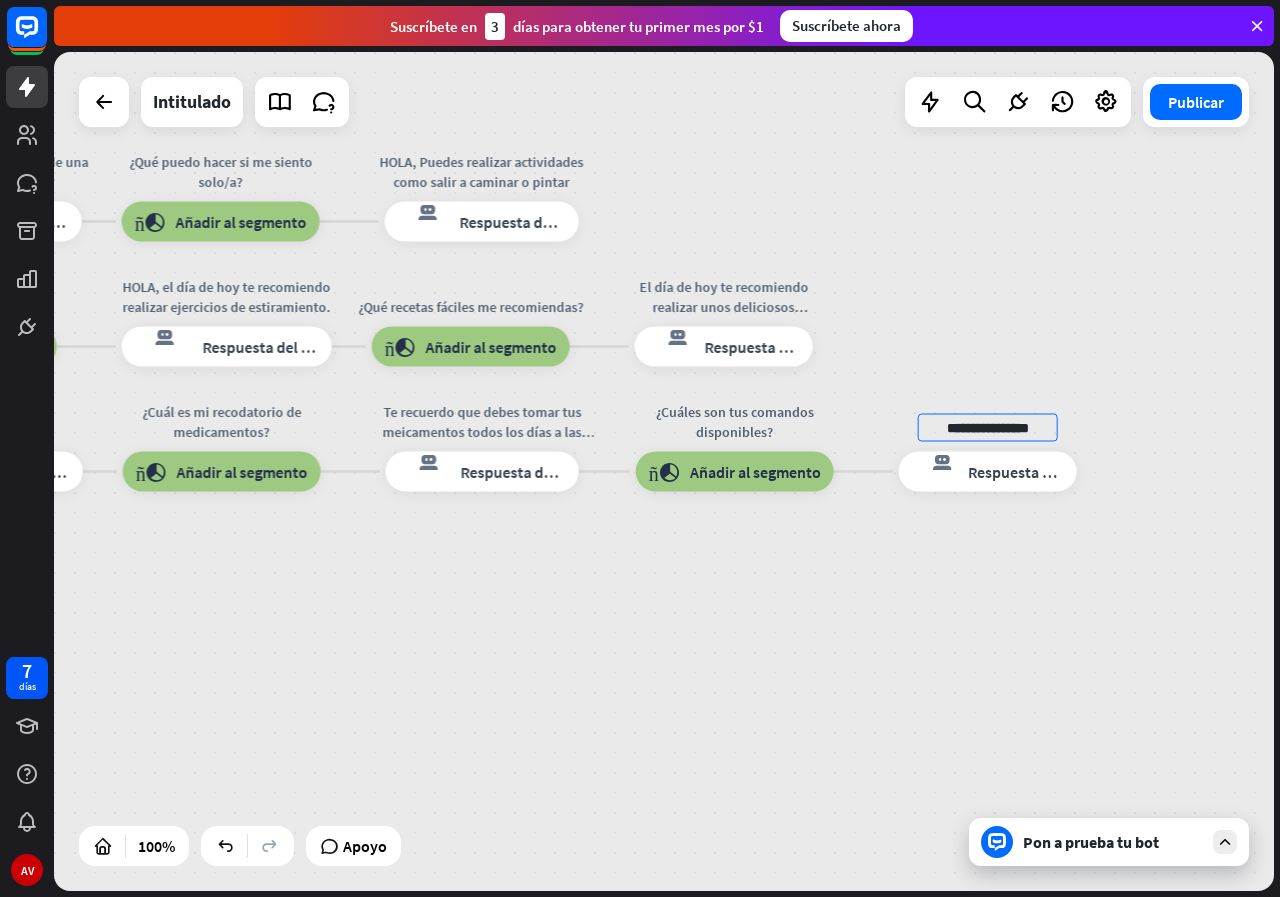 type on "**********" 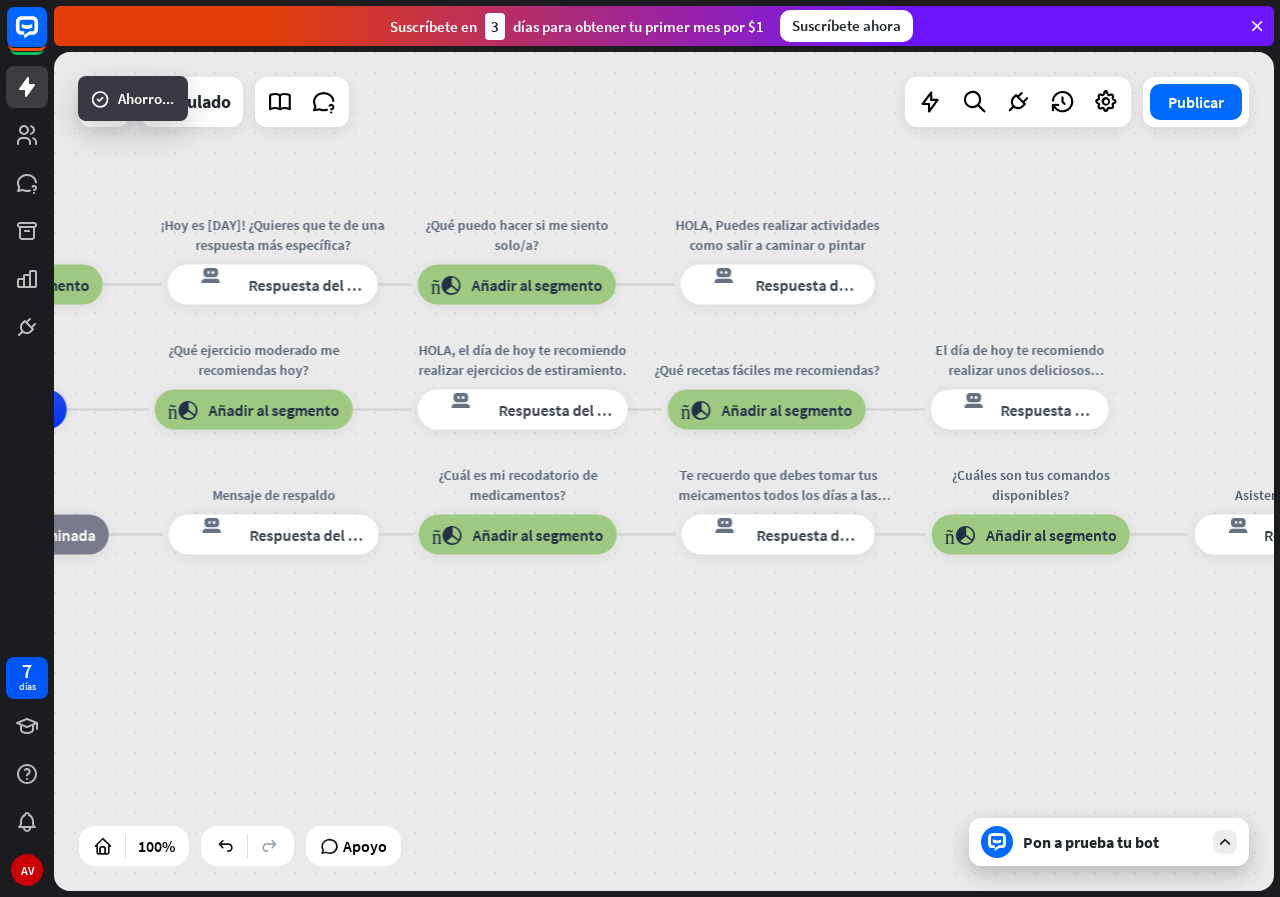 drag, startPoint x: 533, startPoint y: 603, endPoint x: 811, endPoint y: 632, distance: 279.50848 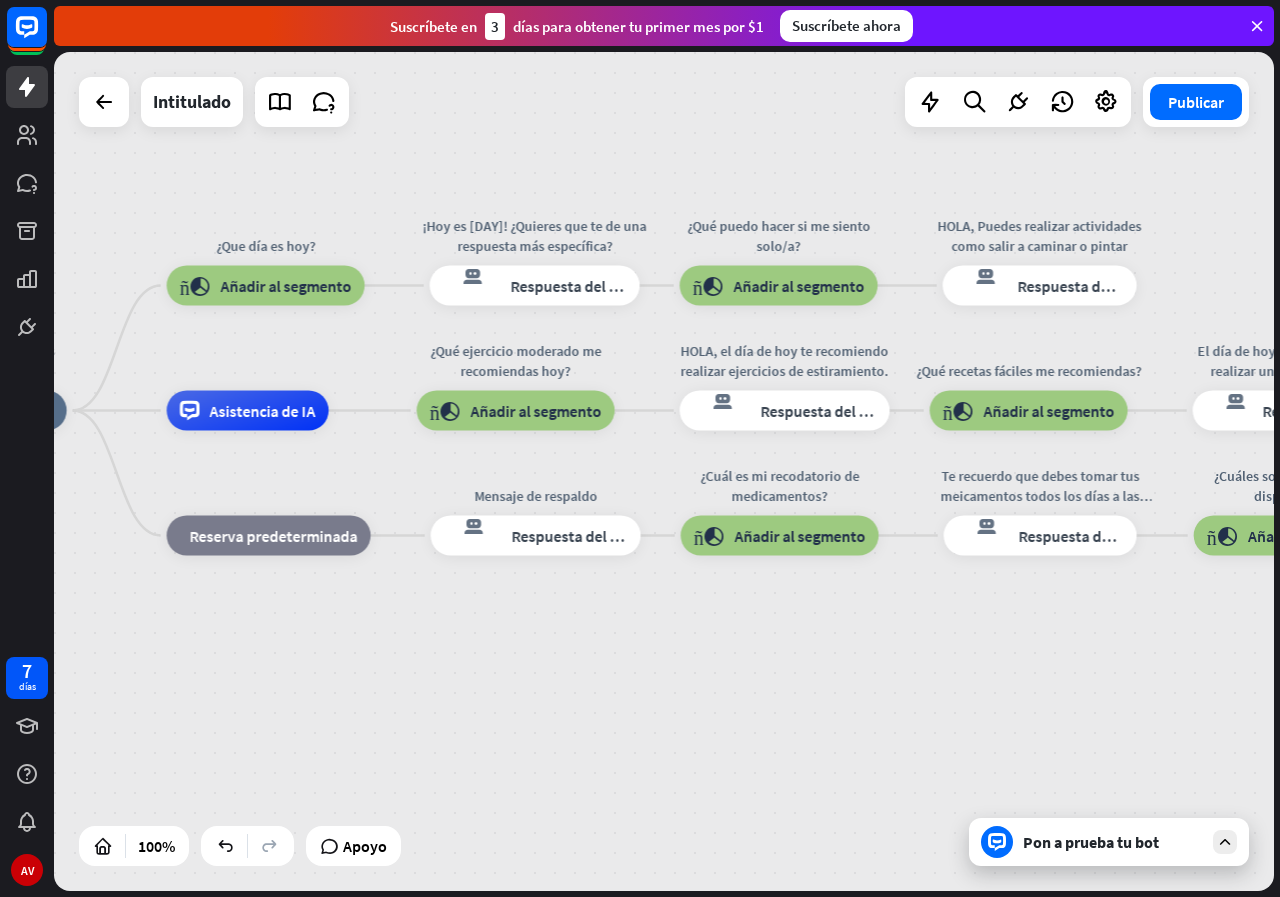 drag, startPoint x: 535, startPoint y: 651, endPoint x: 744, endPoint y: 651, distance: 209 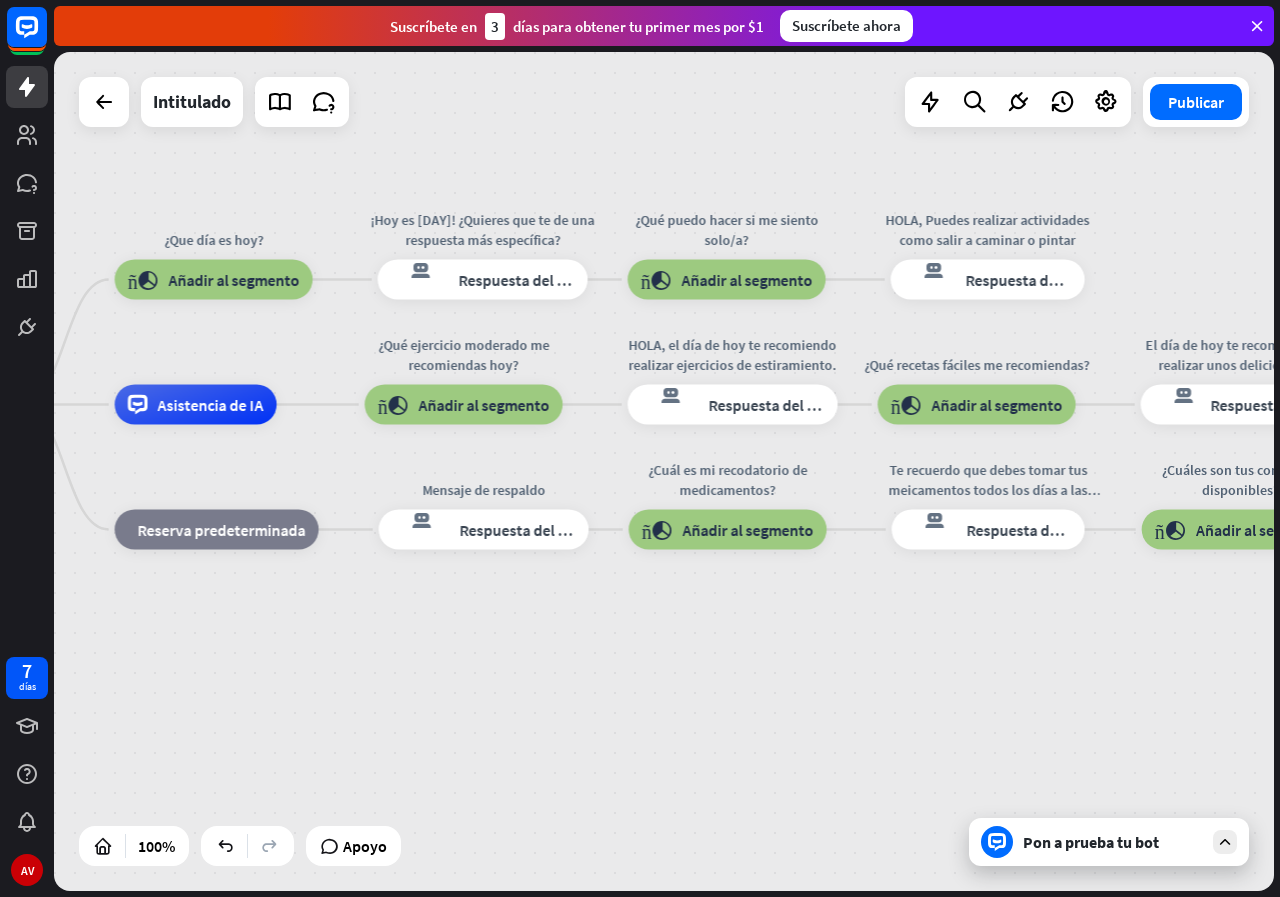 drag, startPoint x: 859, startPoint y: 669, endPoint x: 841, endPoint y: 666, distance: 18.248287 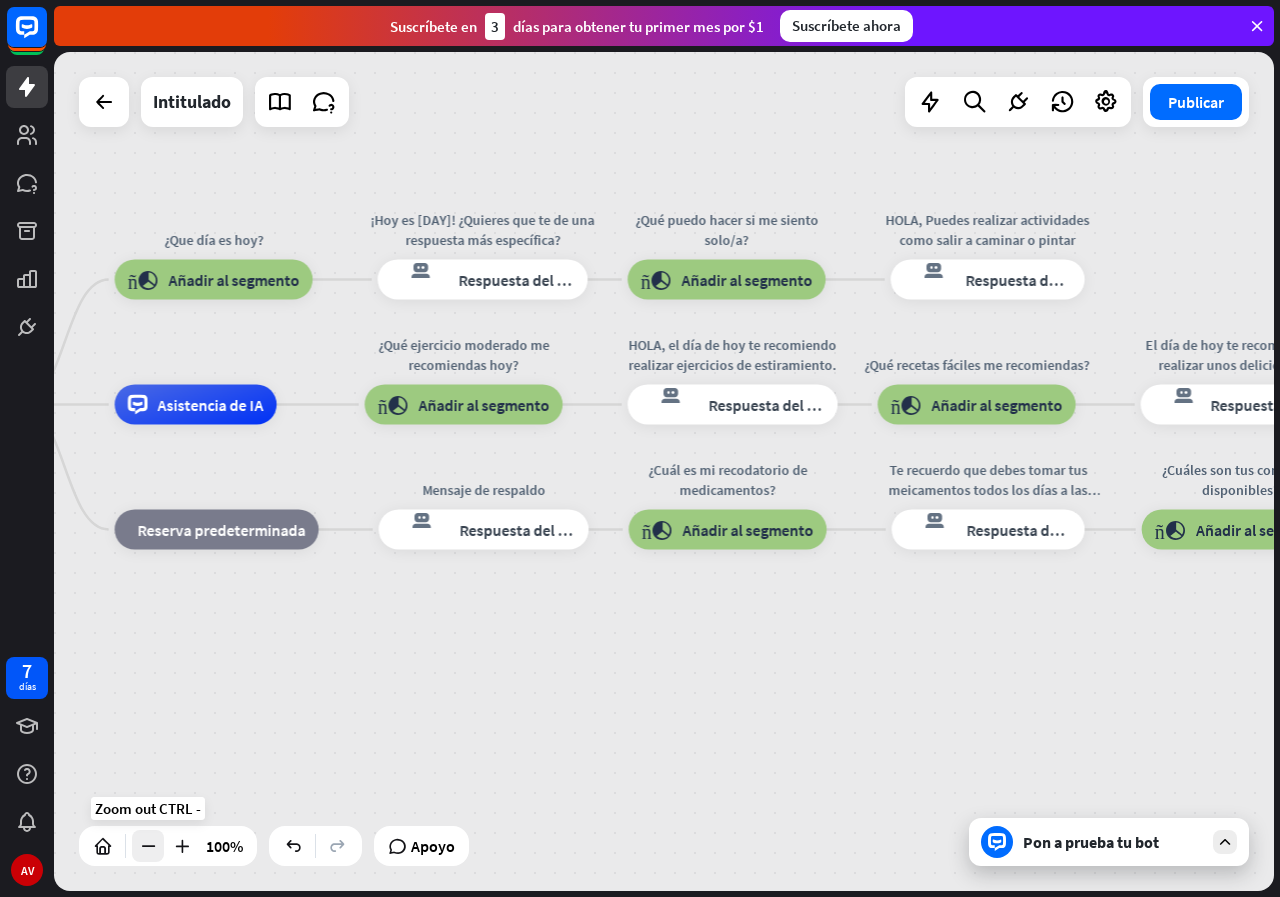 click at bounding box center [148, 846] 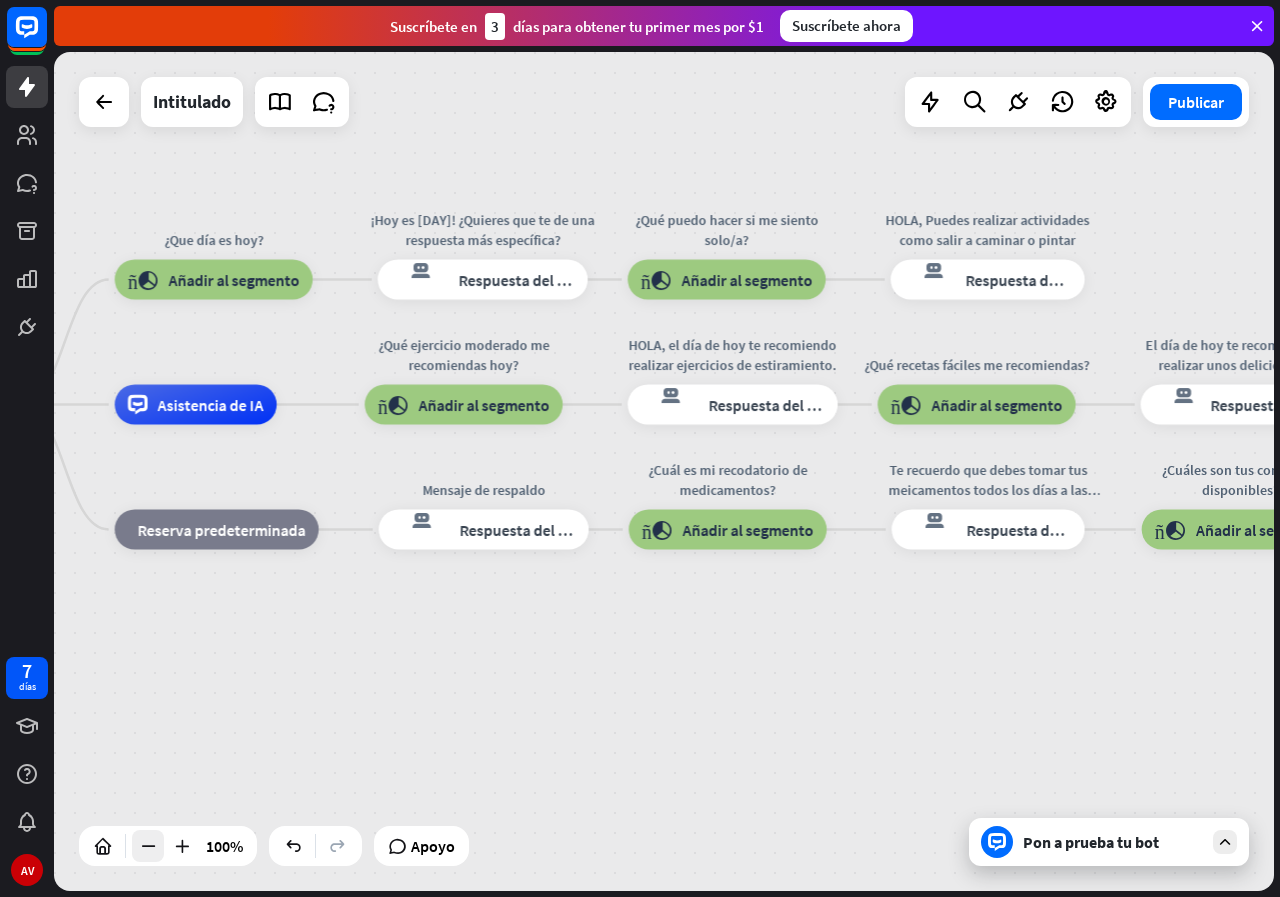 click at bounding box center [148, 846] 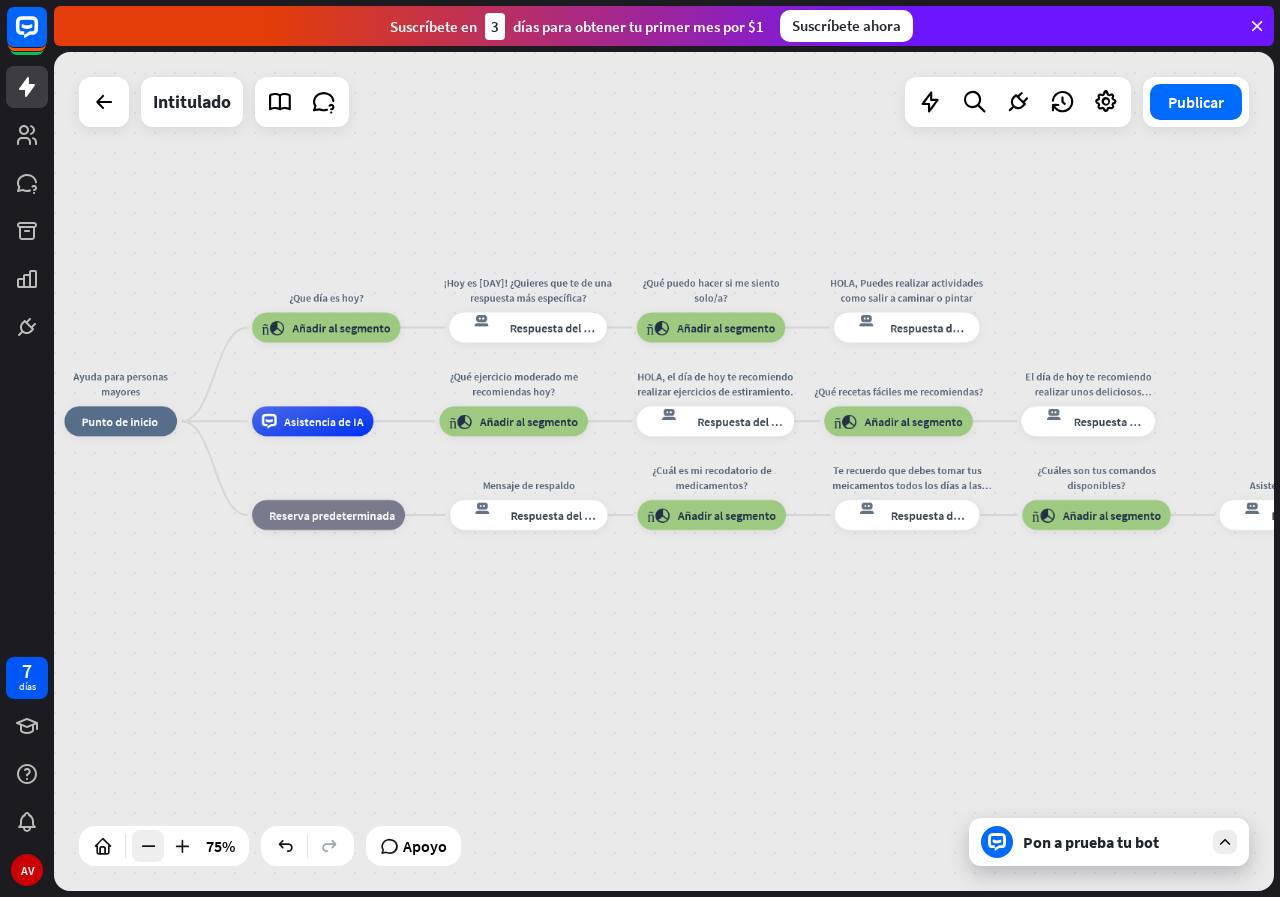 click at bounding box center (148, 846) 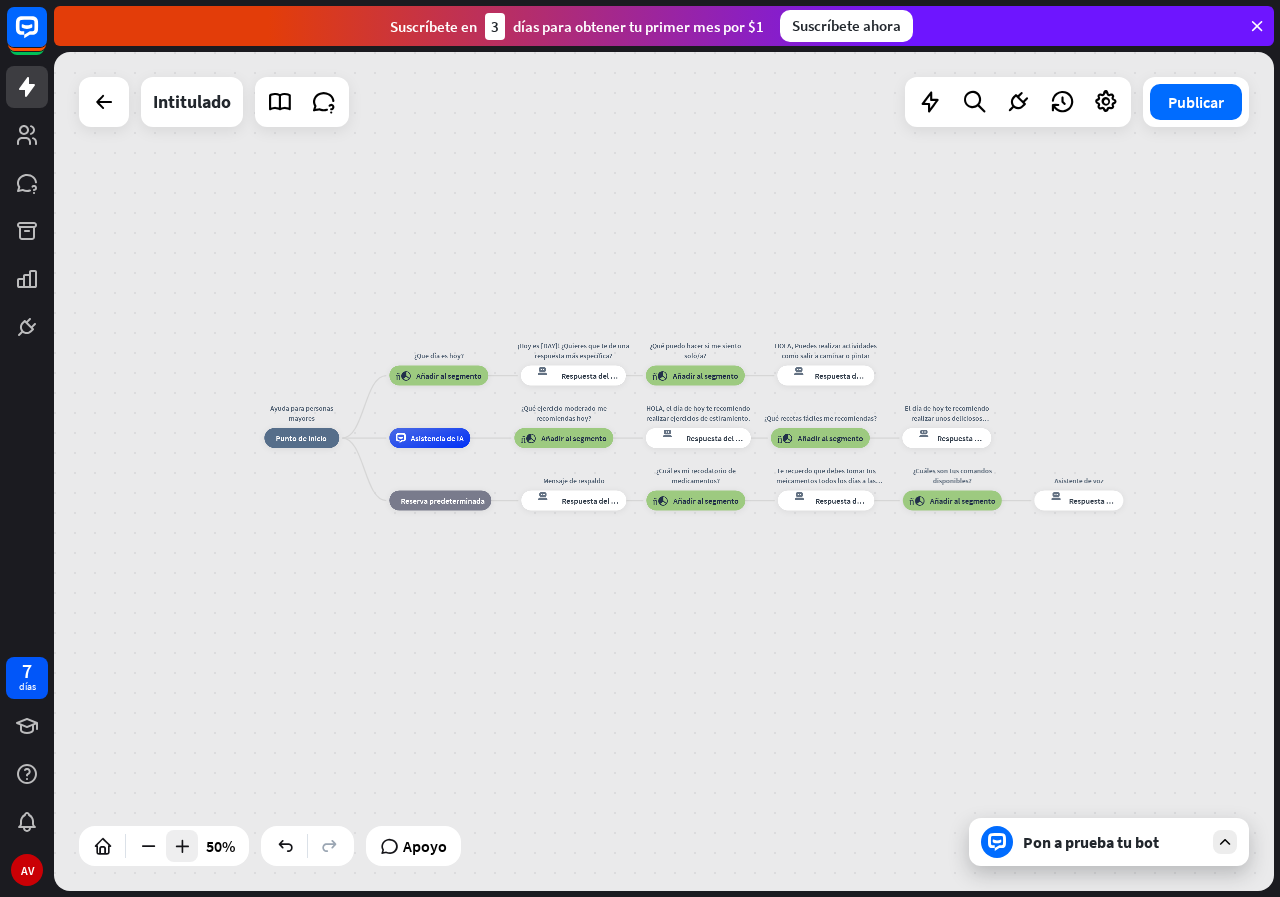 click at bounding box center (182, 846) 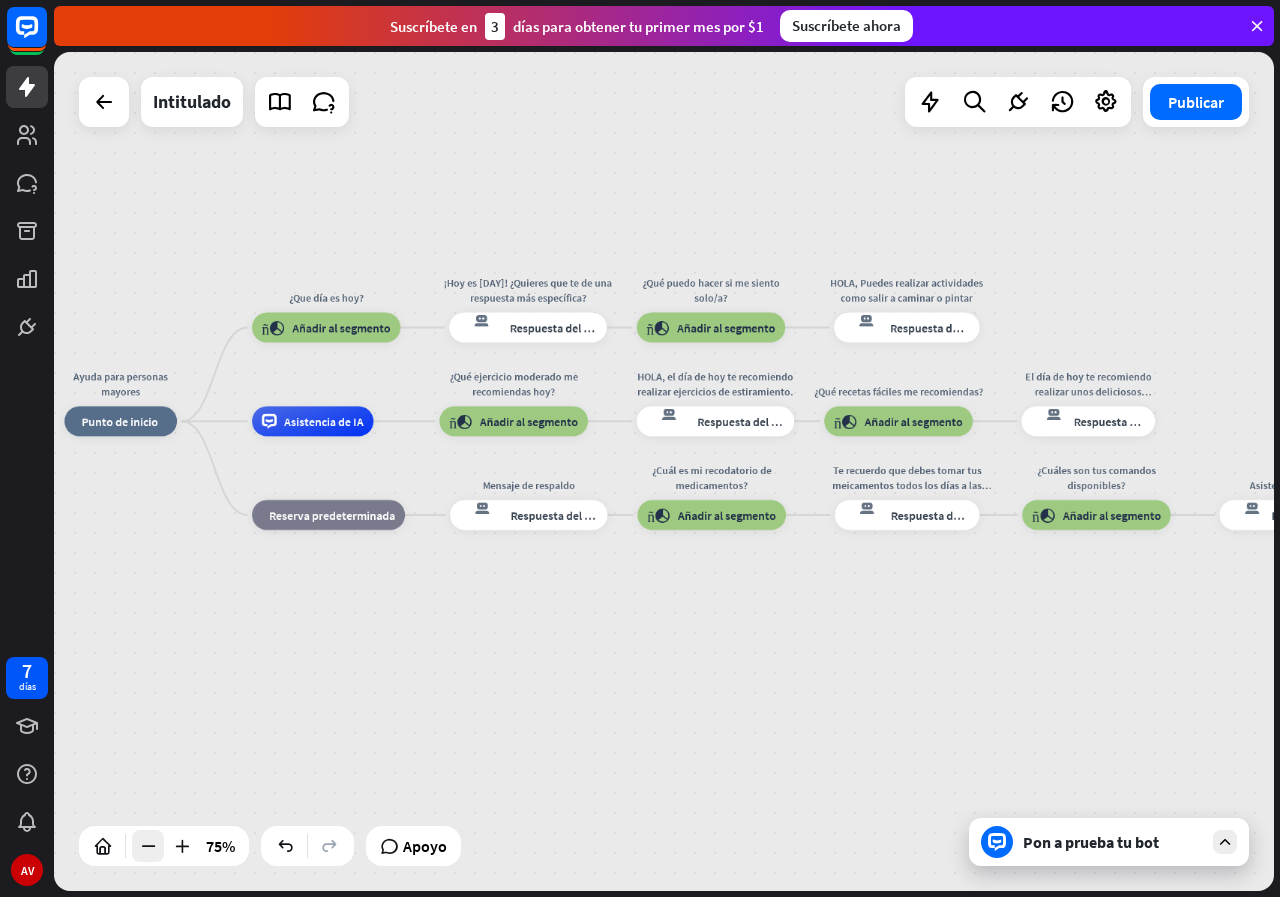 click at bounding box center (148, 846) 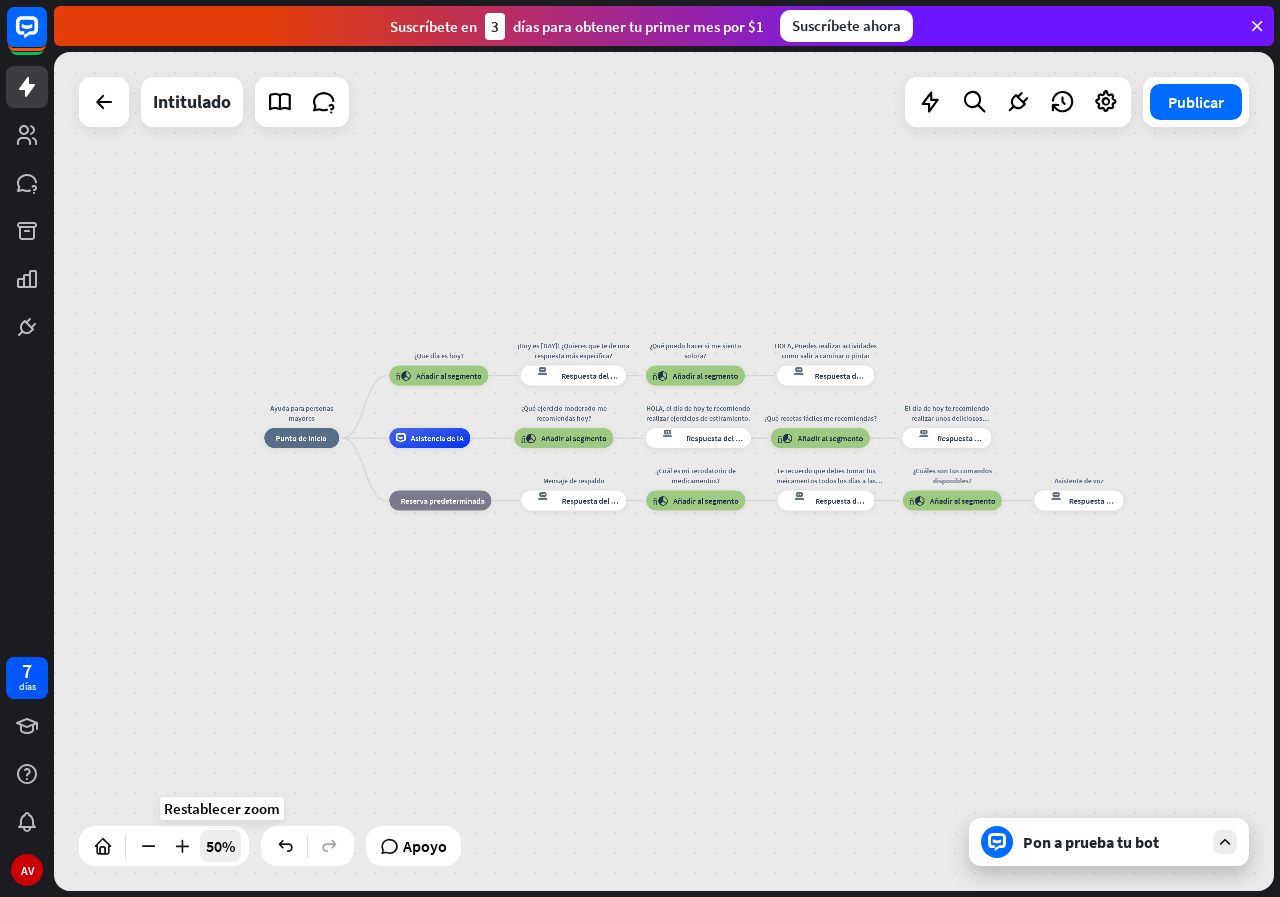 click on "50%" at bounding box center [220, 846] 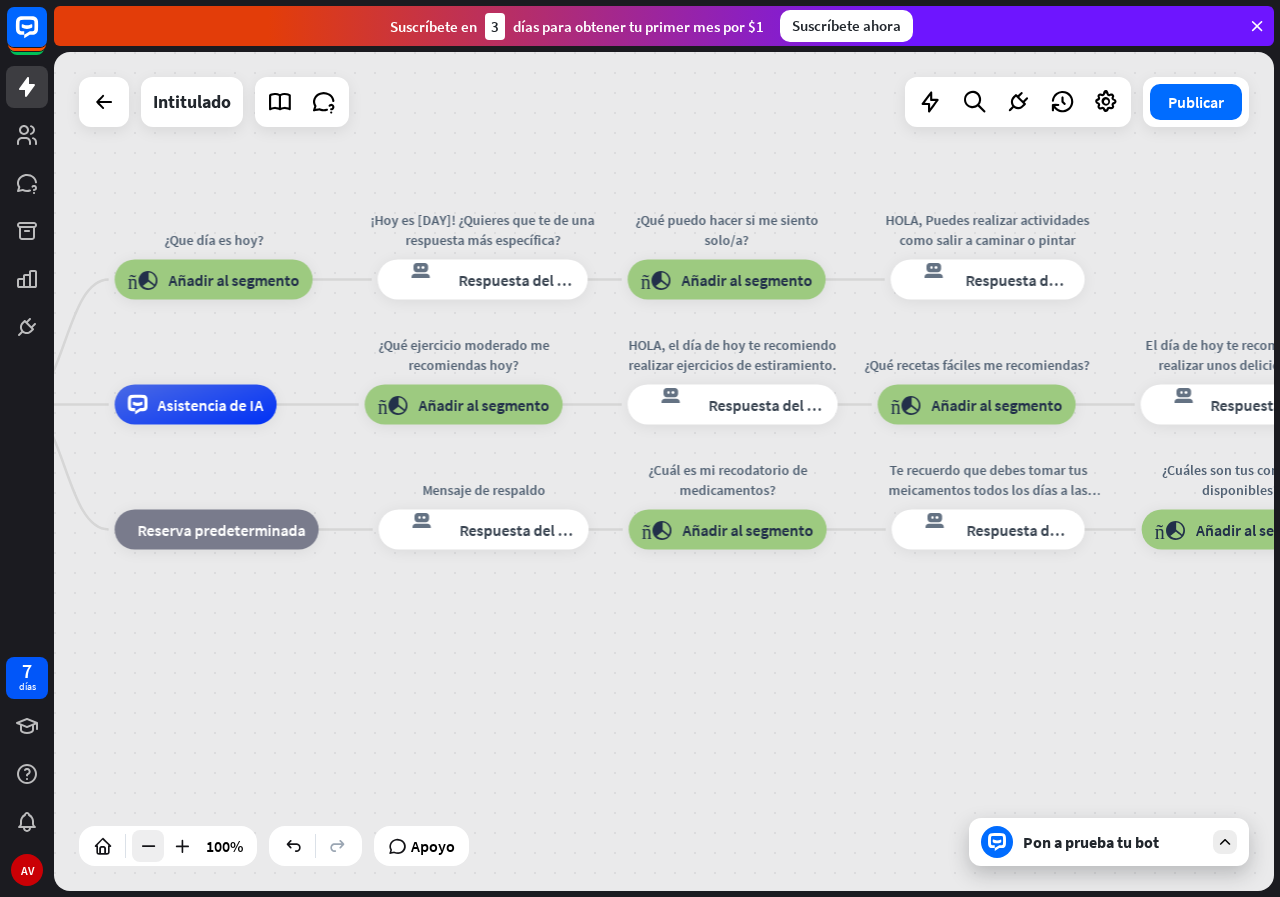 click at bounding box center [148, 846] 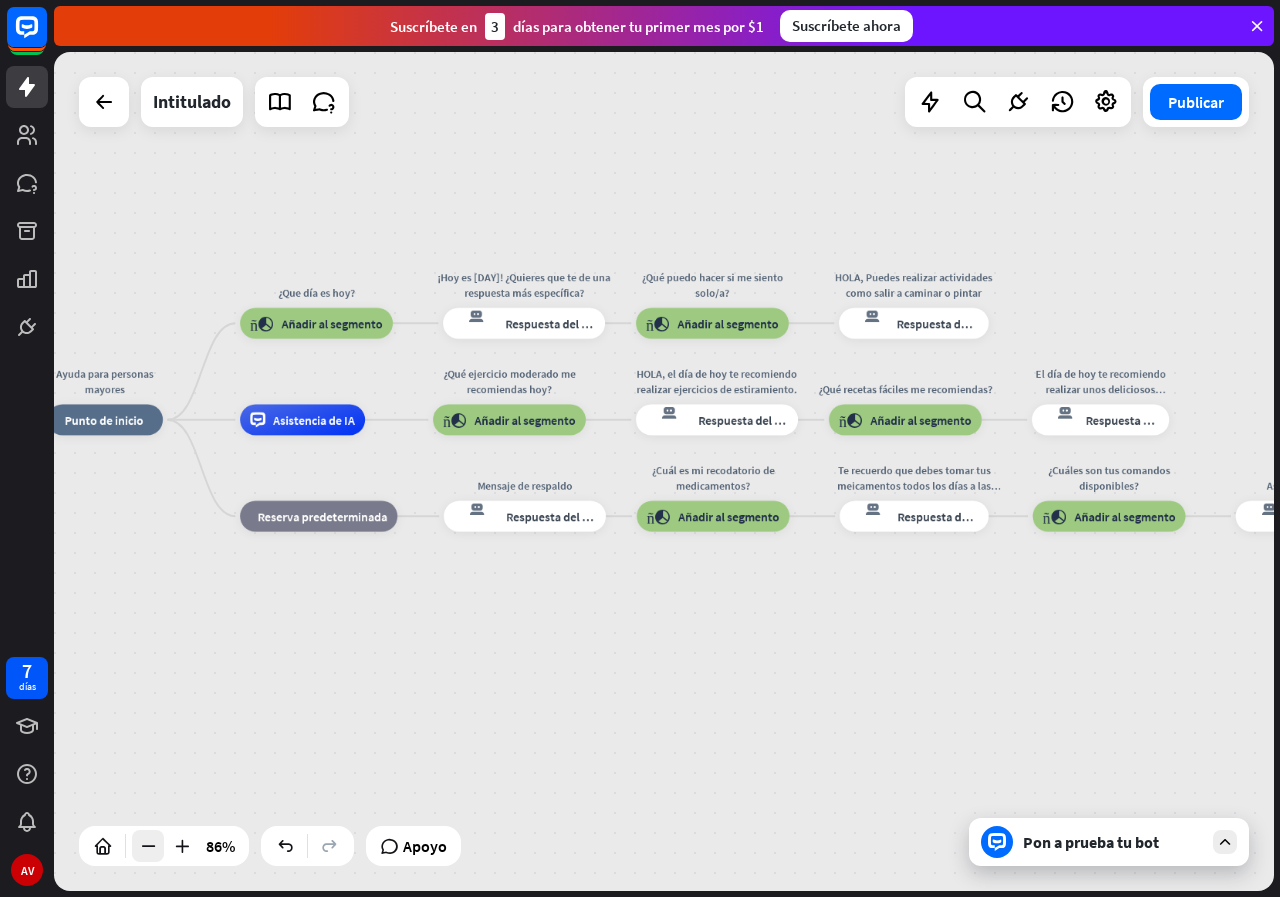 click at bounding box center (148, 846) 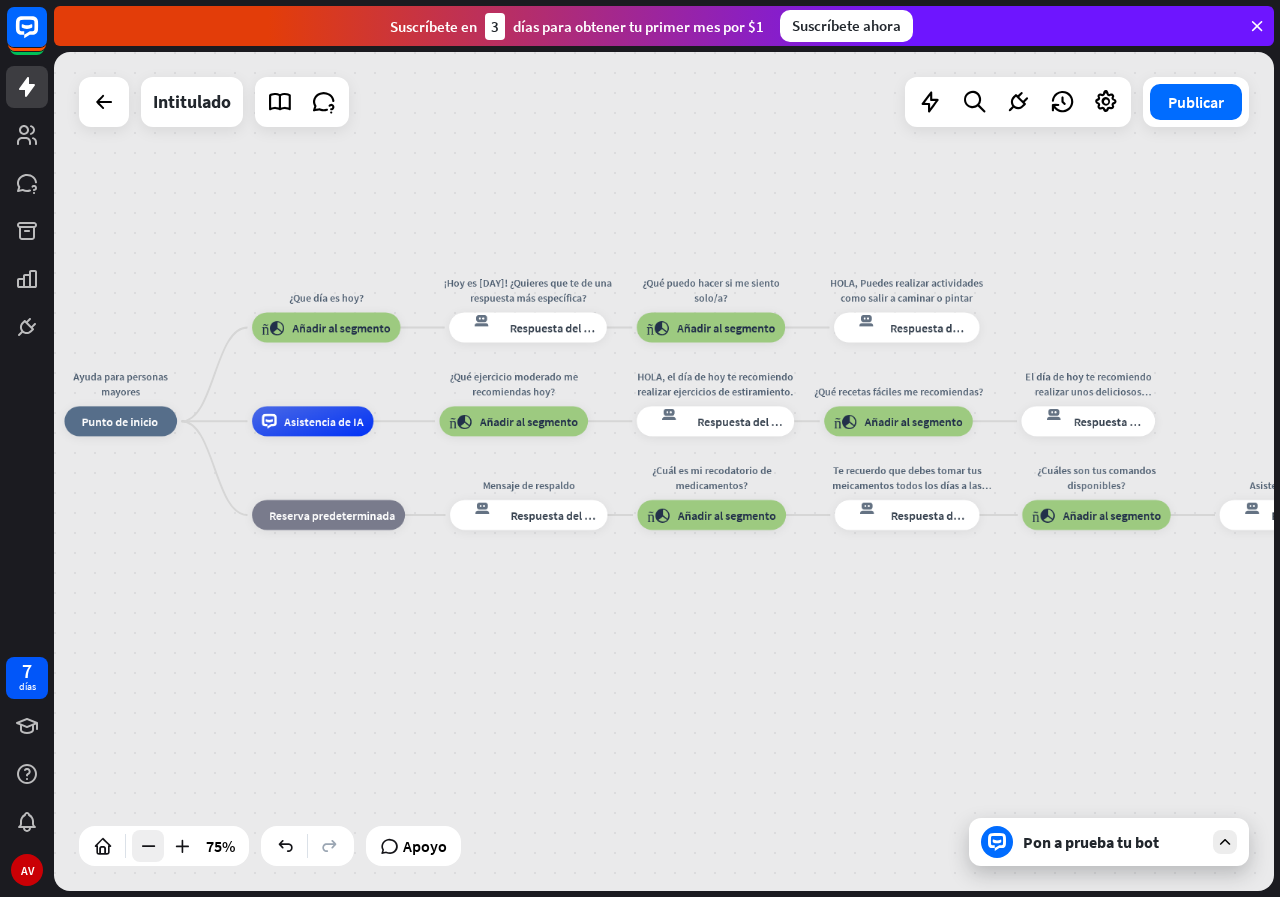 click at bounding box center (148, 846) 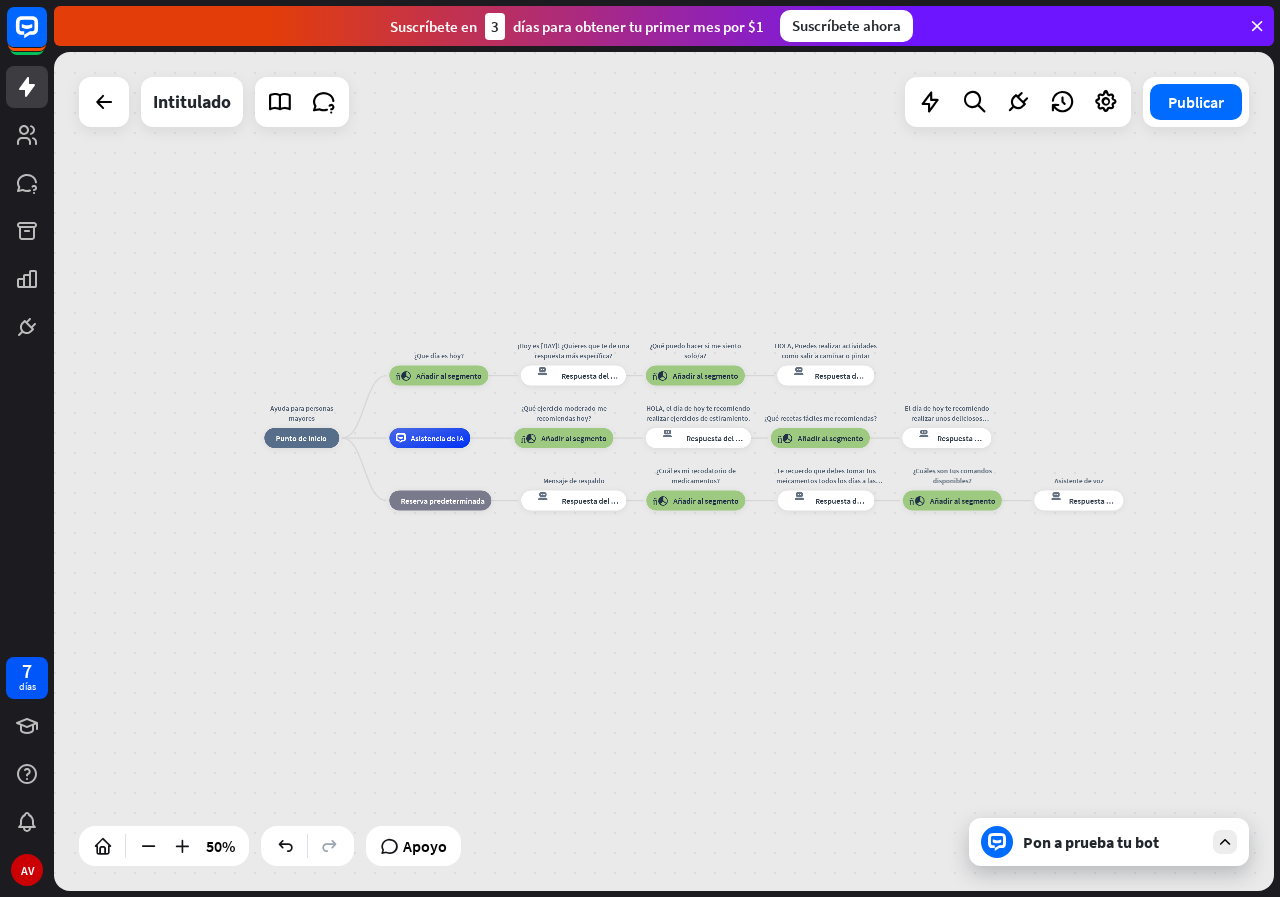 click at bounding box center [182, 846] 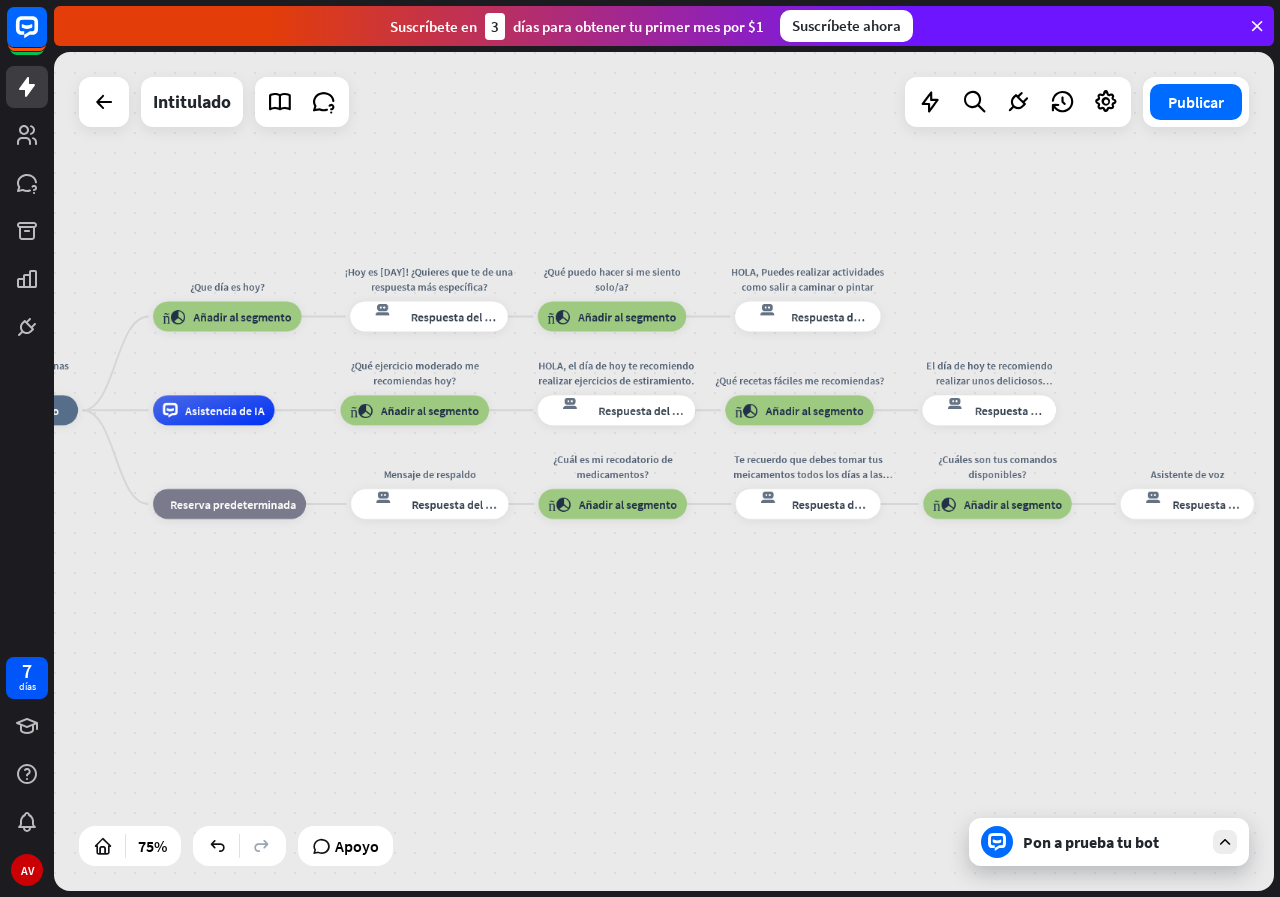 drag, startPoint x: 748, startPoint y: 690, endPoint x: 658, endPoint y: 675, distance: 91.24144 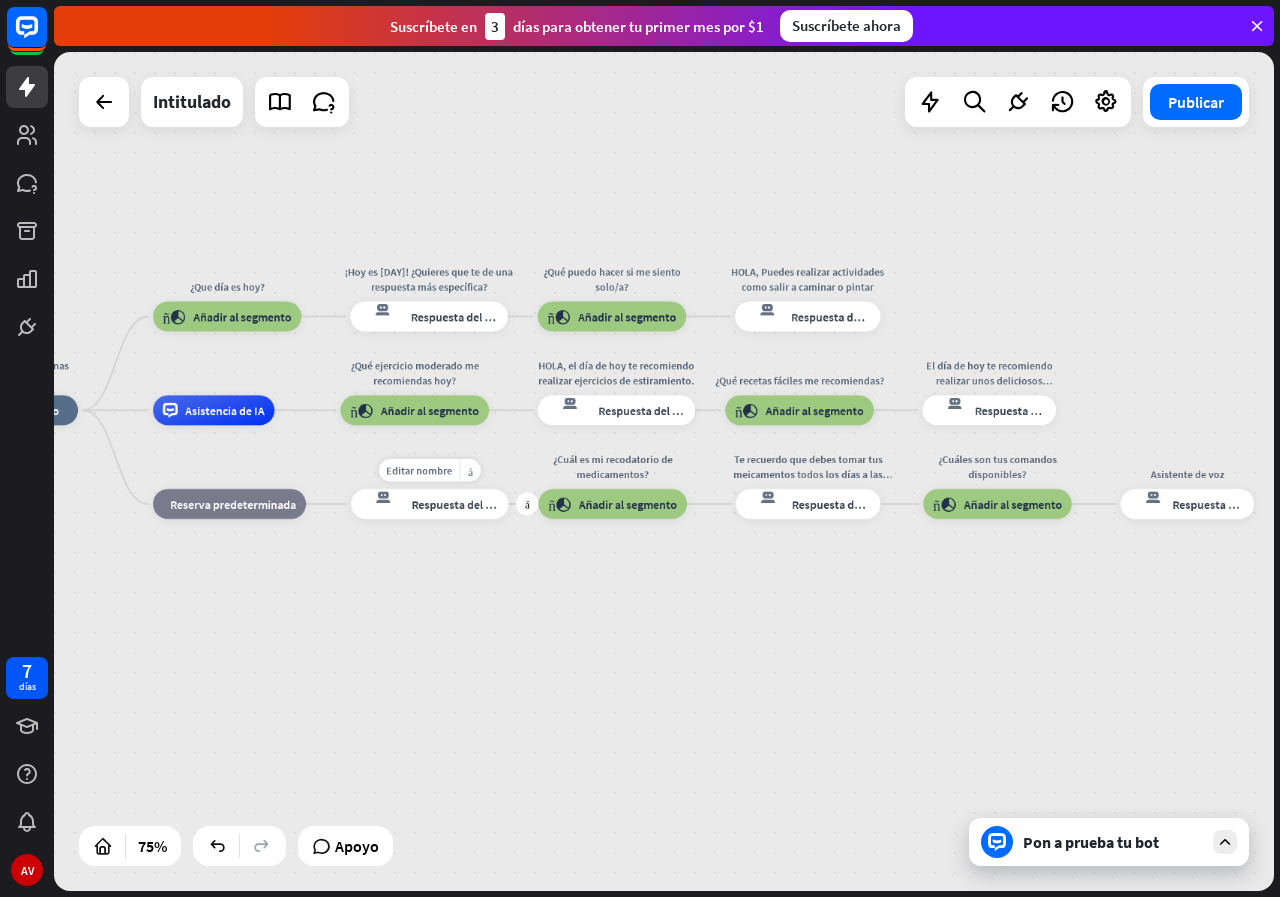 click on "Respuesta del bot" at bounding box center (457, 504) 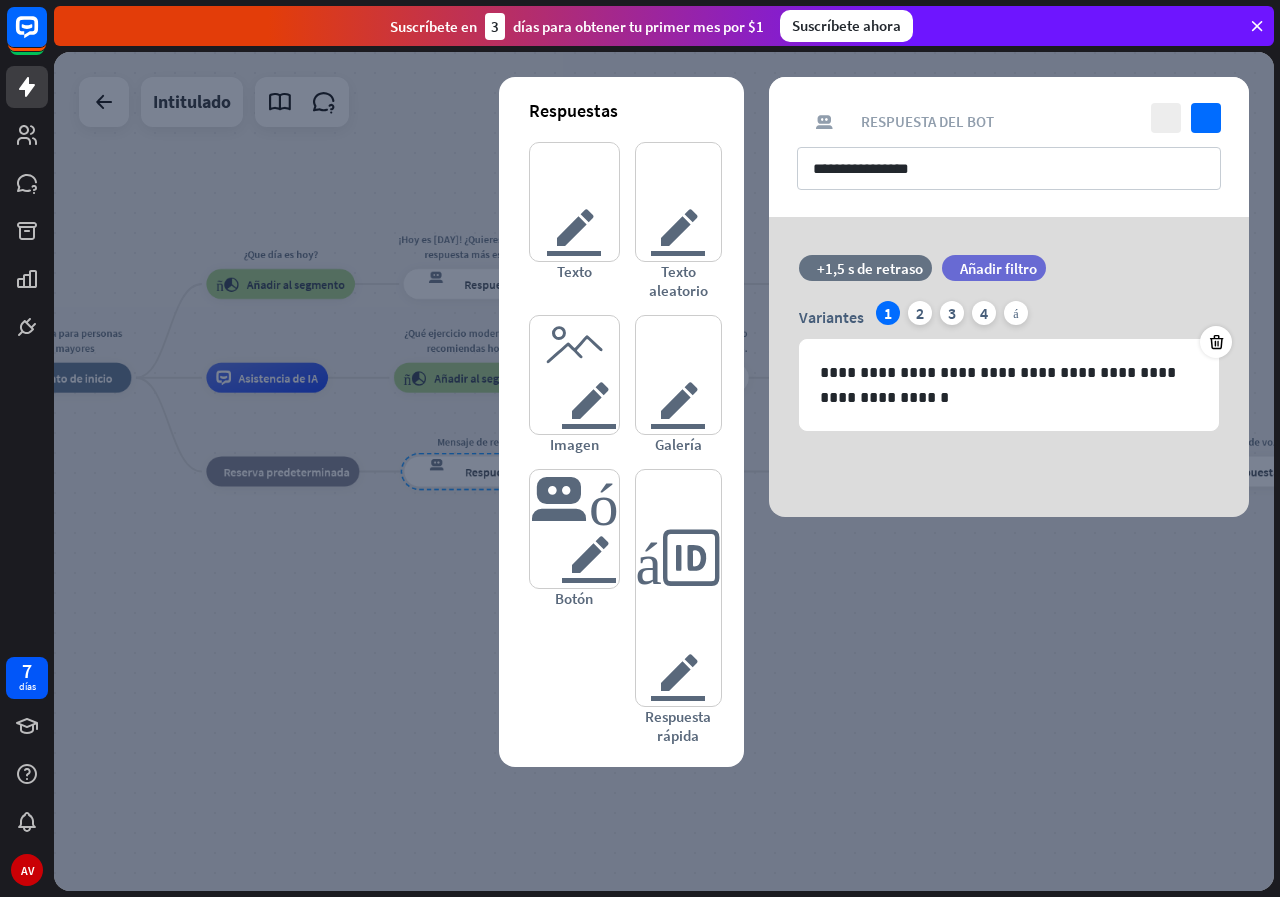 click at bounding box center (664, 471) 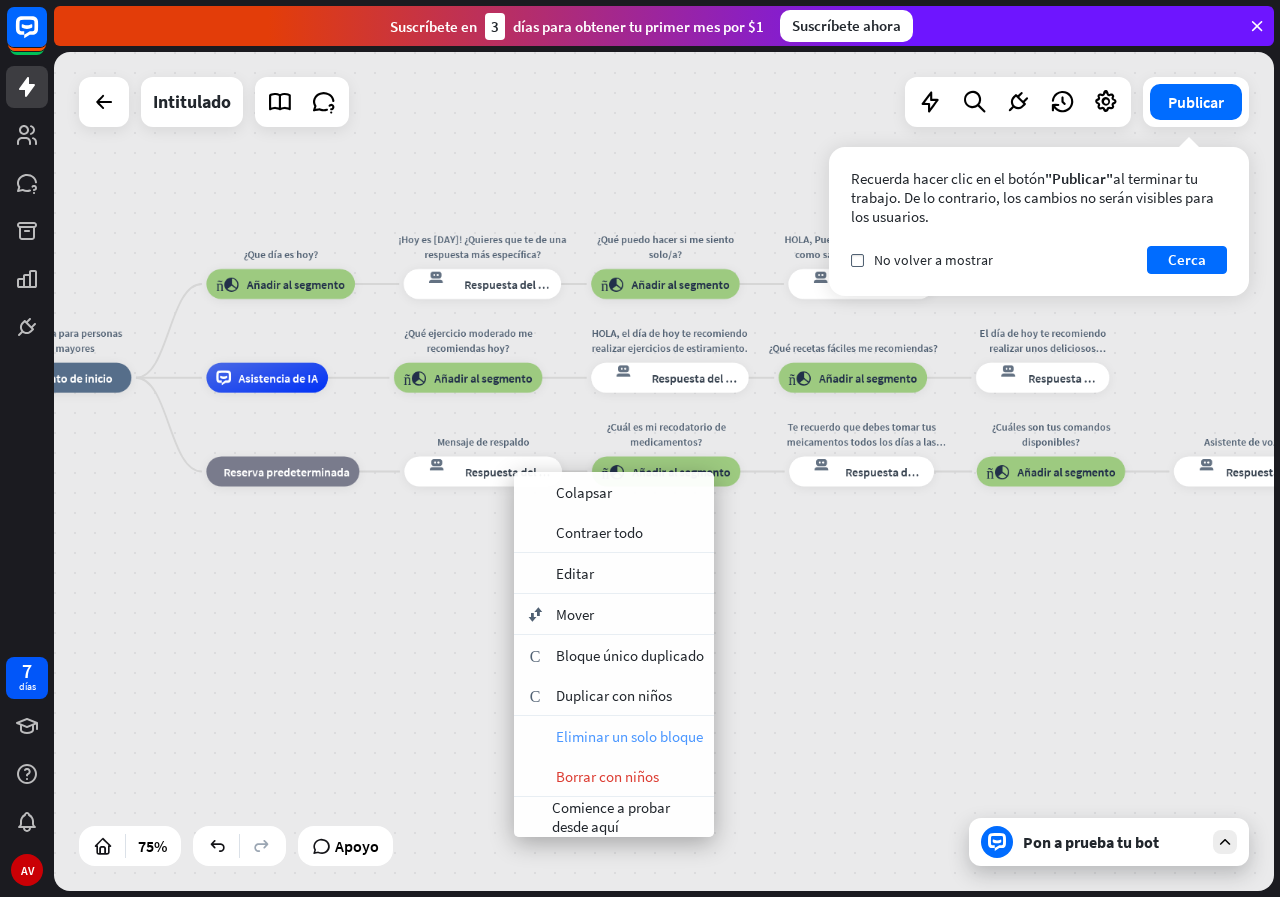 click on "Eliminar un solo bloque" at bounding box center (629, 736) 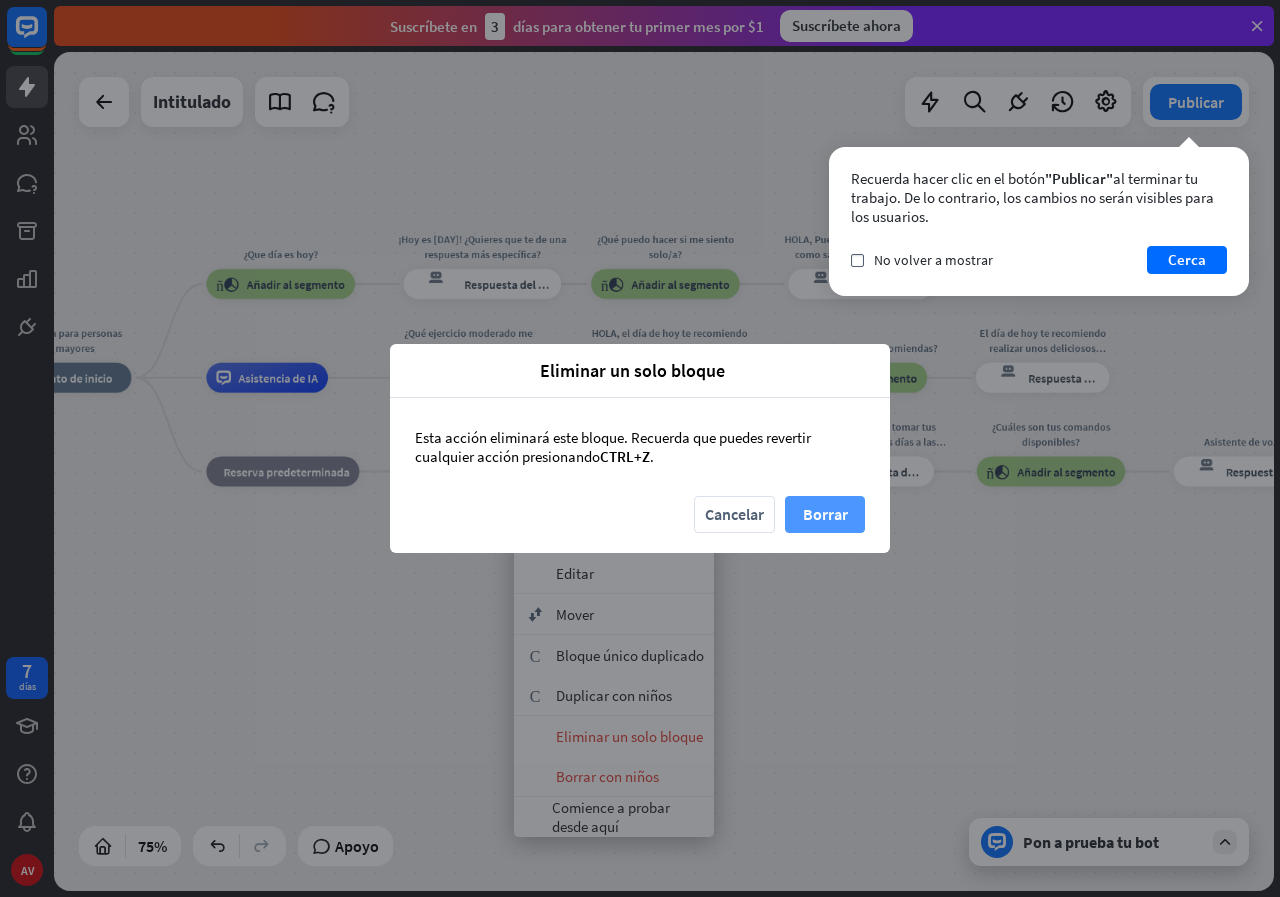 click on "Borrar" at bounding box center [825, 514] 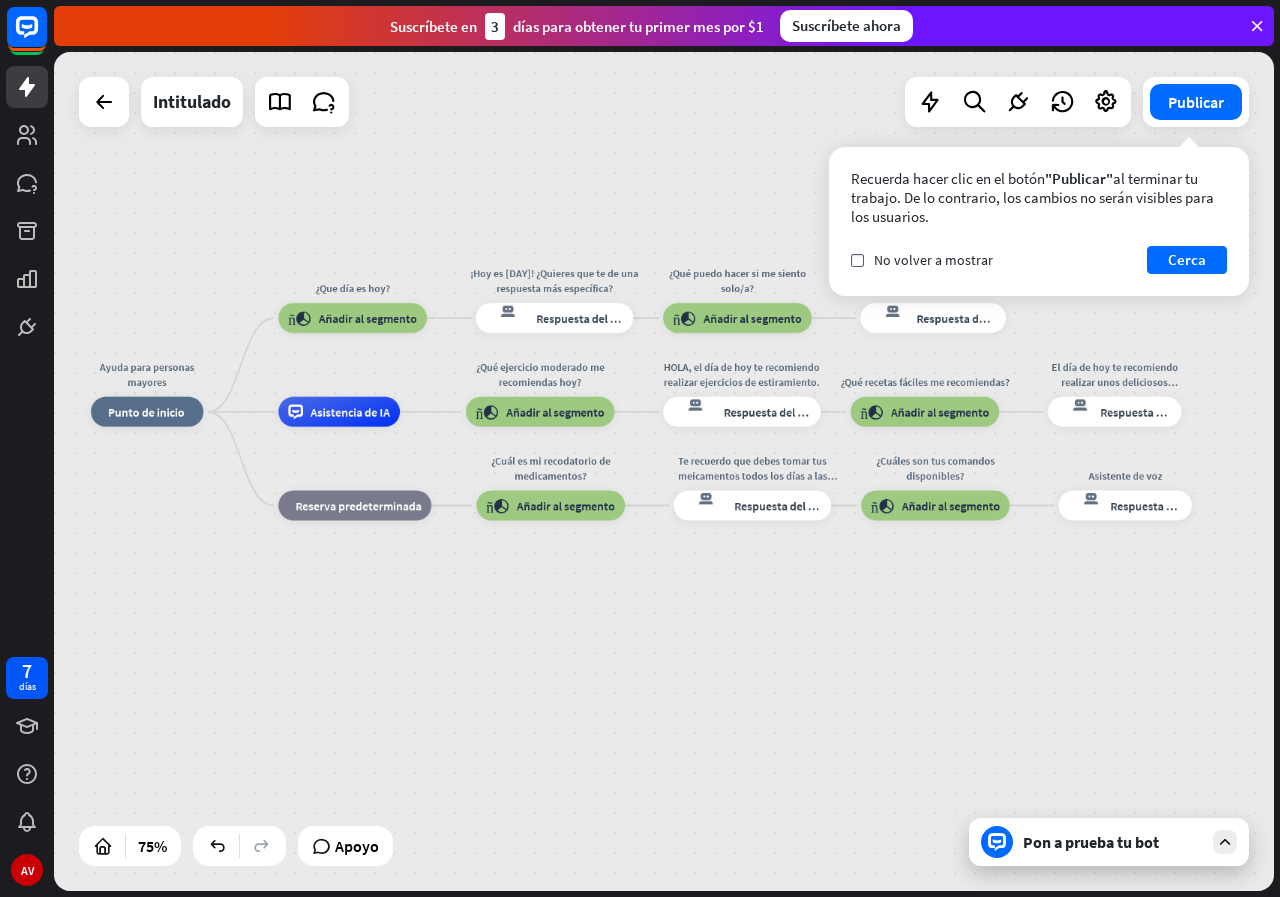 drag, startPoint x: 722, startPoint y: 558, endPoint x: 794, endPoint y: 592, distance: 79.624115 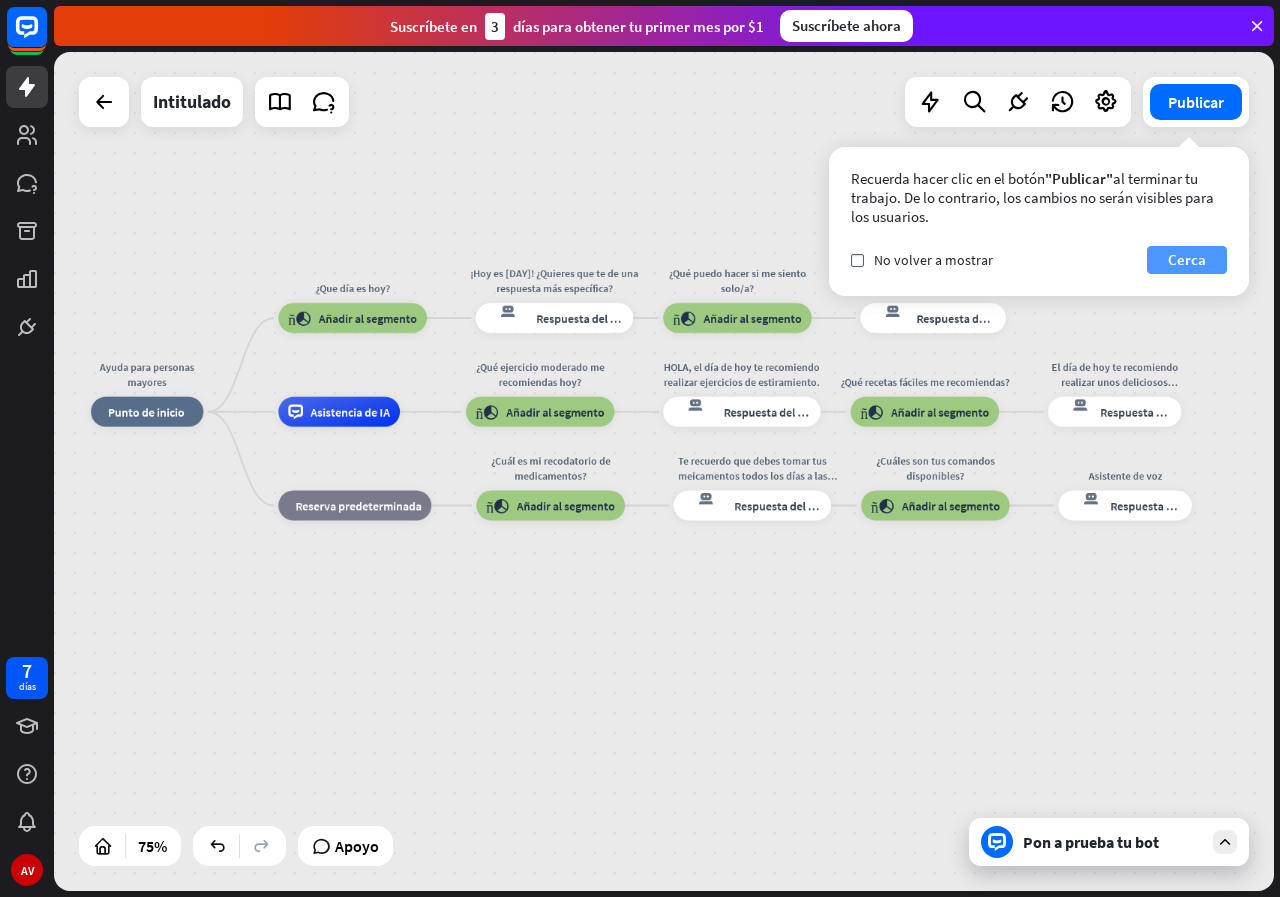 click on "Cerca" at bounding box center (1187, 259) 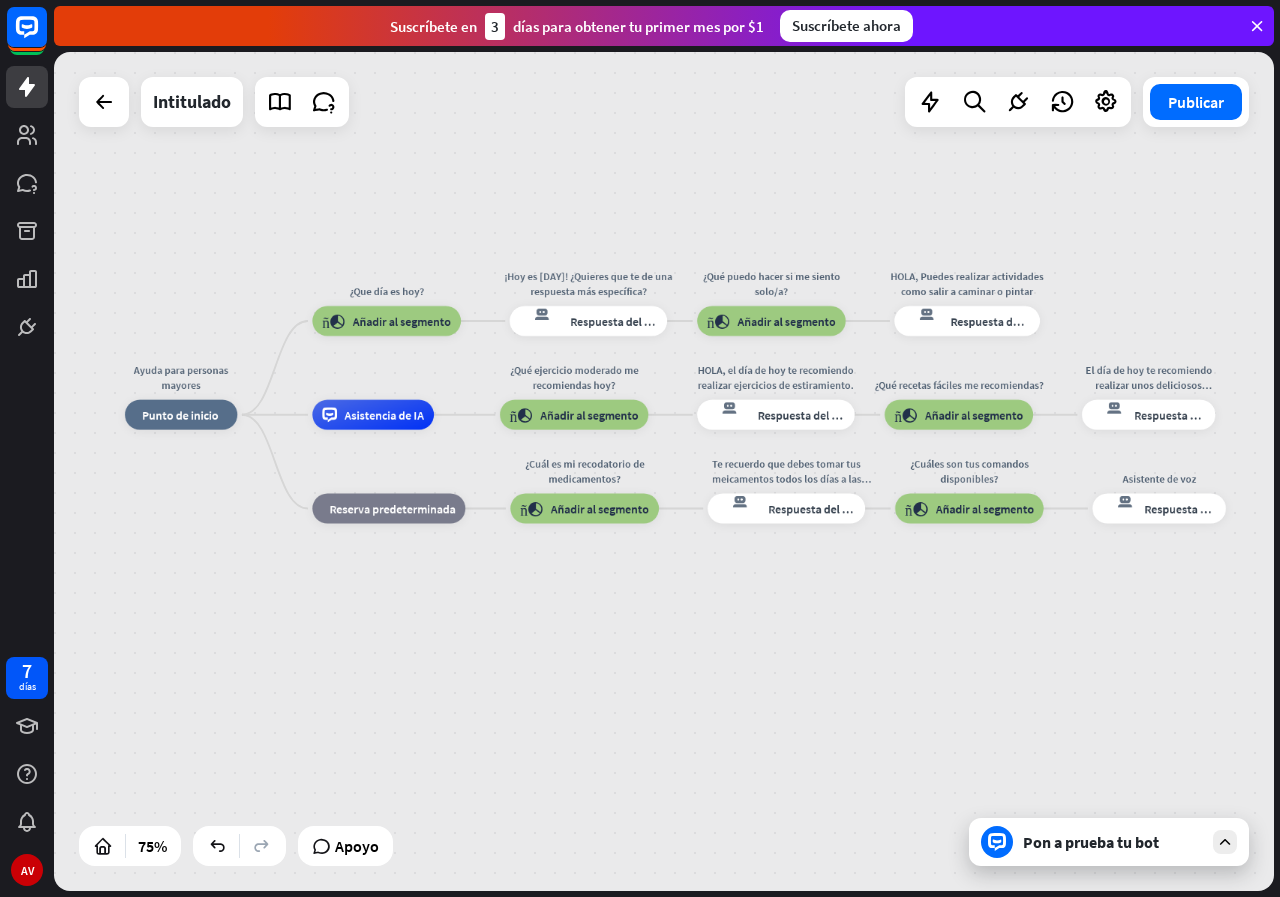drag, startPoint x: 768, startPoint y: 561, endPoint x: 802, endPoint y: 564, distance: 34.132095 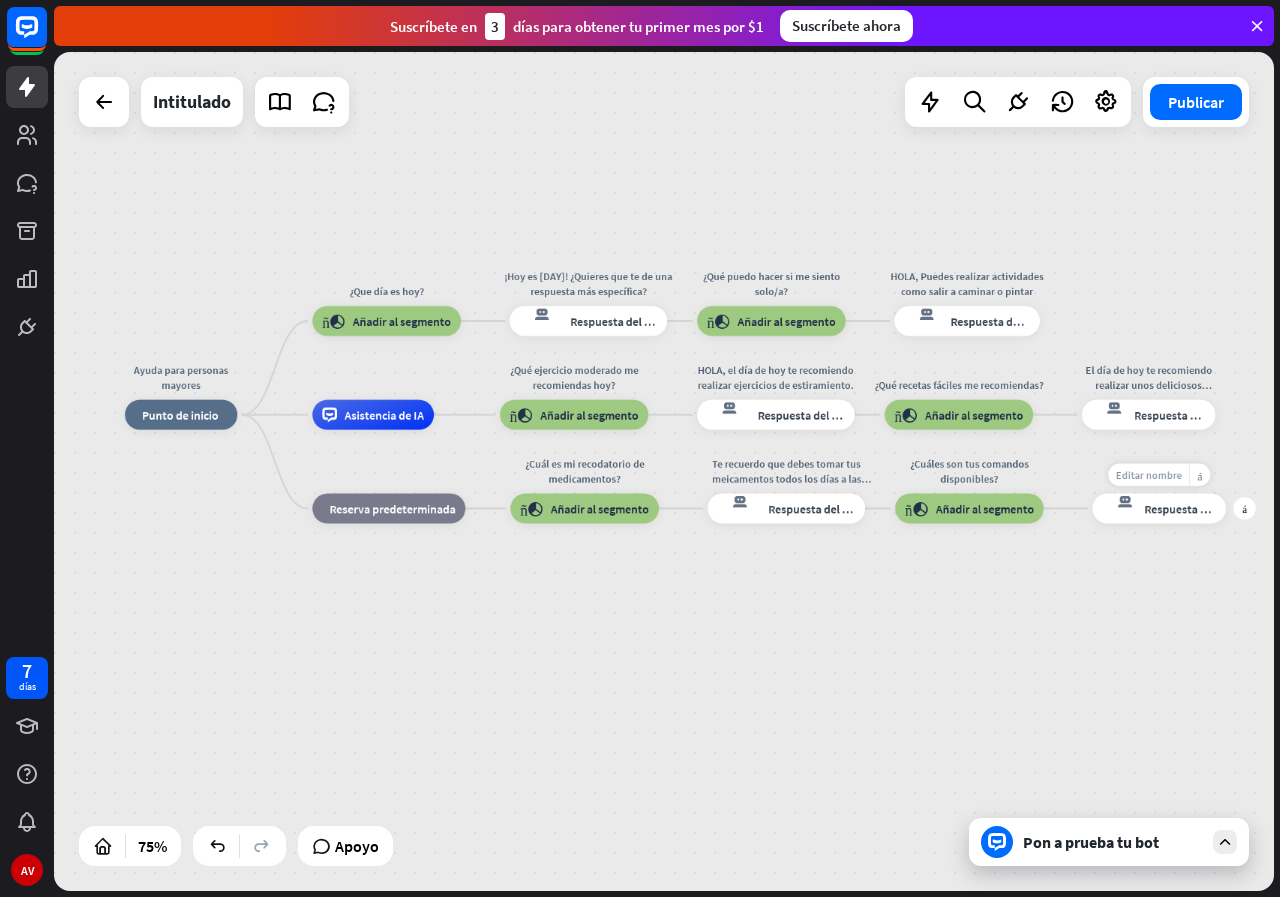 click on "Editar nombre" at bounding box center [1149, 475] 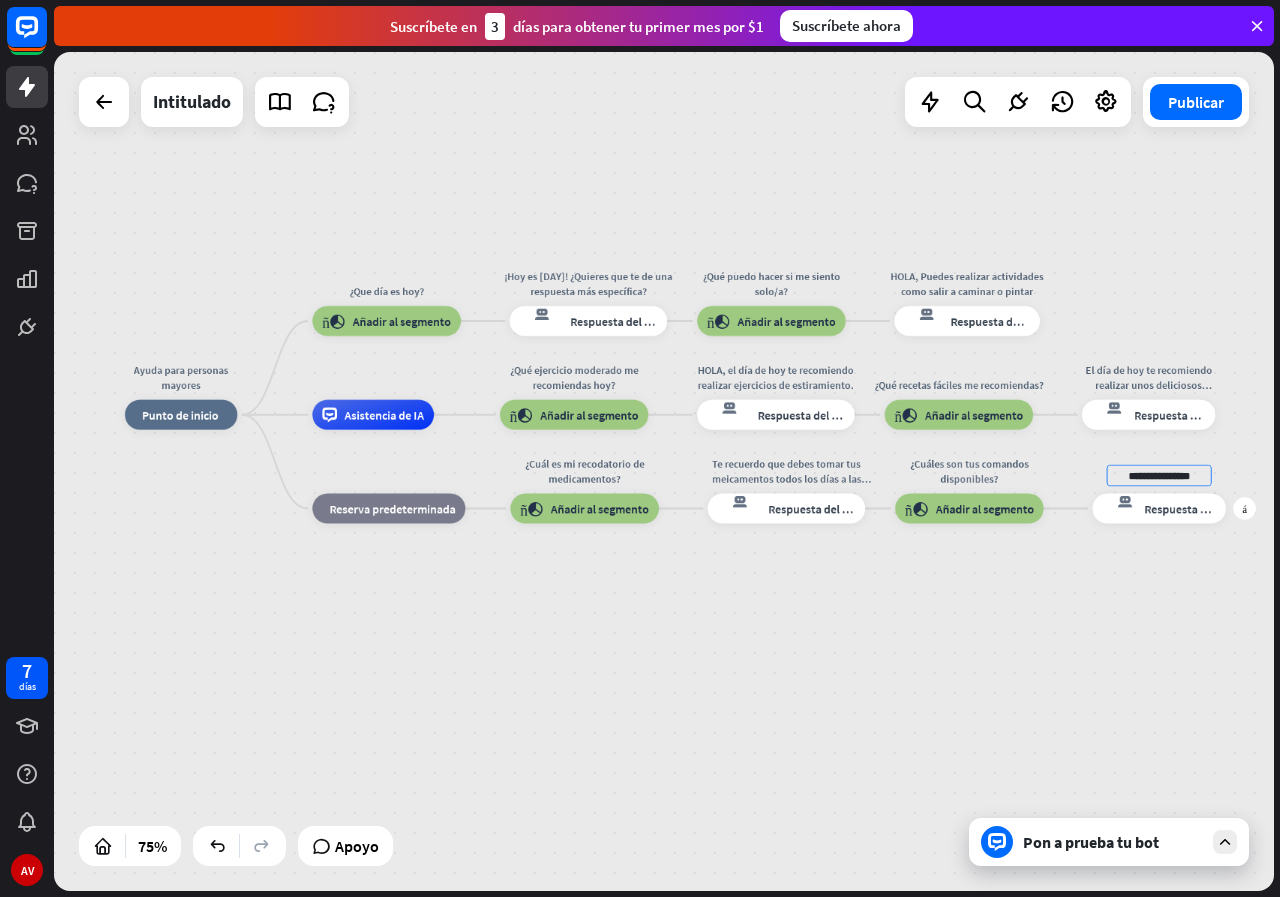 click on "**********" at bounding box center [1159, 475] 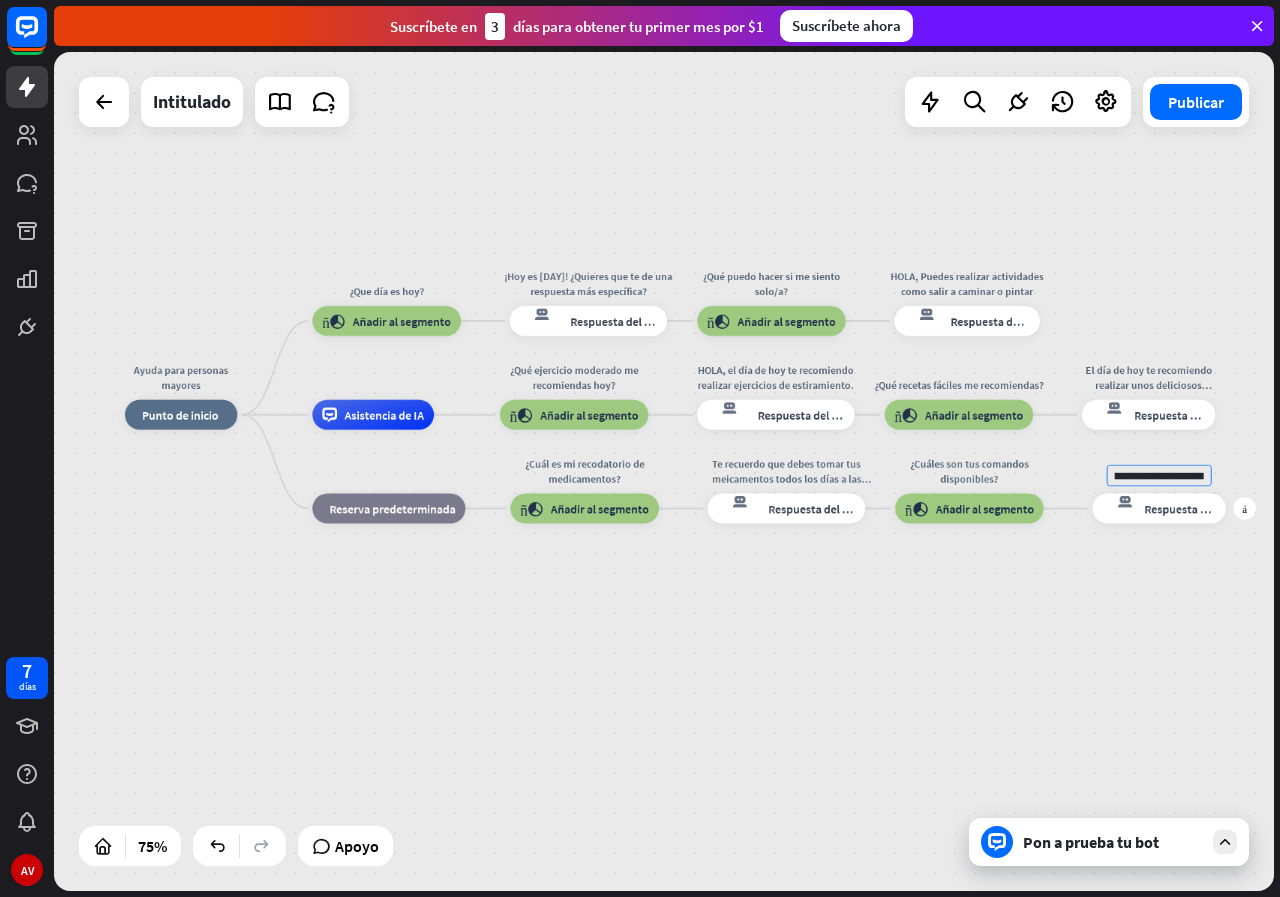 scroll, scrollTop: 0, scrollLeft: 75, axis: horizontal 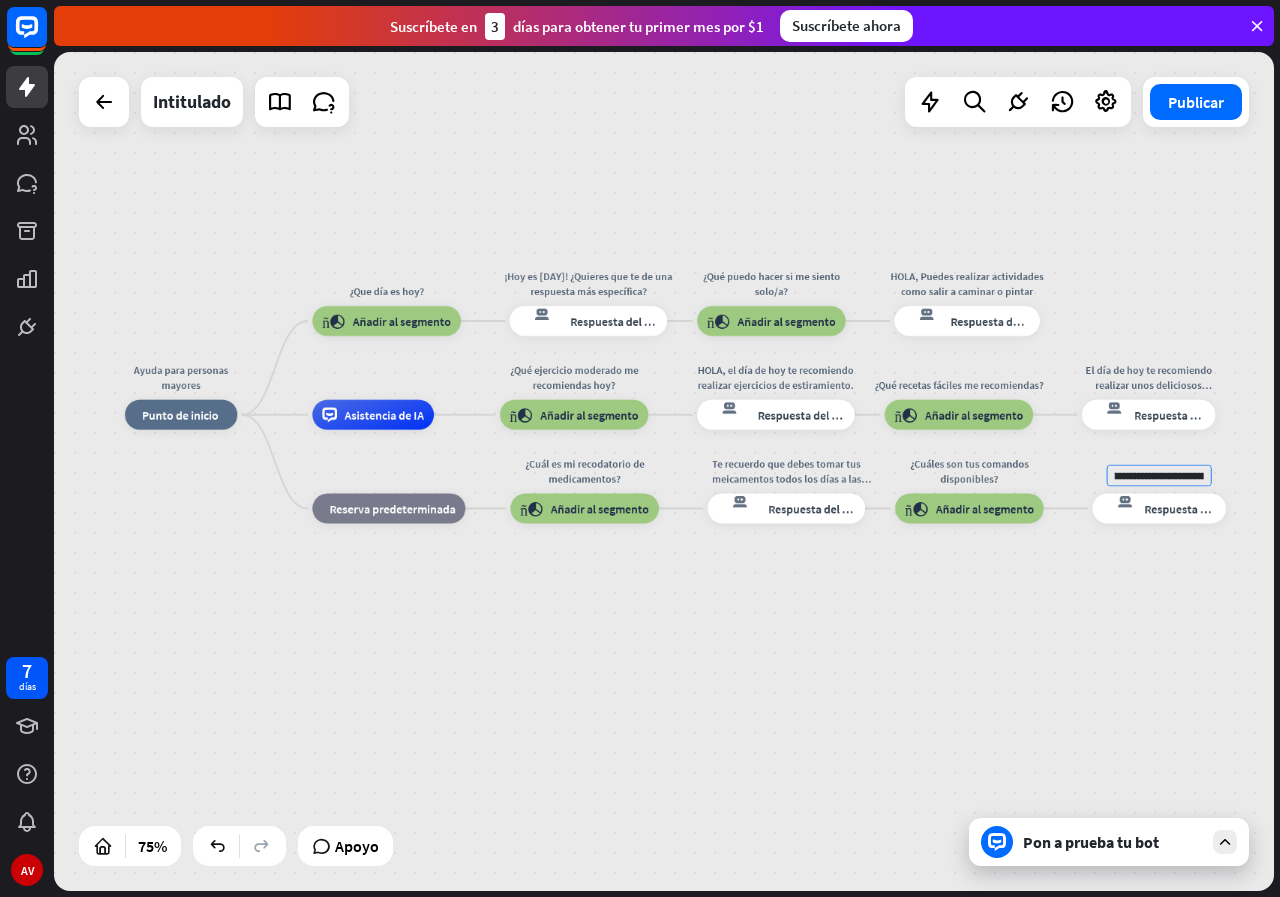 type on "**********" 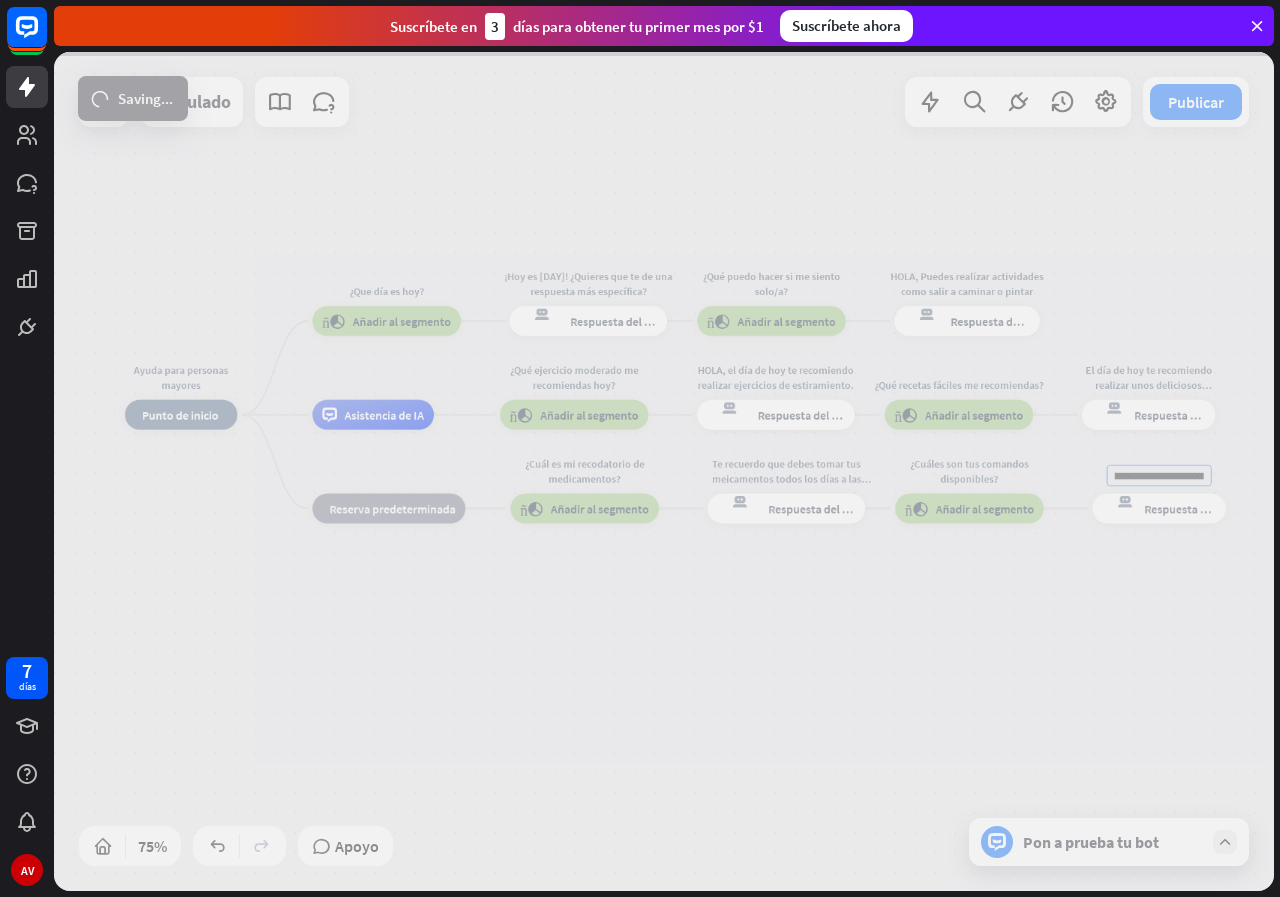 click on "Ayuda para personas mayores   inicio_2   Punto de inicio                 ¿Que día es hoy?   bloque_añadir_al_segmento   Añadir al segmento                 ¡Hoy es [DAY]! ¿Quieres que te de una respuesta más específica?   respuesta del bot de bloqueo   Respuesta del bot                 ¿Qué puedo hacer si me siento solo/a?   bloque_añadir_al_segmento   Añadir al segmento                 HOLA, Puedes realizar actividades como salir a caminar o pintar   respuesta del bot de bloqueo   Respuesta del bot                     Asistencia de IA                 ¿Qué ejercicio moderado me recomiendas hoy?   bloque_añadir_al_segmento   Añadir al segmento                 HOLA, el día de hoy te recomiendo realizar ejercicios de estiramiento.   respuesta del bot de bloqueo   Respuesta del bot                 ¿Qué recetas fáciles me recomiendas?   bloque_añadir_al_segmento   Respuesta del bot" at bounding box center [664, 471] 